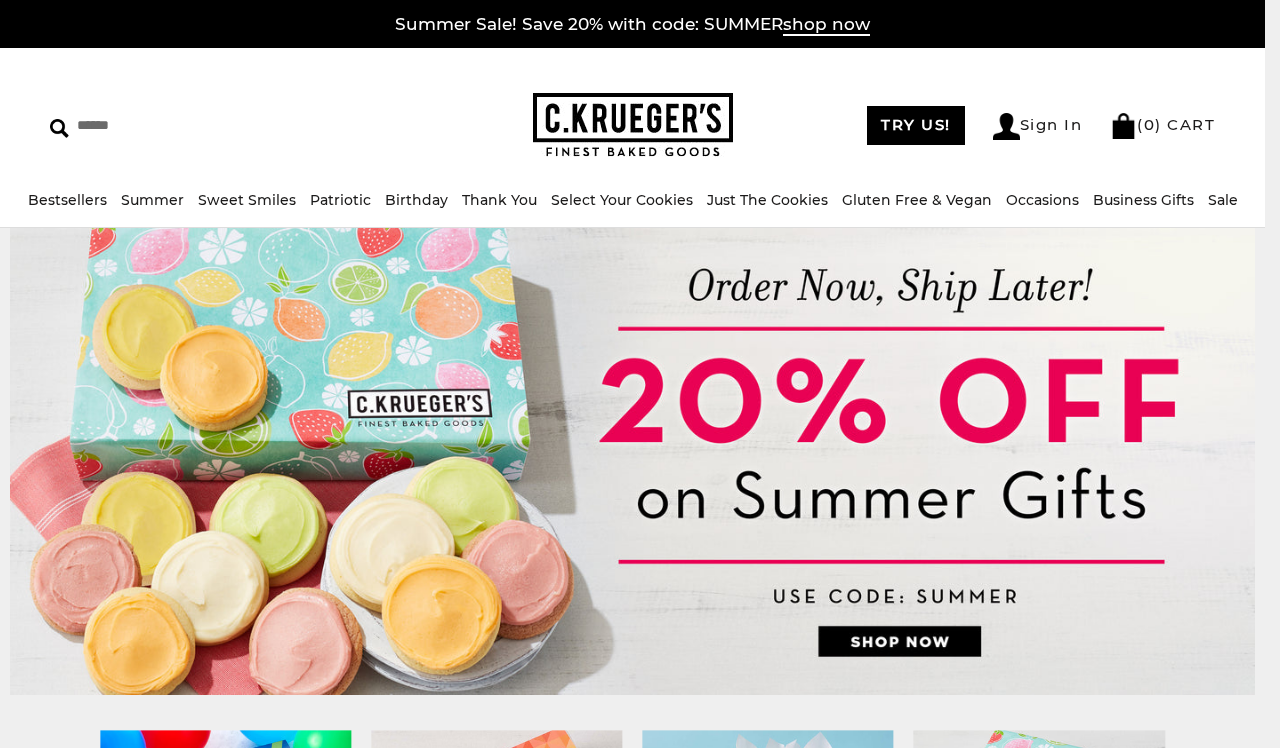scroll, scrollTop: 0, scrollLeft: 0, axis: both 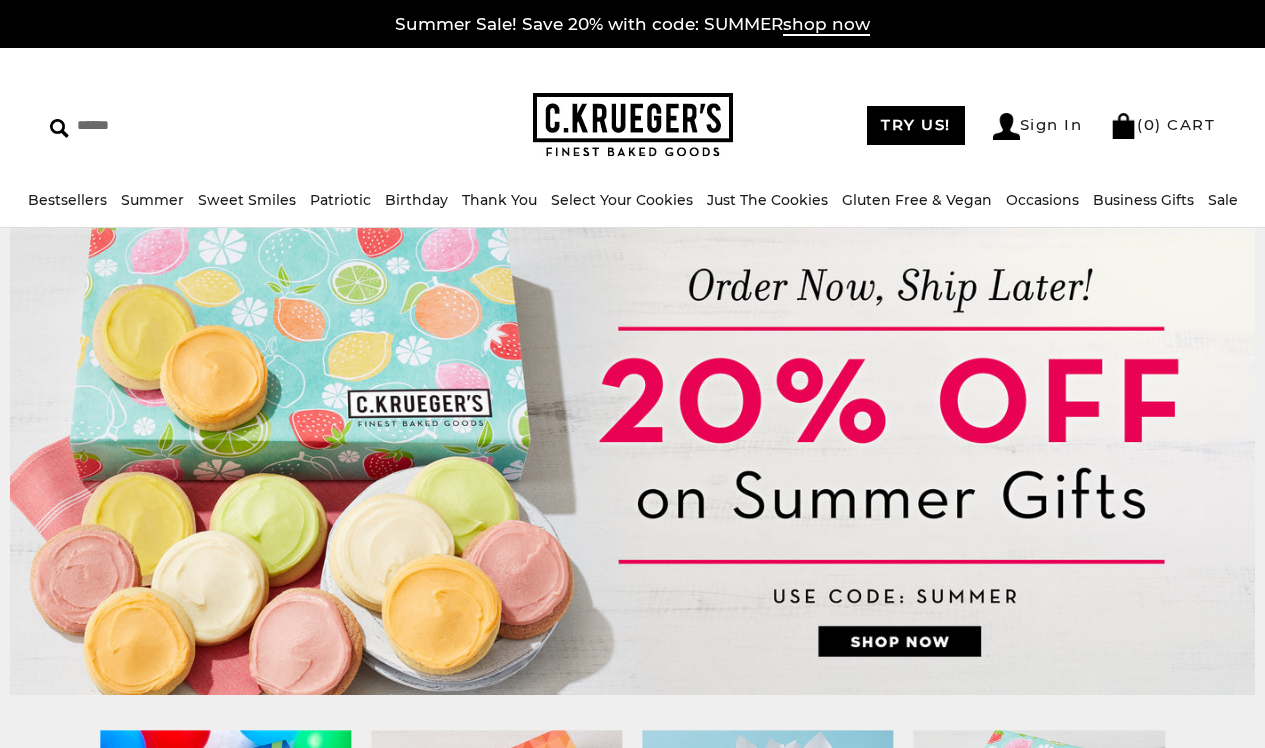 click at bounding box center [633, 125] 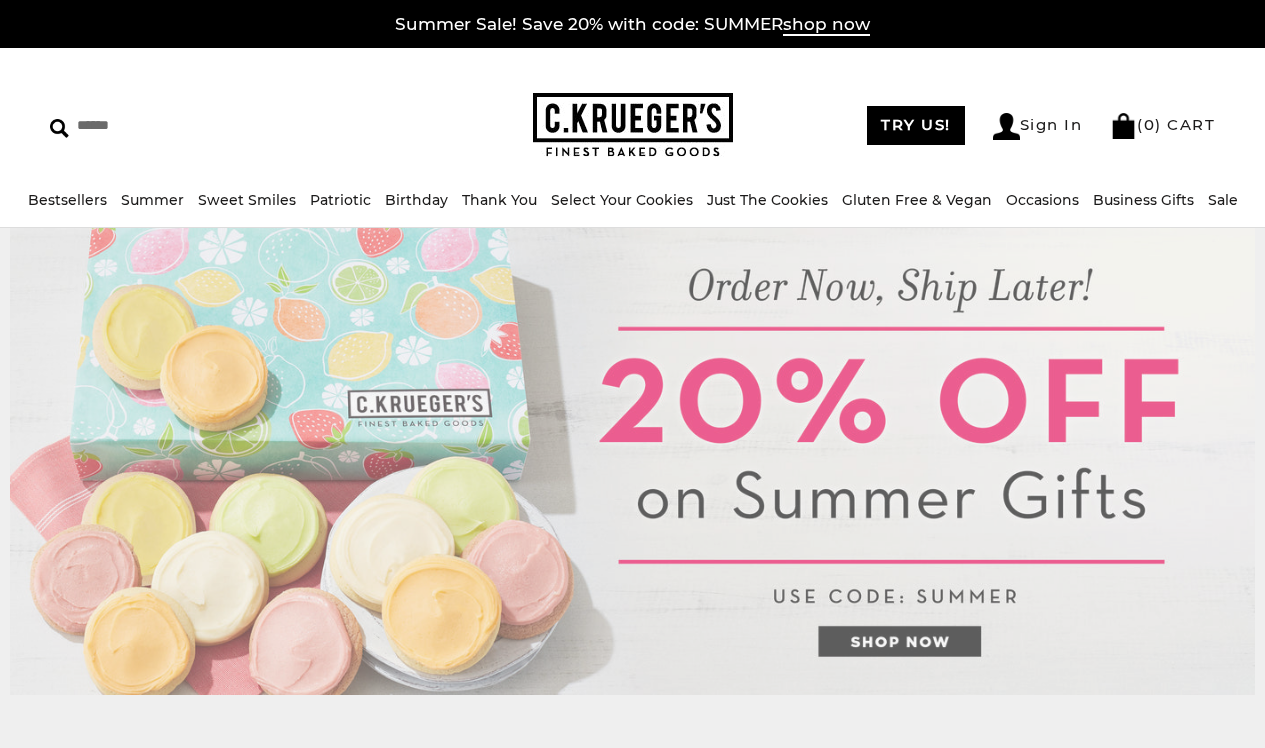 scroll, scrollTop: 0, scrollLeft: 0, axis: both 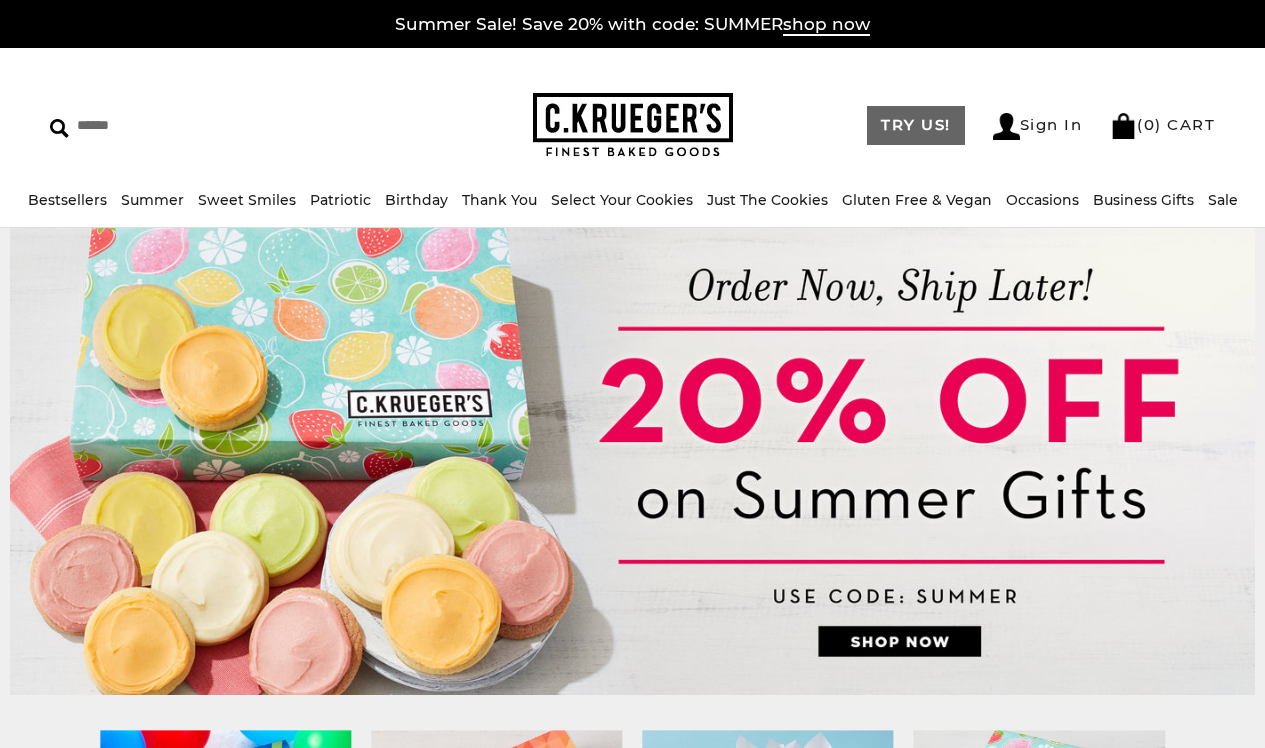 click on "TRY US!" at bounding box center [916, 125] 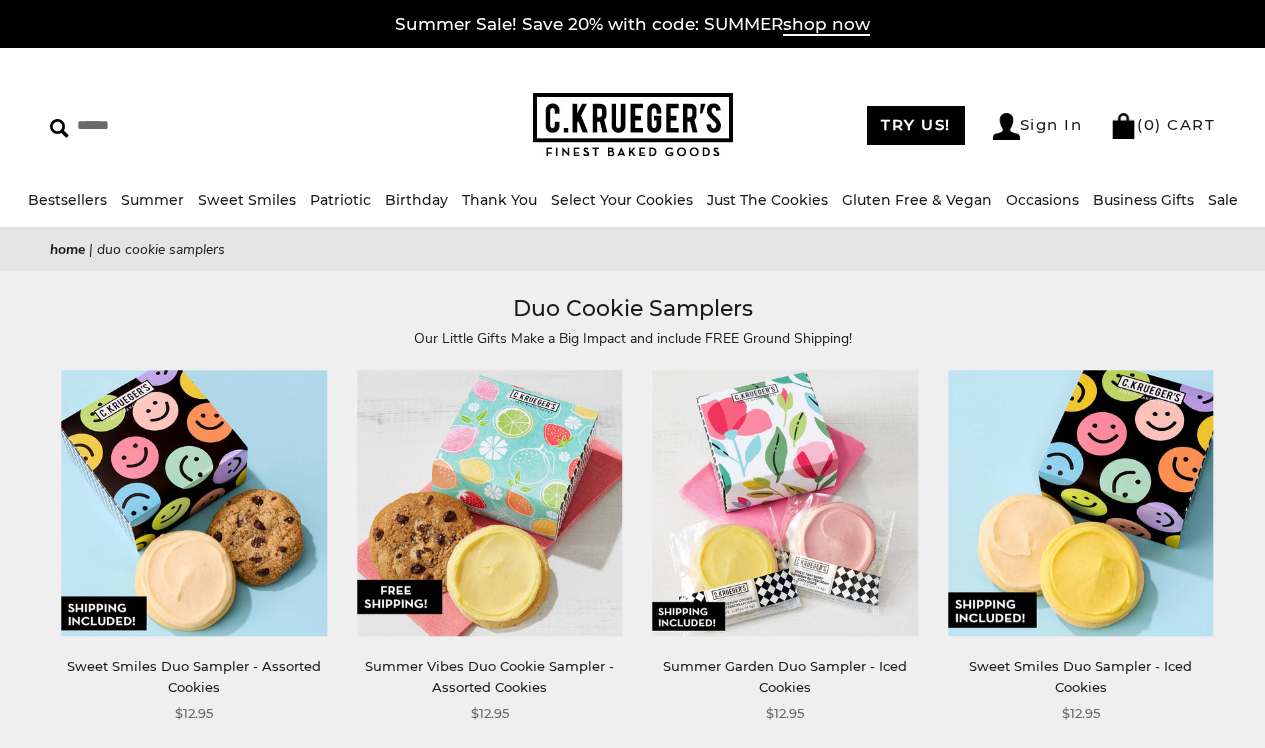 scroll, scrollTop: 0, scrollLeft: 0, axis: both 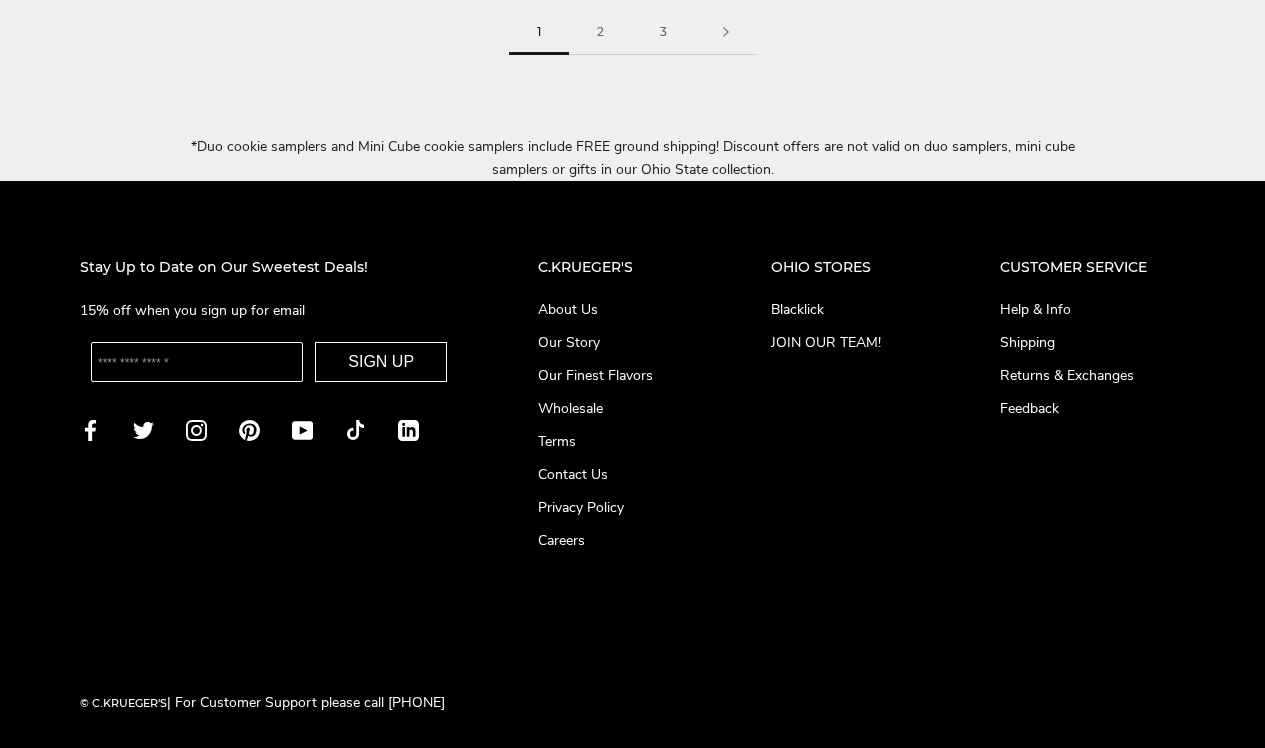 click on "Blacklick" at bounding box center [845, 309] 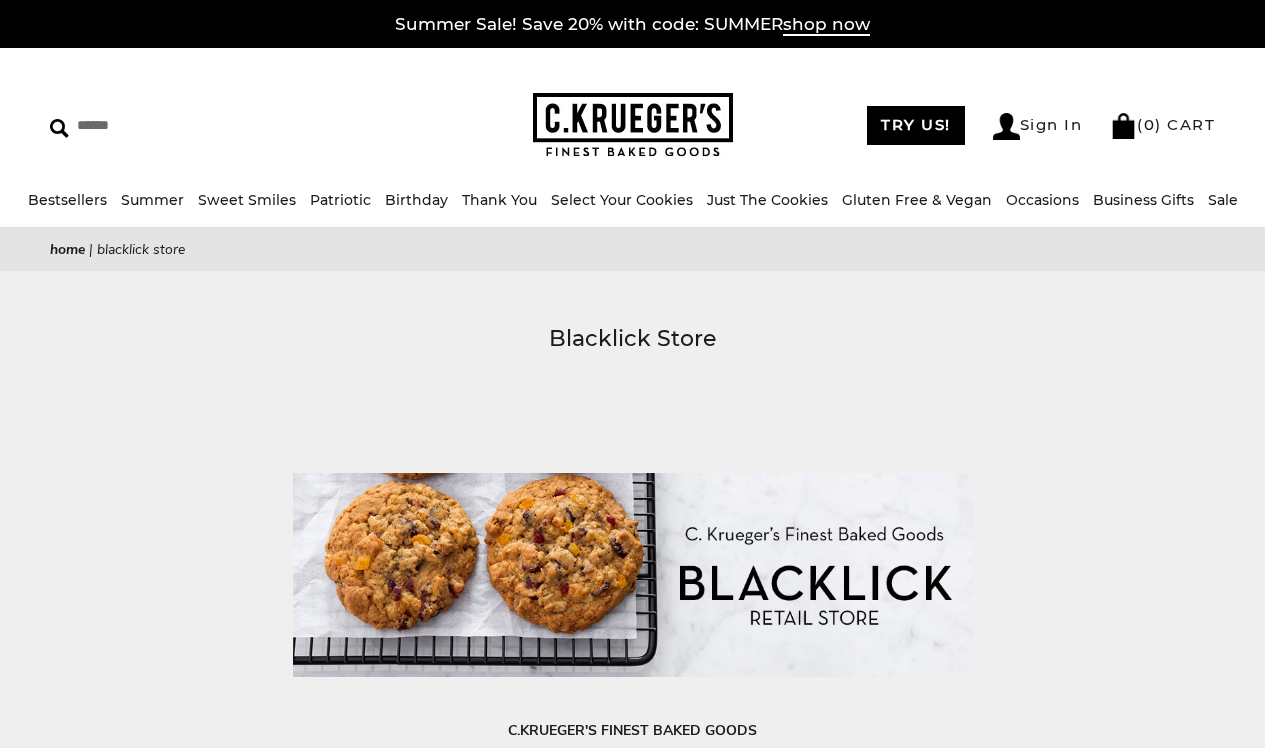 scroll, scrollTop: 0, scrollLeft: 0, axis: both 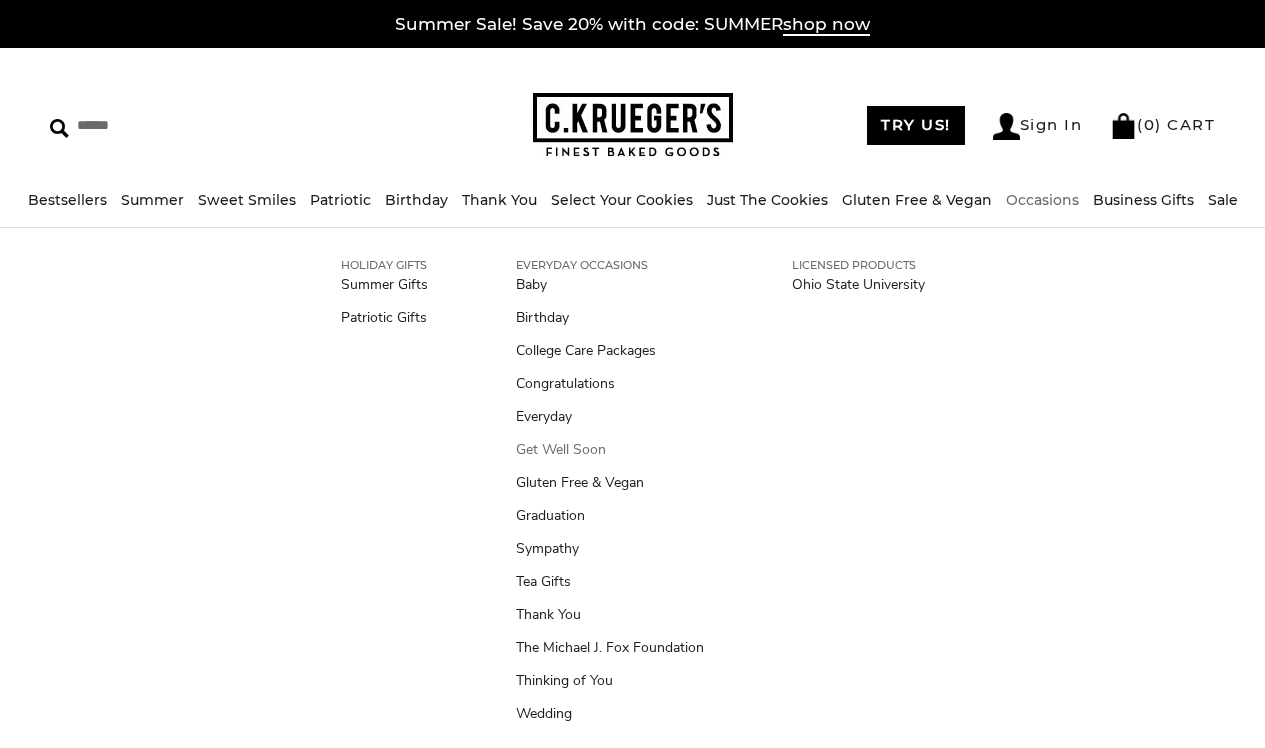 click on "Get Well Soon" at bounding box center (610, 449) 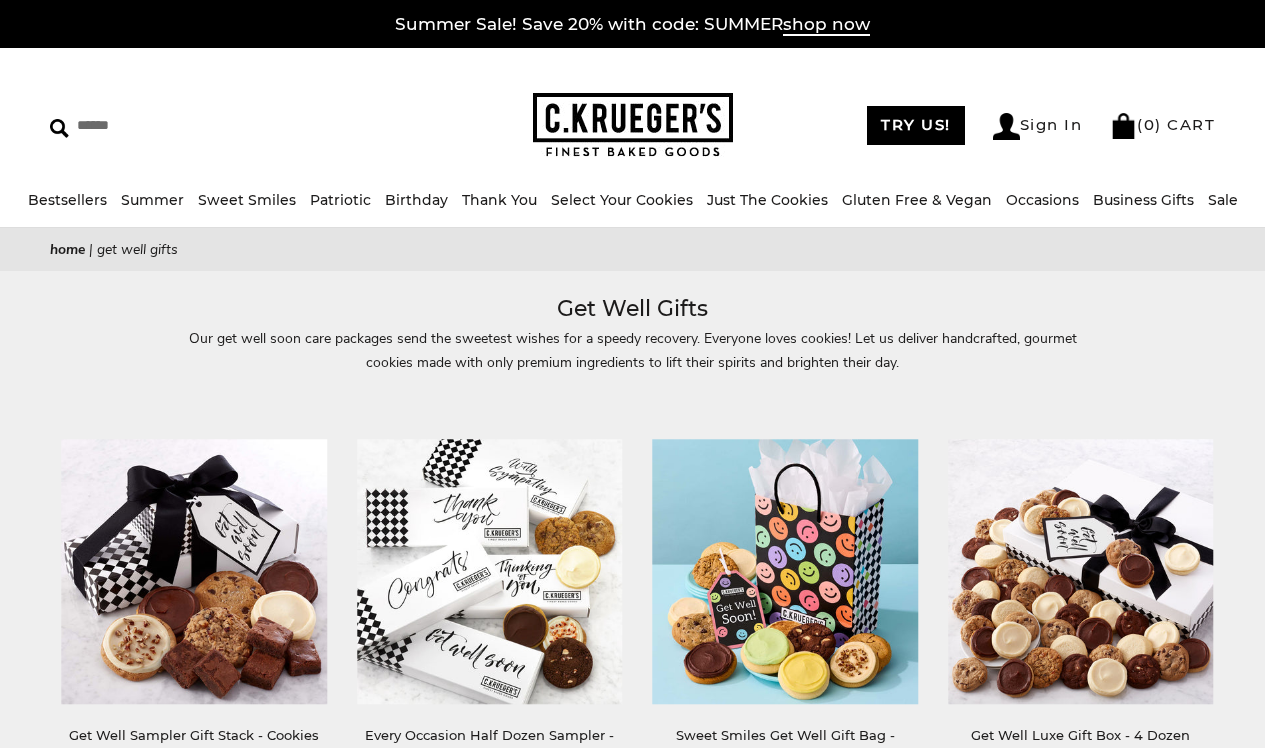 scroll, scrollTop: 0, scrollLeft: 0, axis: both 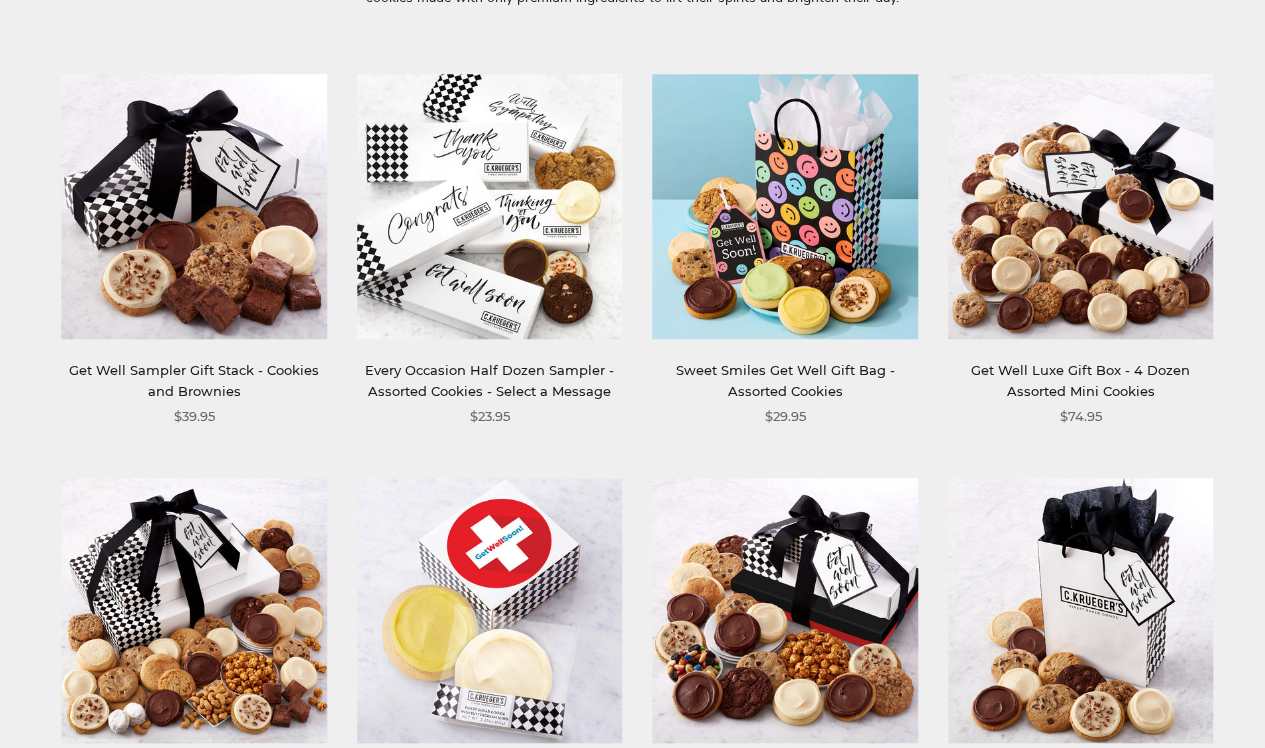 click on "Get Well Sampler Gift Stack - Cookies and Brownies" at bounding box center [194, 380] 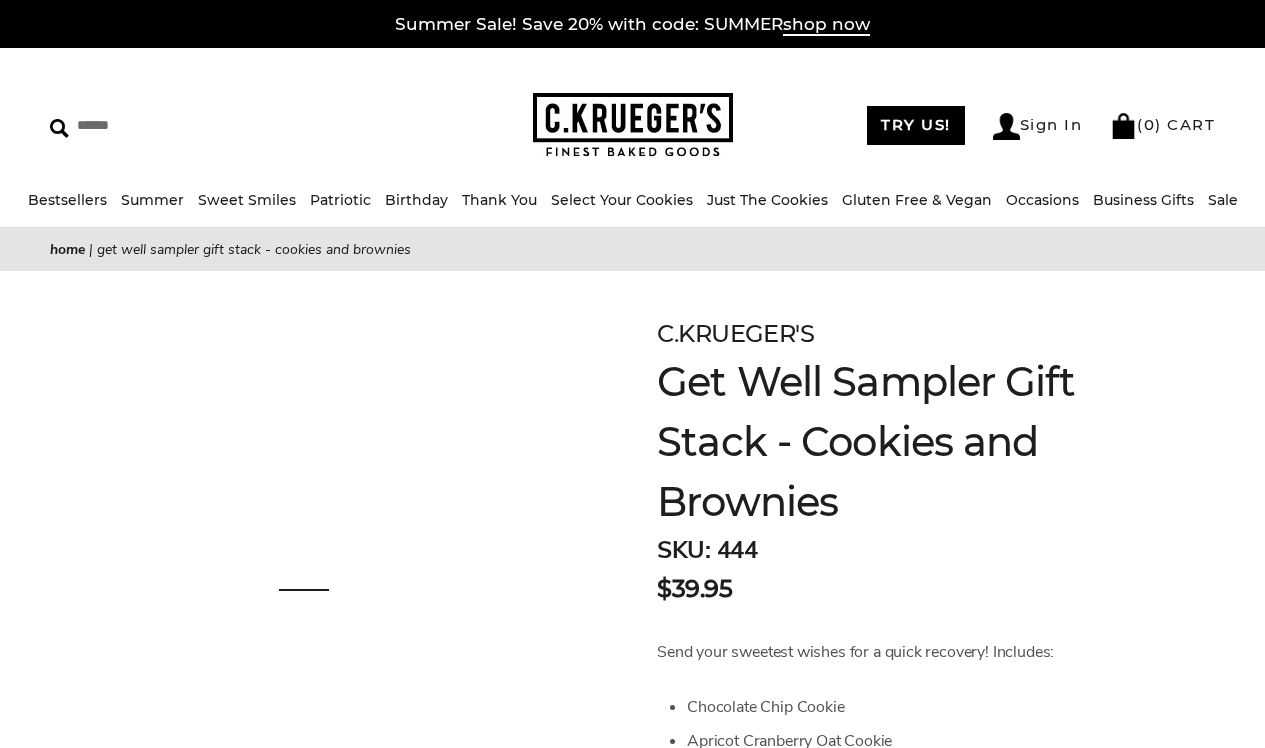 scroll, scrollTop: 0, scrollLeft: 0, axis: both 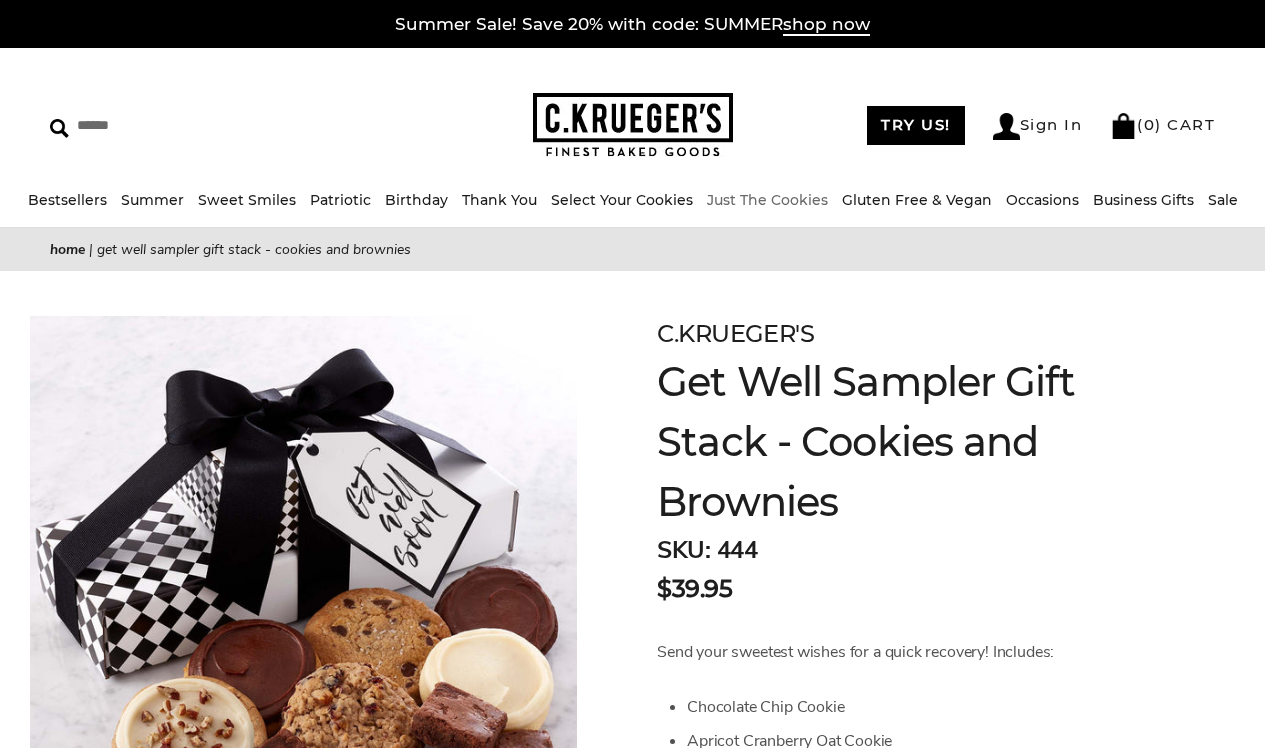 click on "Just The Cookies" at bounding box center [767, 200] 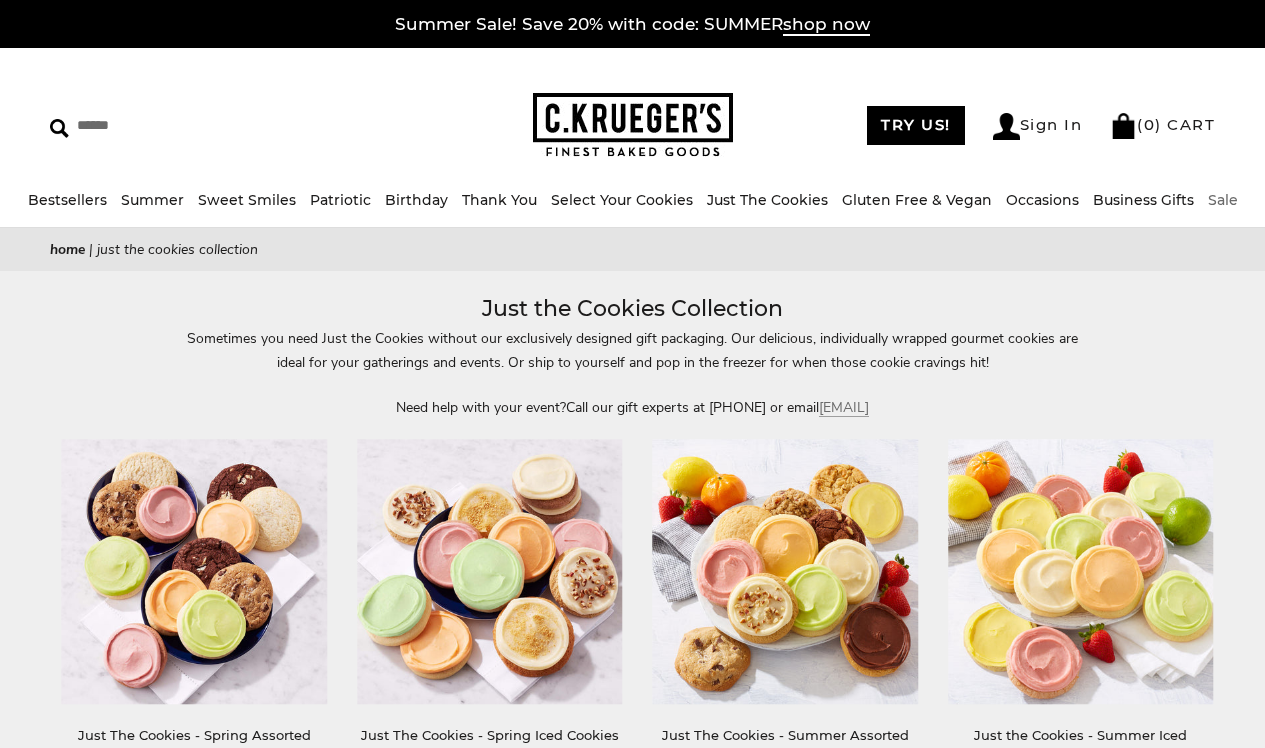 scroll, scrollTop: 0, scrollLeft: 0, axis: both 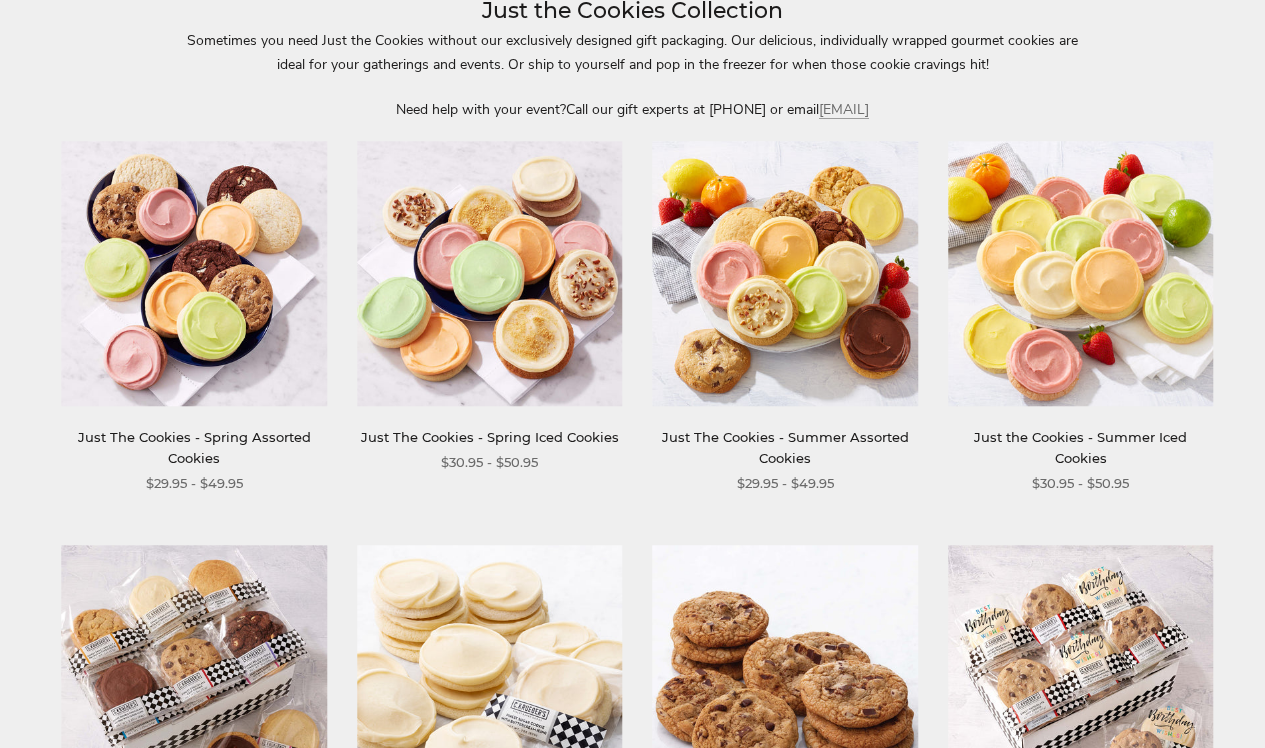 click at bounding box center [1080, 273] 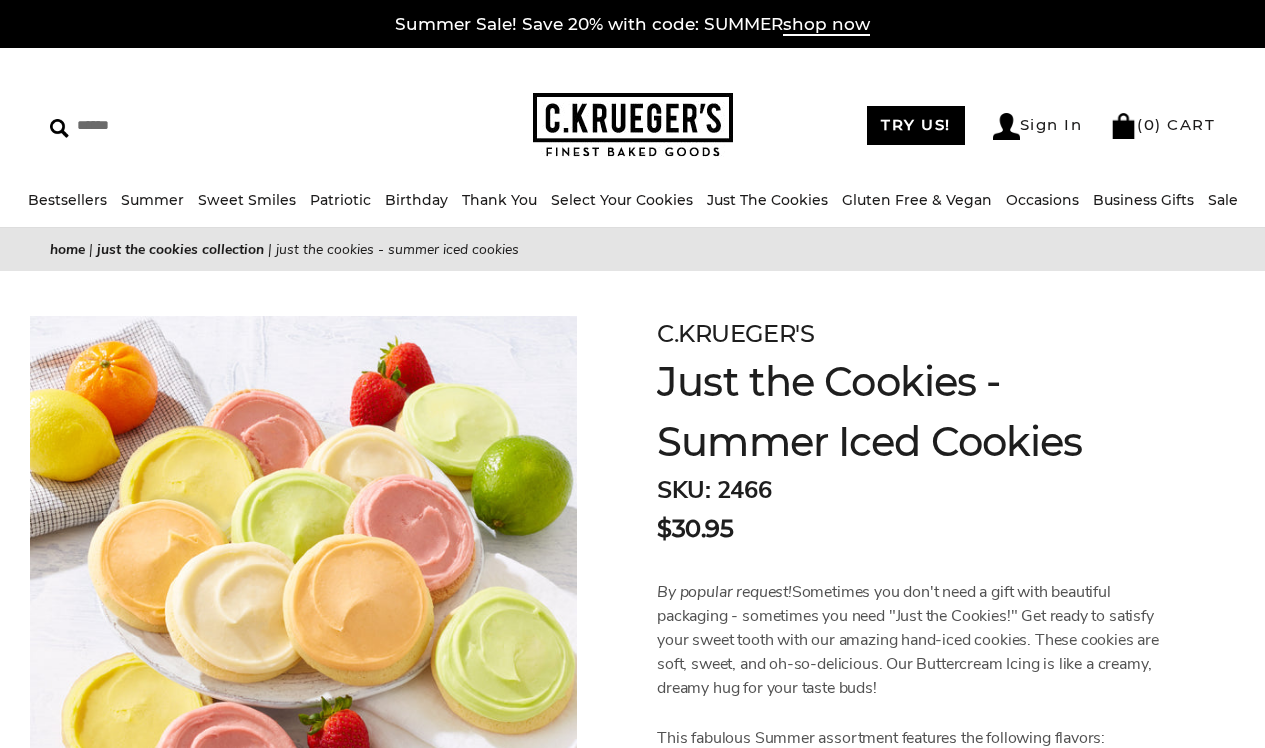 scroll, scrollTop: 0, scrollLeft: 0, axis: both 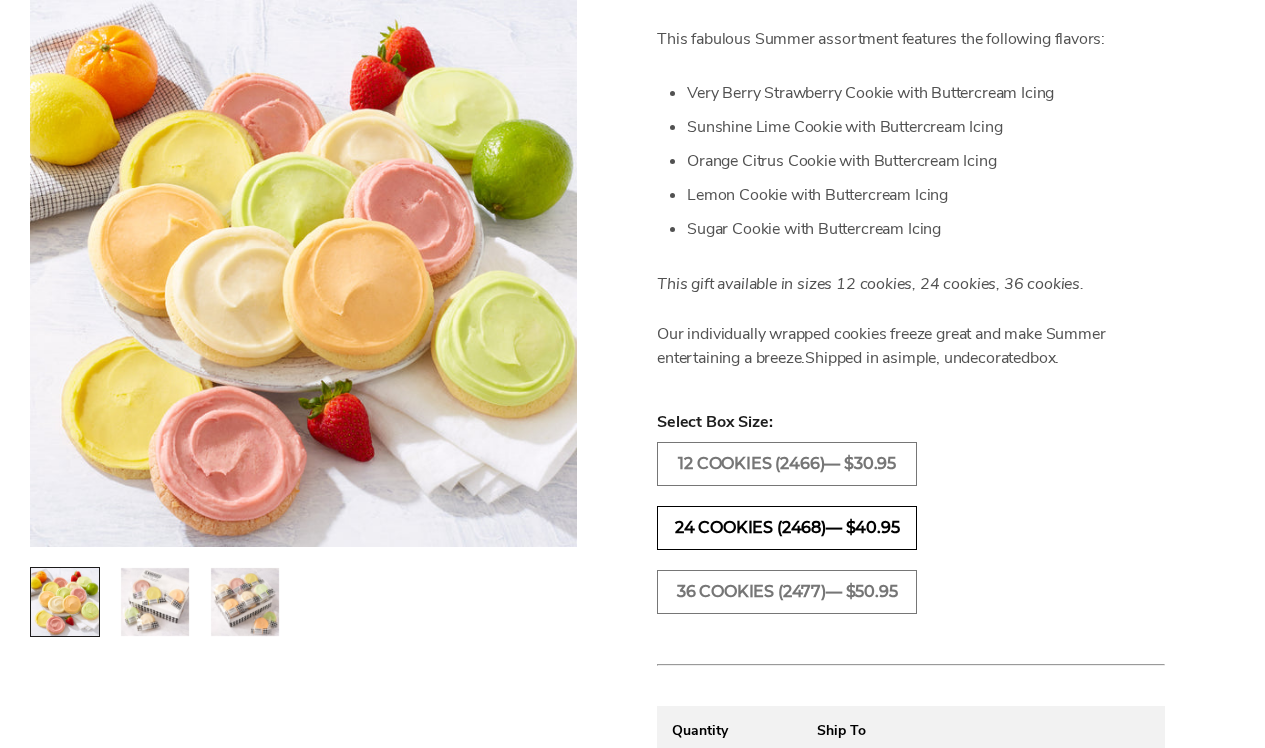 click on "24 COOKIES (2468)— $40.95" at bounding box center [787, 528] 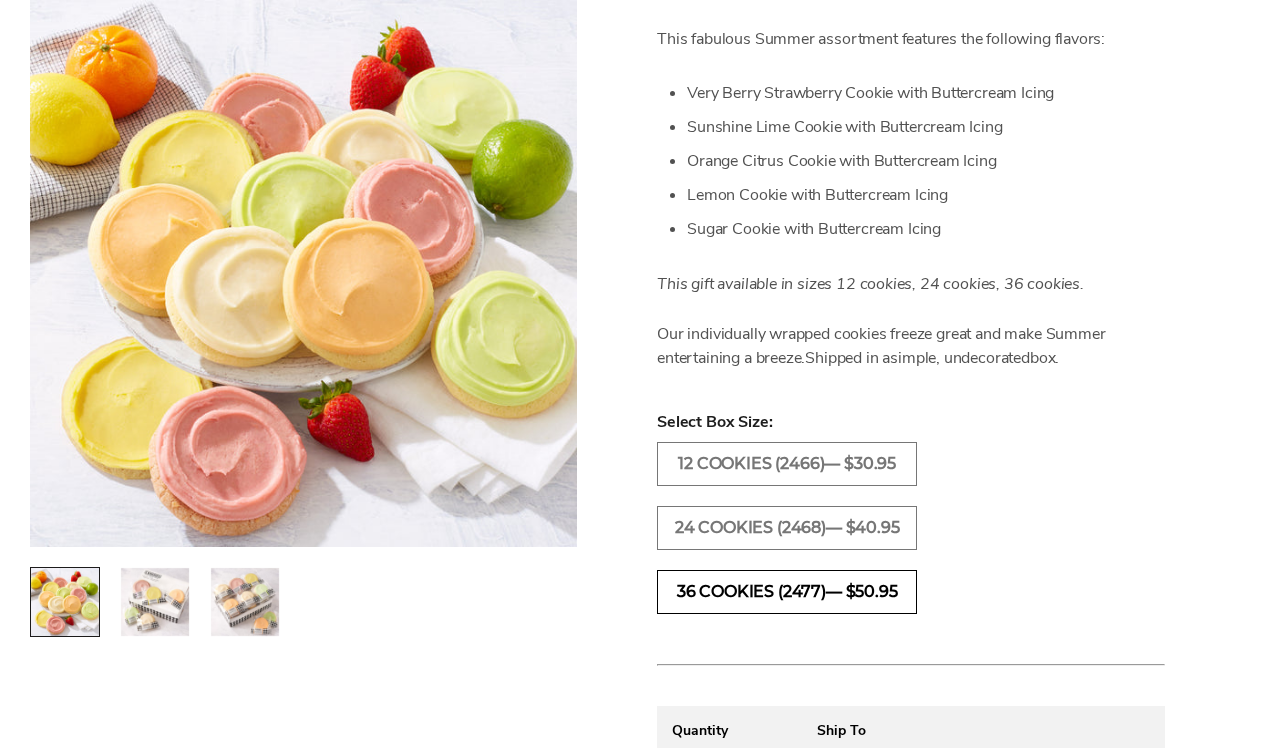 click on "36 COOKIES (2477)— $50.95" at bounding box center [787, 592] 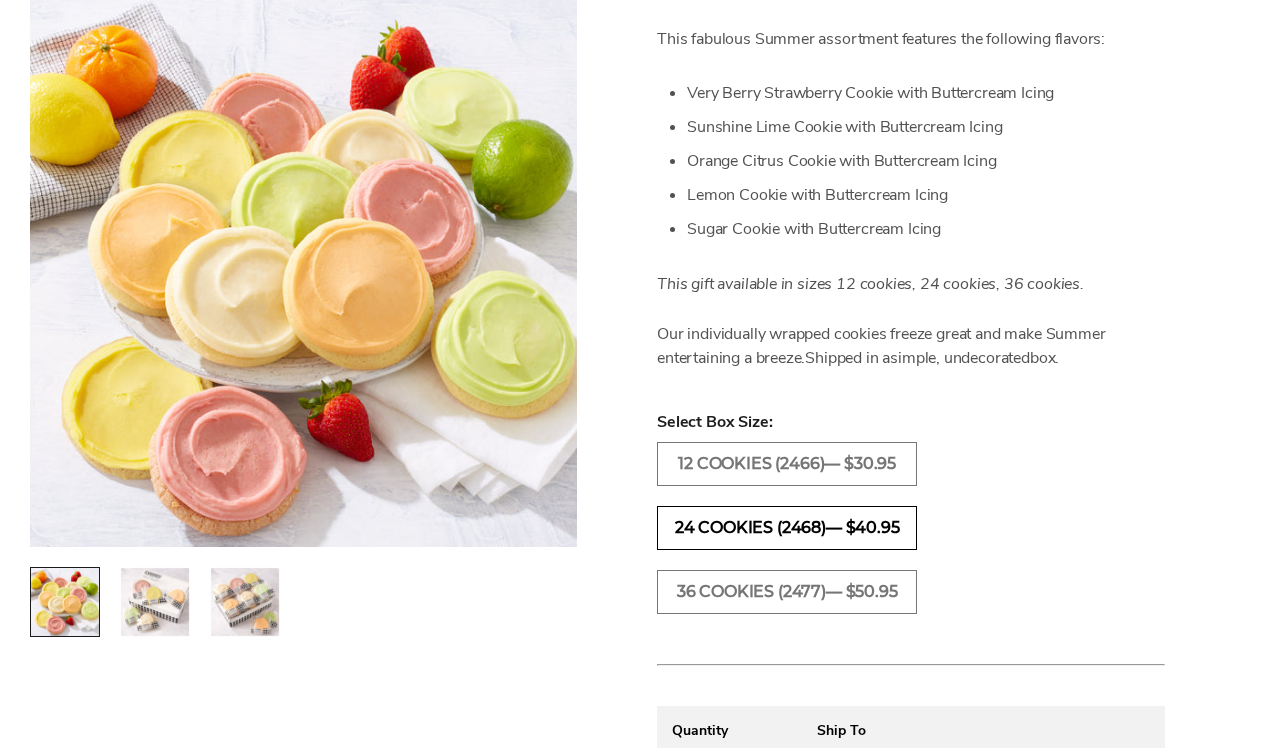 click on "24 COOKIES (2468)— $40.95" at bounding box center [787, 528] 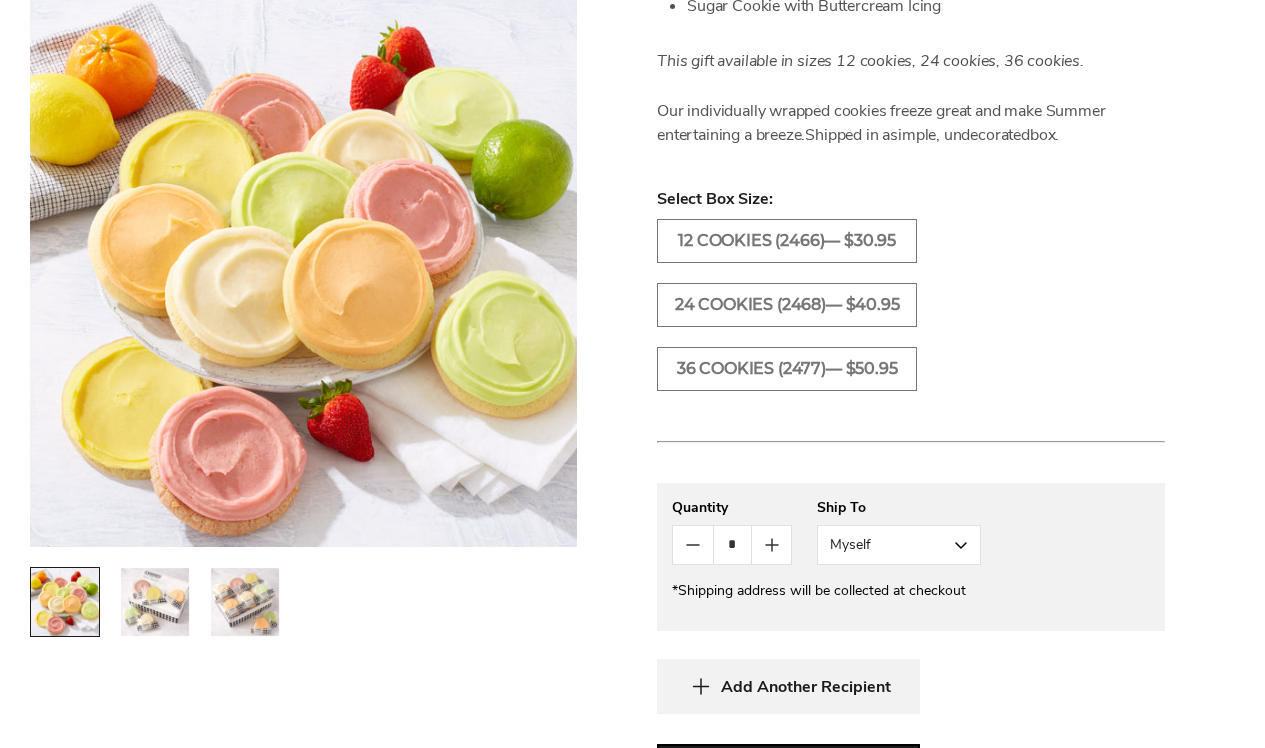 scroll, scrollTop: 1017, scrollLeft: 0, axis: vertical 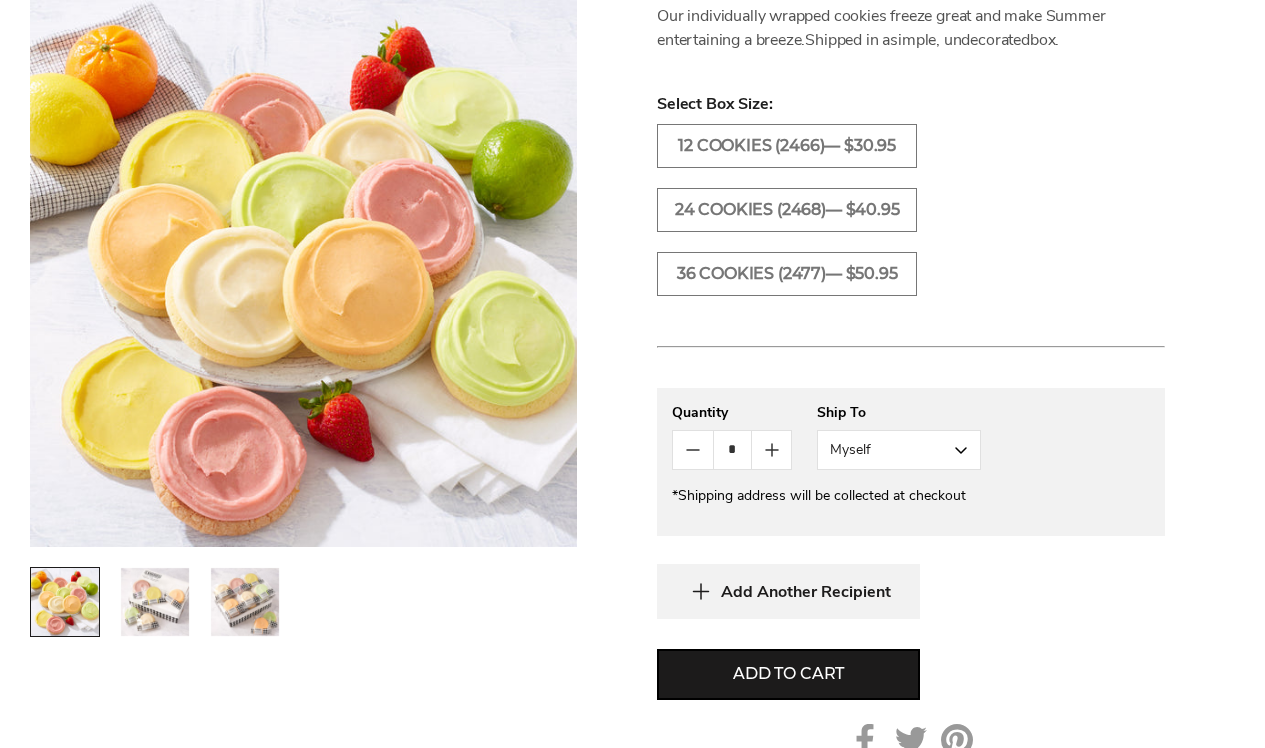 click on "Myself" at bounding box center (899, 450) 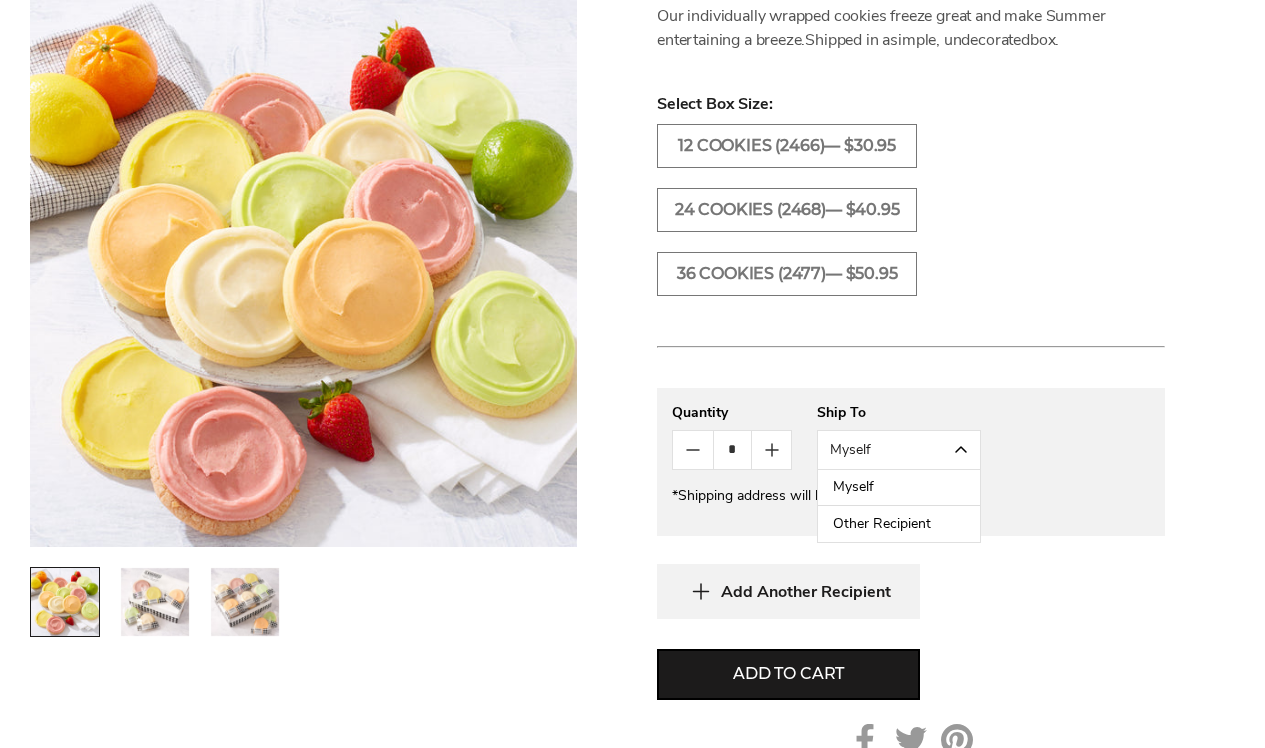 click on "Other Recipient" at bounding box center (899, 524) 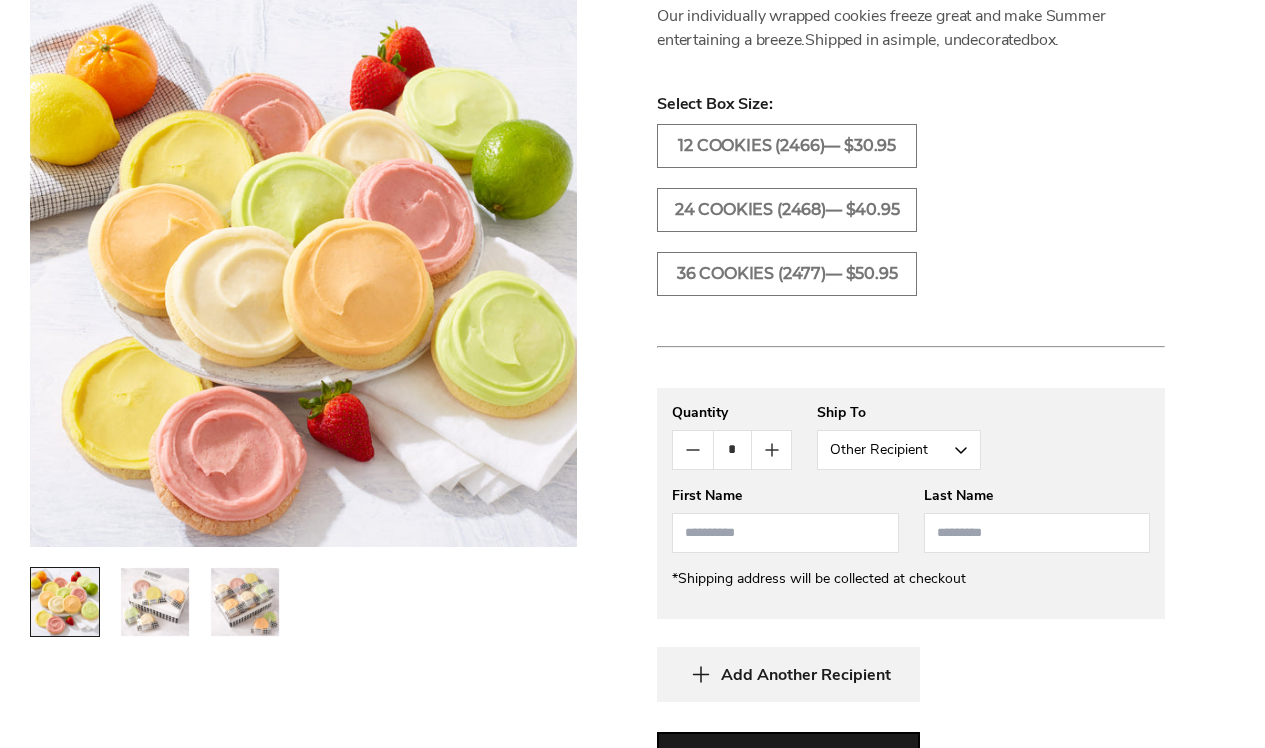 click at bounding box center [785, 533] 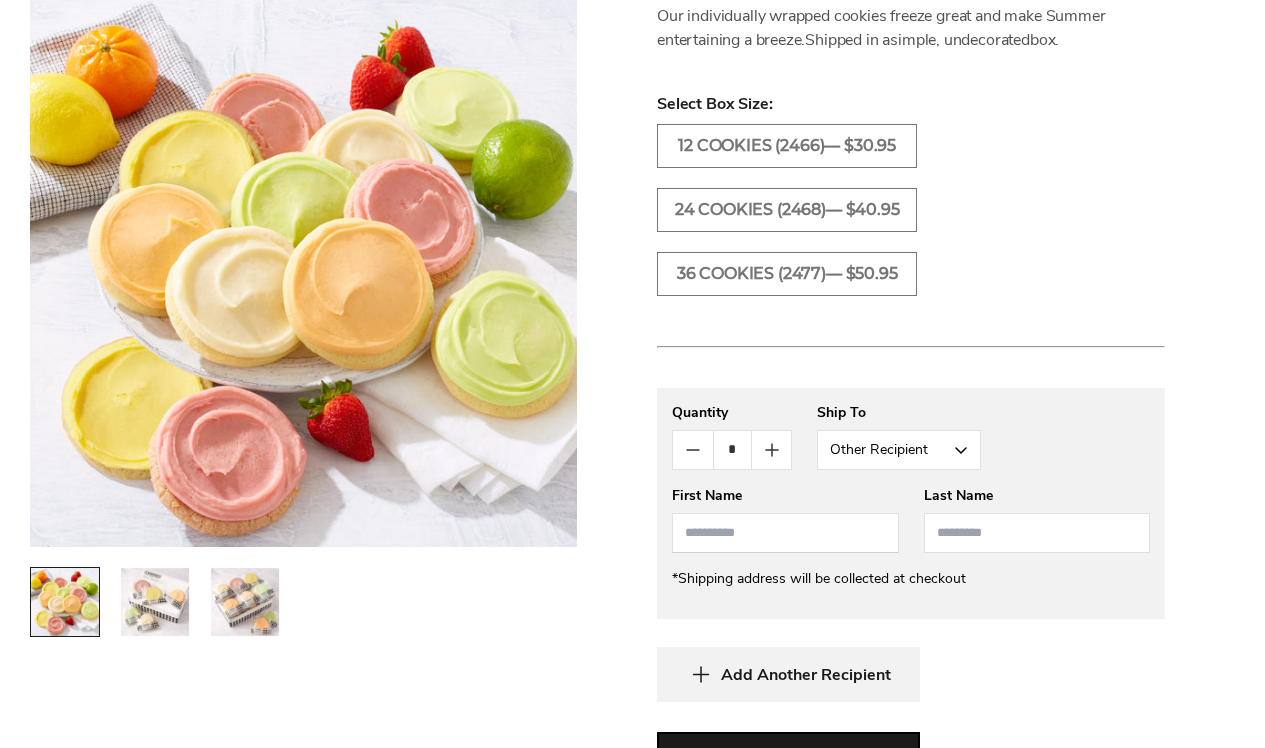 click at bounding box center (245, 602) 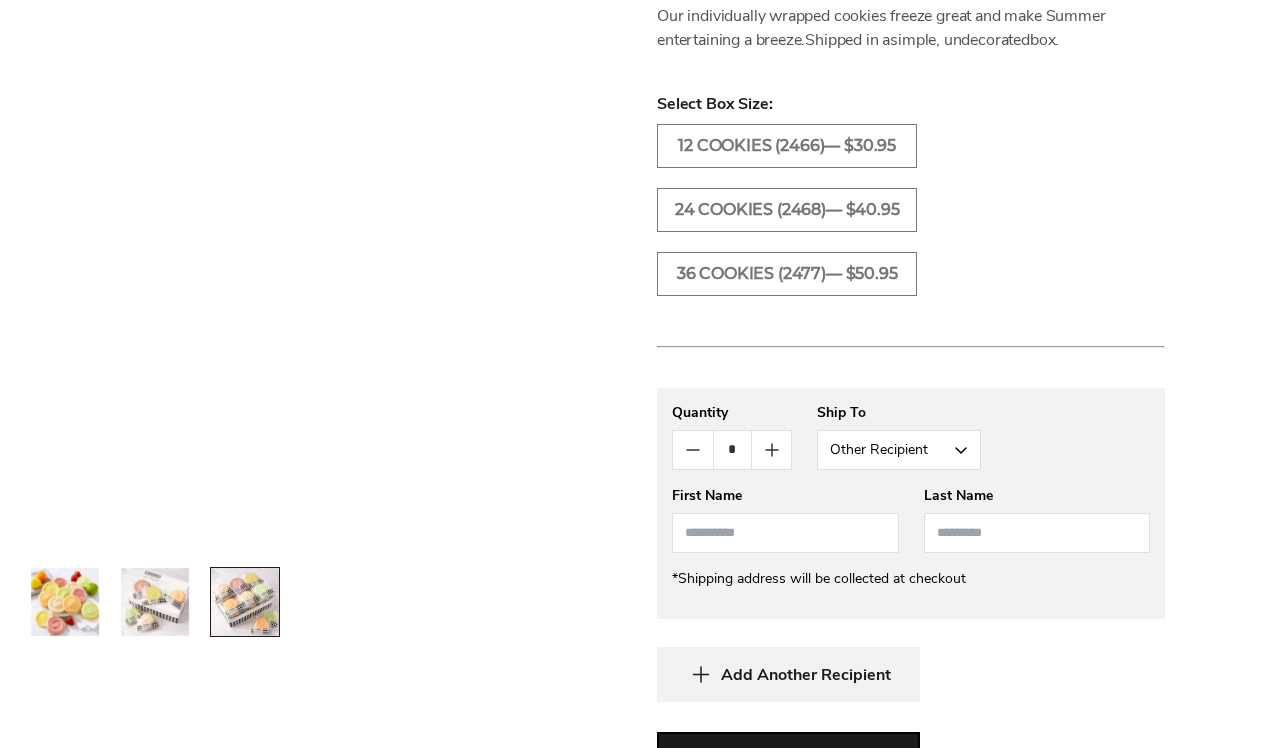 click at bounding box center [155, 602] 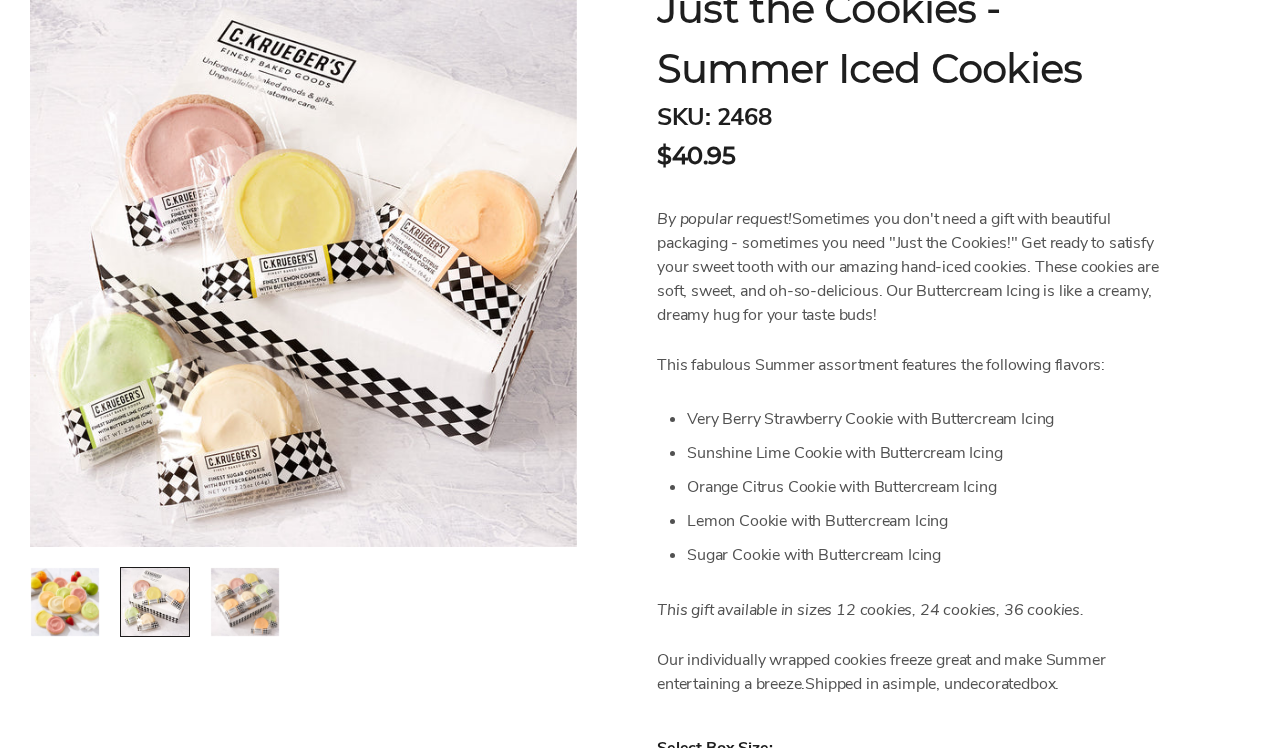 scroll, scrollTop: 0, scrollLeft: 0, axis: both 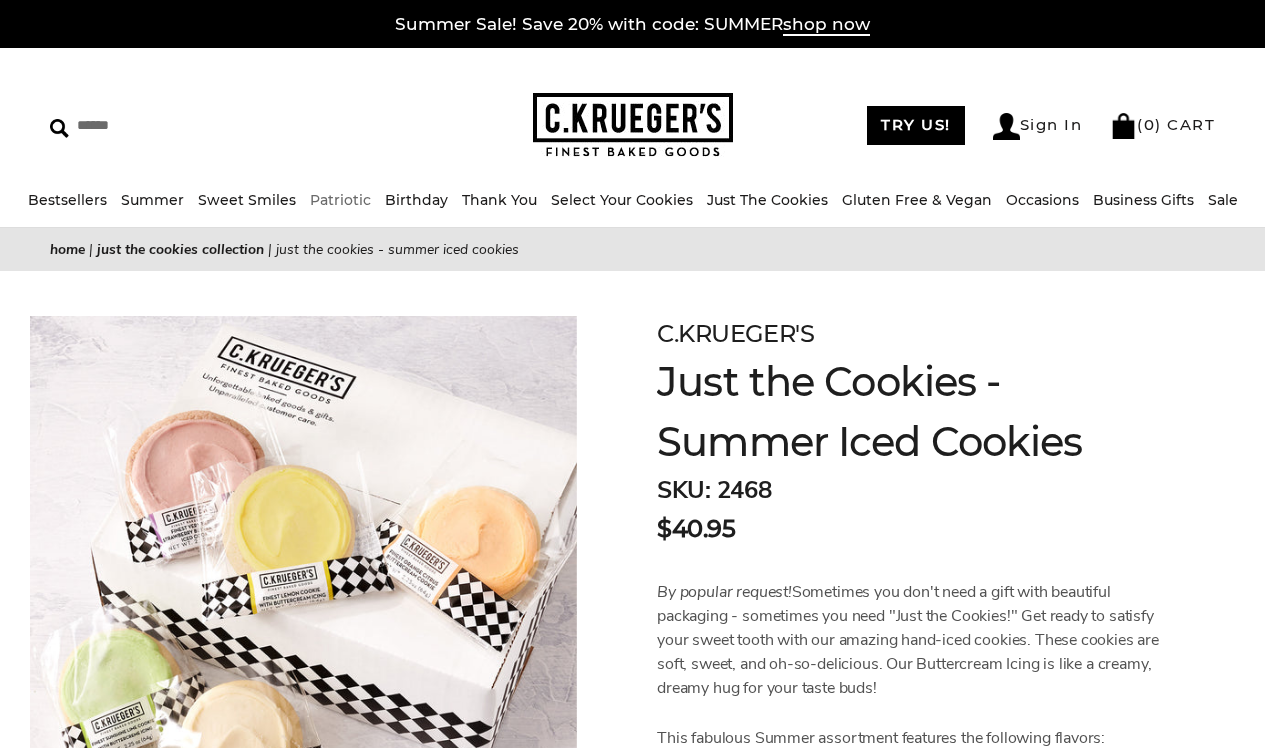 click on "Patriotic" at bounding box center (340, 200) 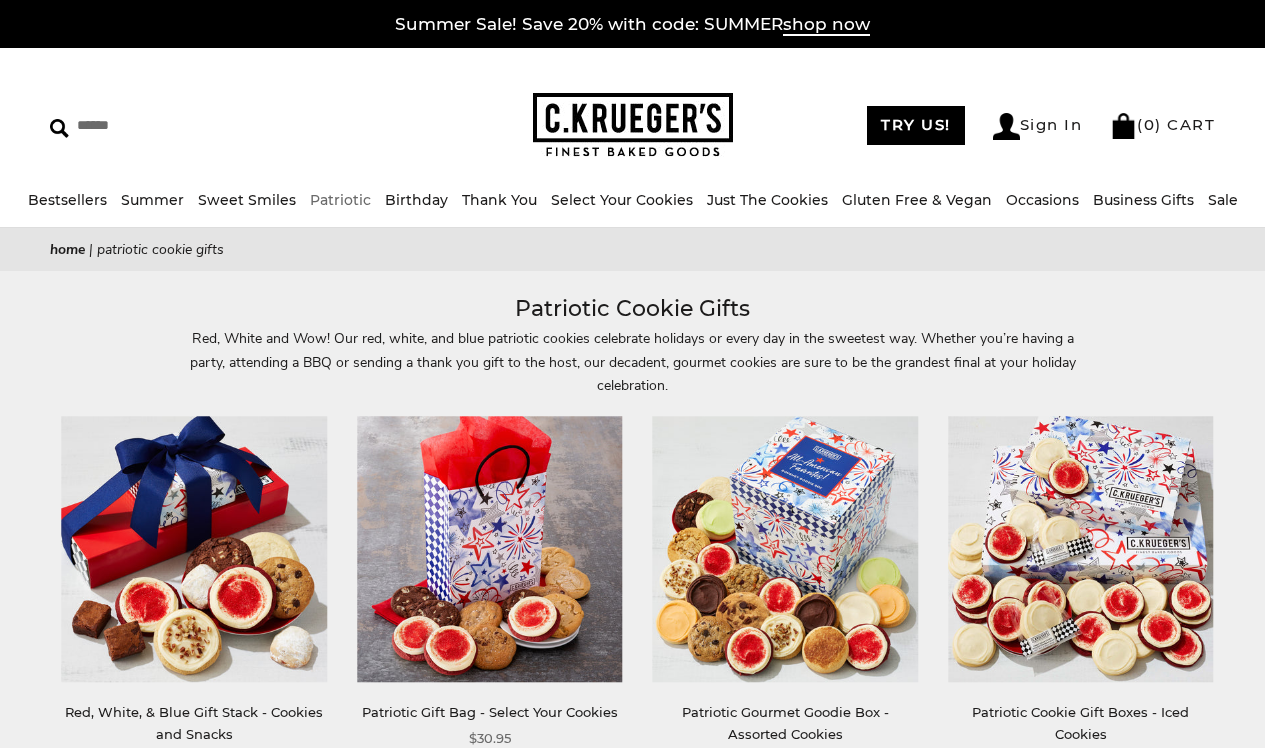 scroll, scrollTop: 0, scrollLeft: 0, axis: both 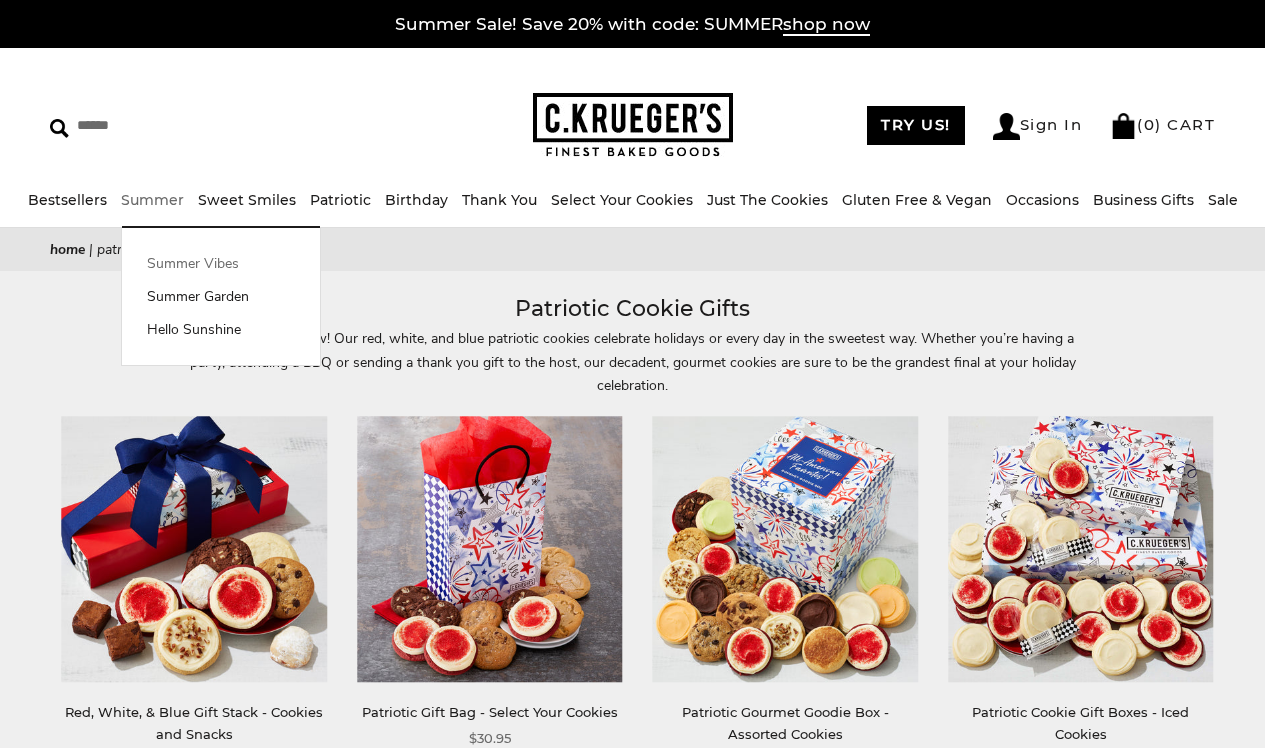 click on "Summer Vibes" at bounding box center [221, 263] 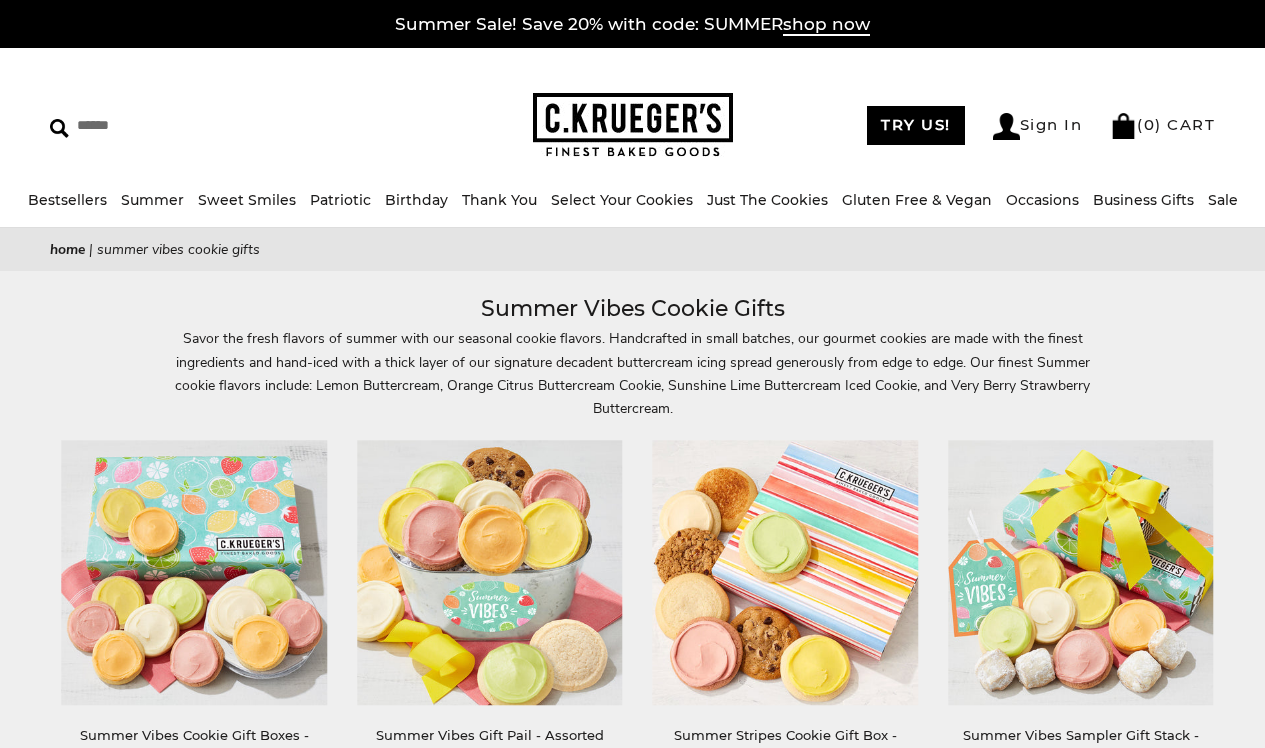 scroll, scrollTop: 0, scrollLeft: 0, axis: both 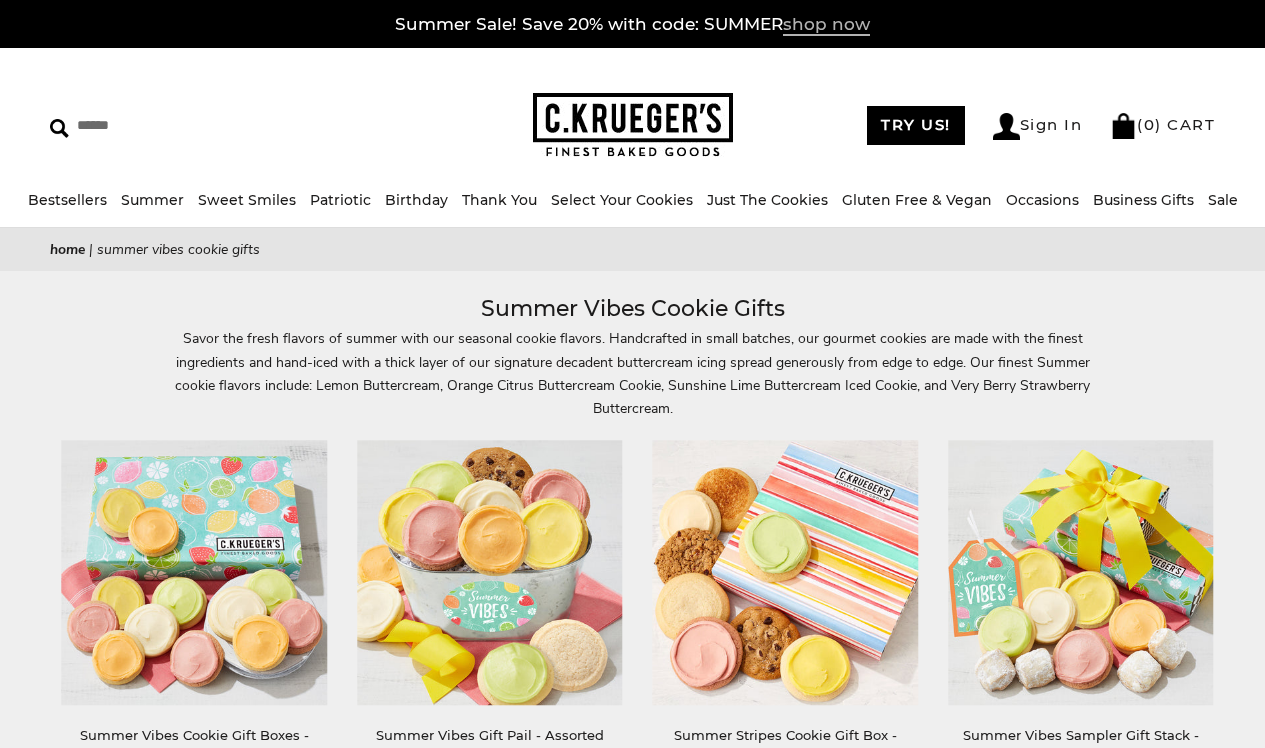 click on "shop now" at bounding box center (826, 25) 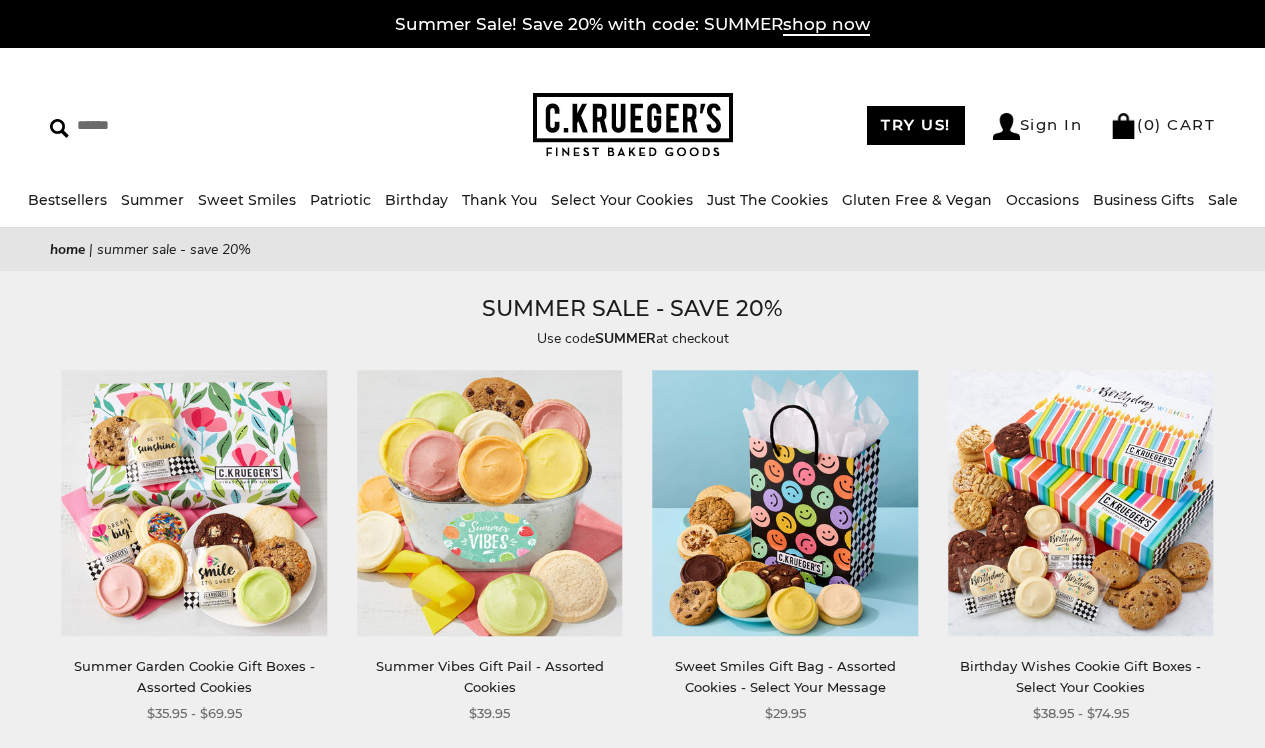 scroll, scrollTop: 0, scrollLeft: 0, axis: both 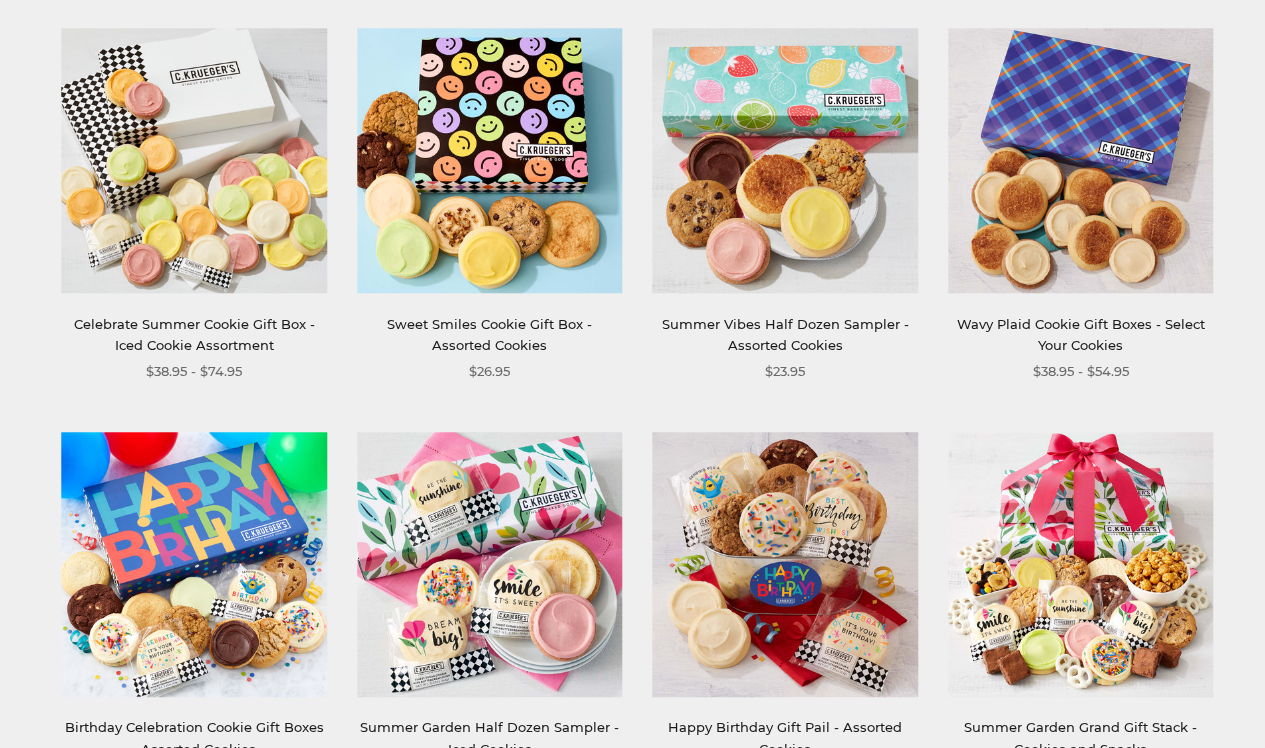 click on "Celebrate Summer Cookie Gift Box - Iced Cookie Assortment" at bounding box center (194, 334) 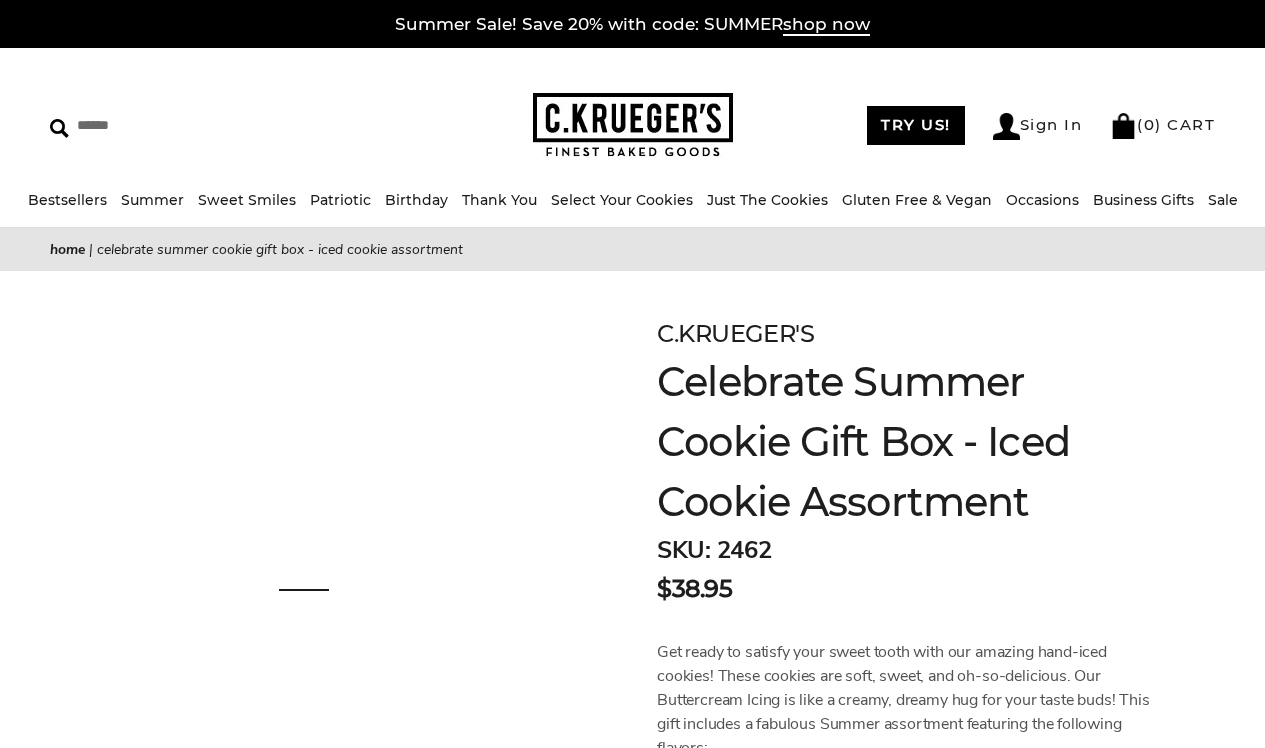 scroll, scrollTop: 0, scrollLeft: 0, axis: both 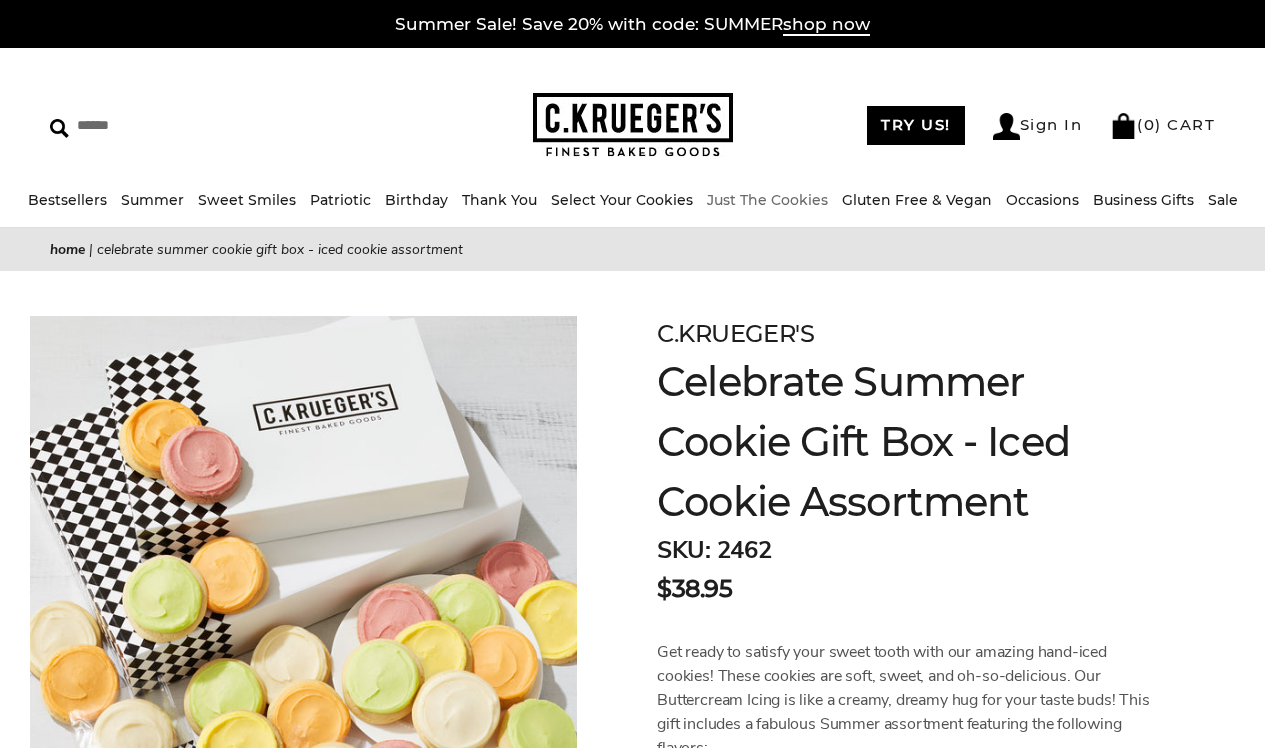 click on "Just The Cookies" at bounding box center (767, 200) 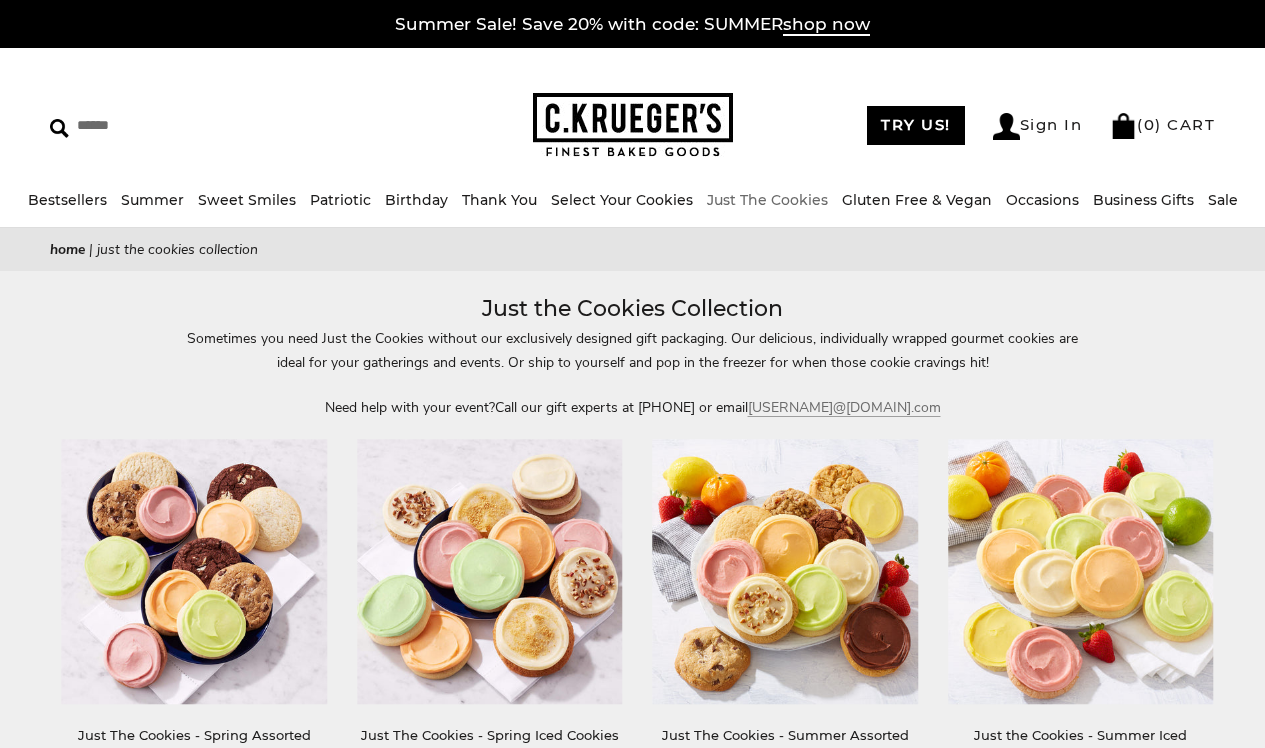 scroll, scrollTop: 0, scrollLeft: 0, axis: both 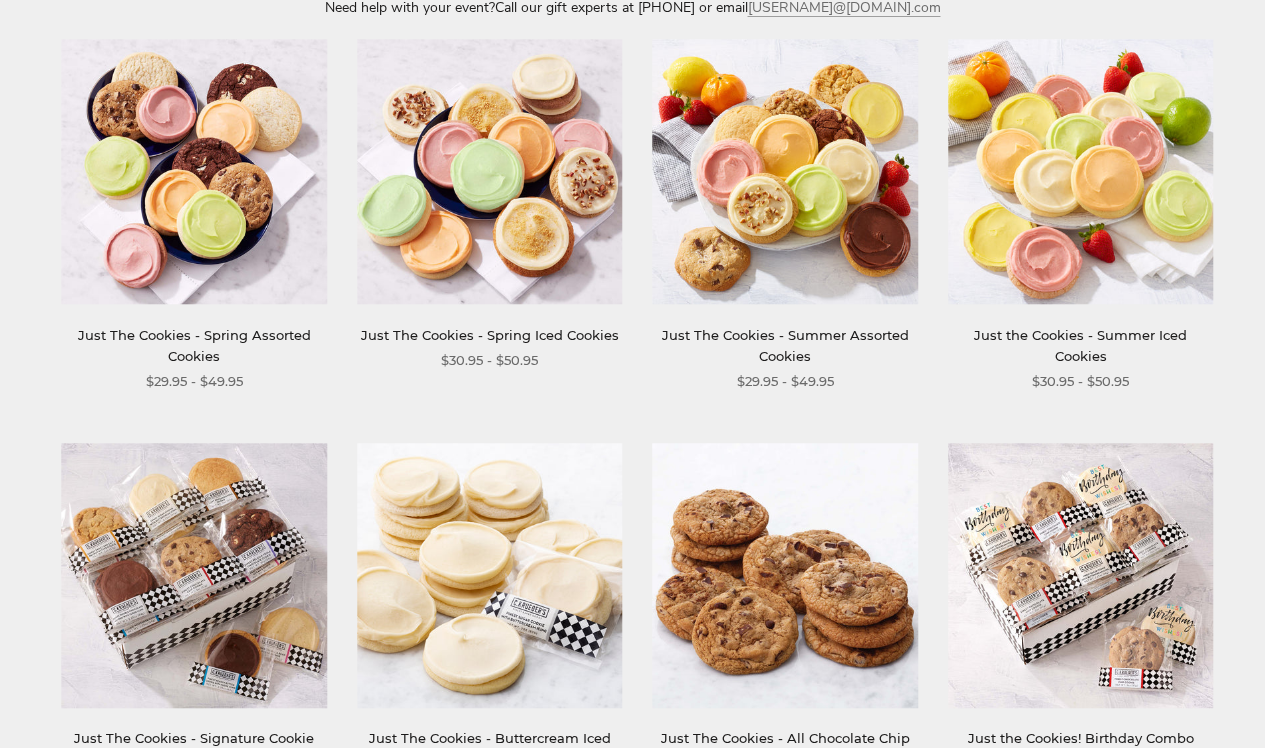 click on "Just the Cookies  - Summer Iced Cookies" at bounding box center [1080, 345] 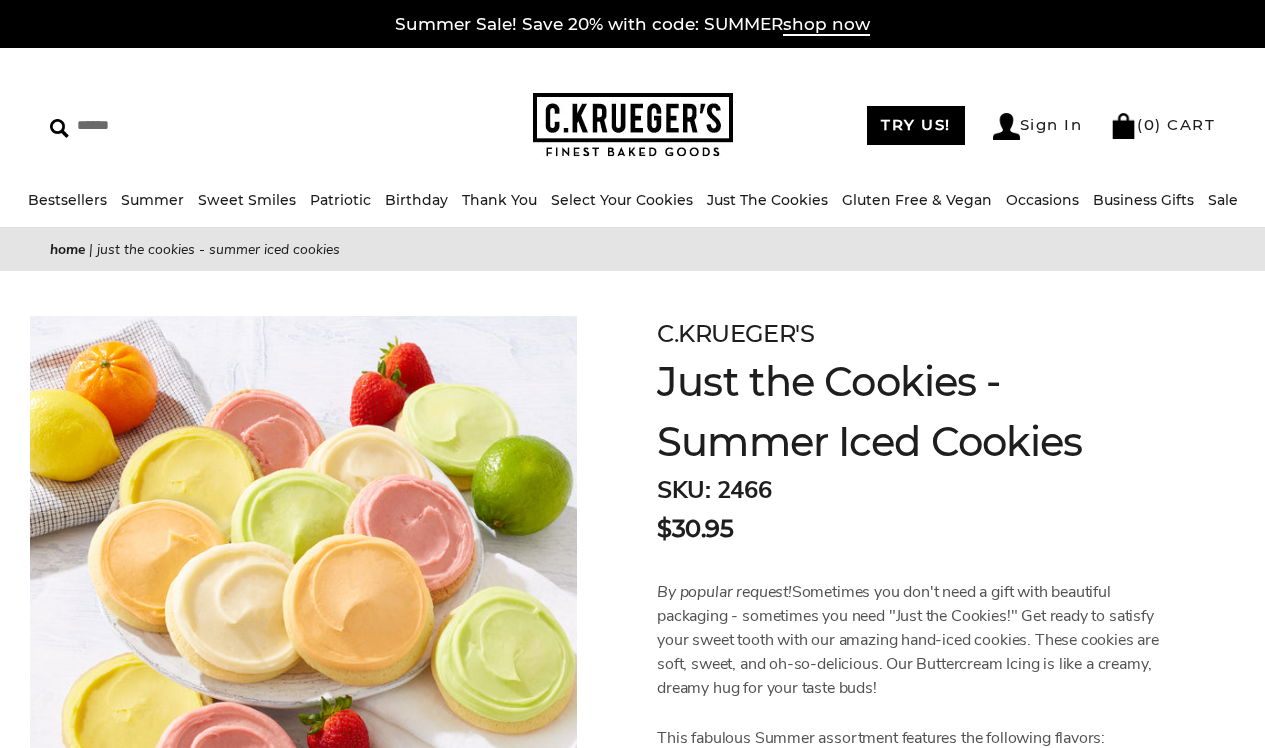 scroll, scrollTop: 0, scrollLeft: 0, axis: both 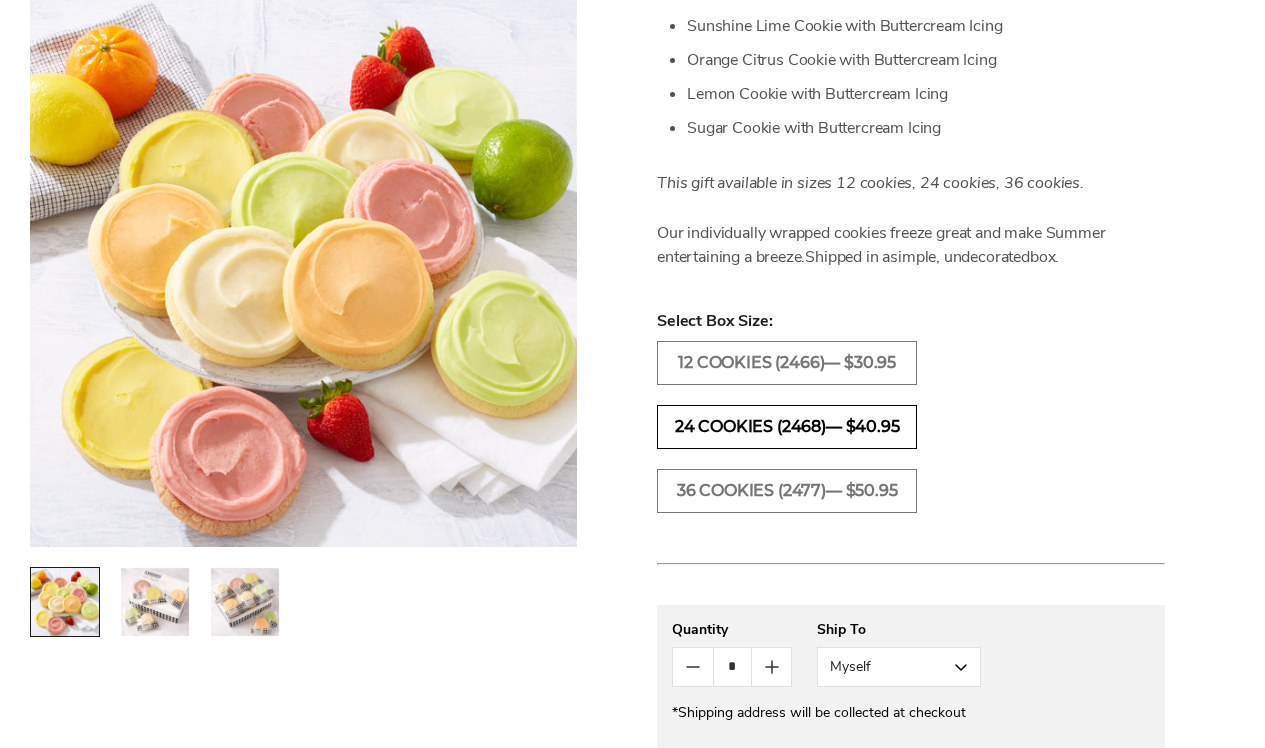 click on "24 COOKIES (2468)— $40.95" at bounding box center [787, 427] 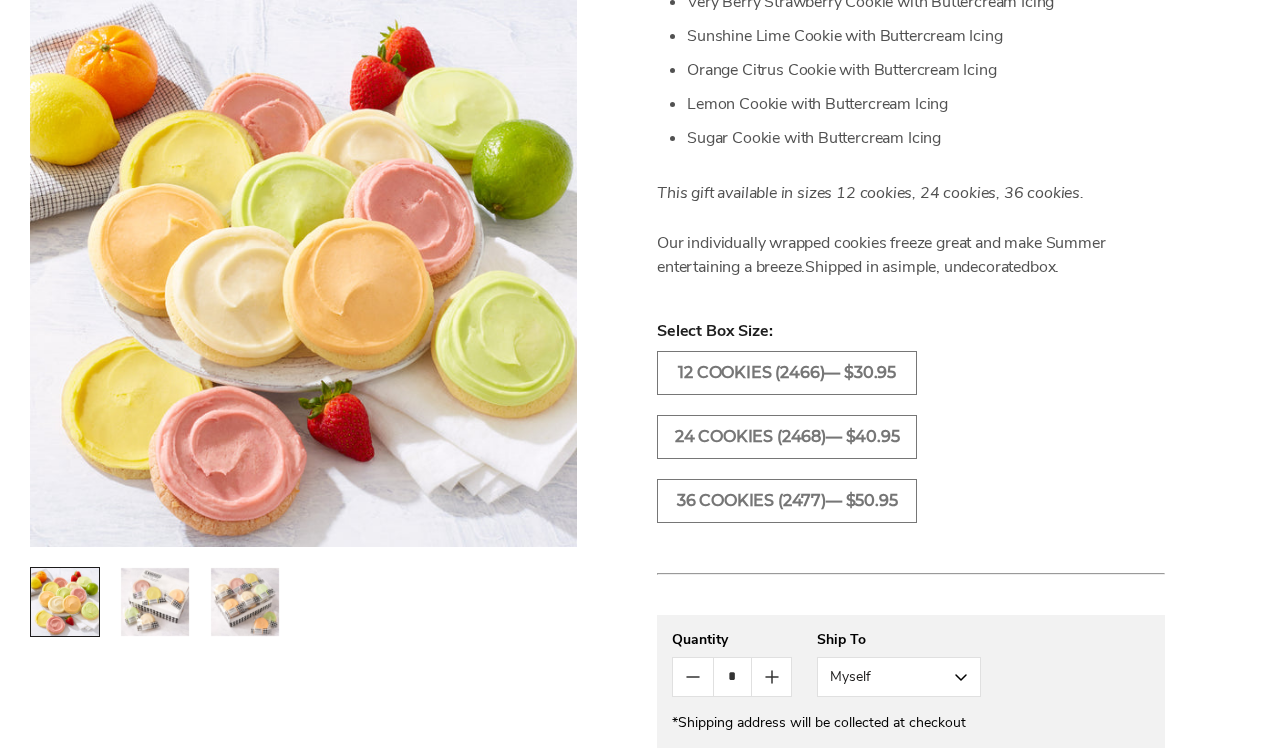 scroll, scrollTop: 0, scrollLeft: 0, axis: both 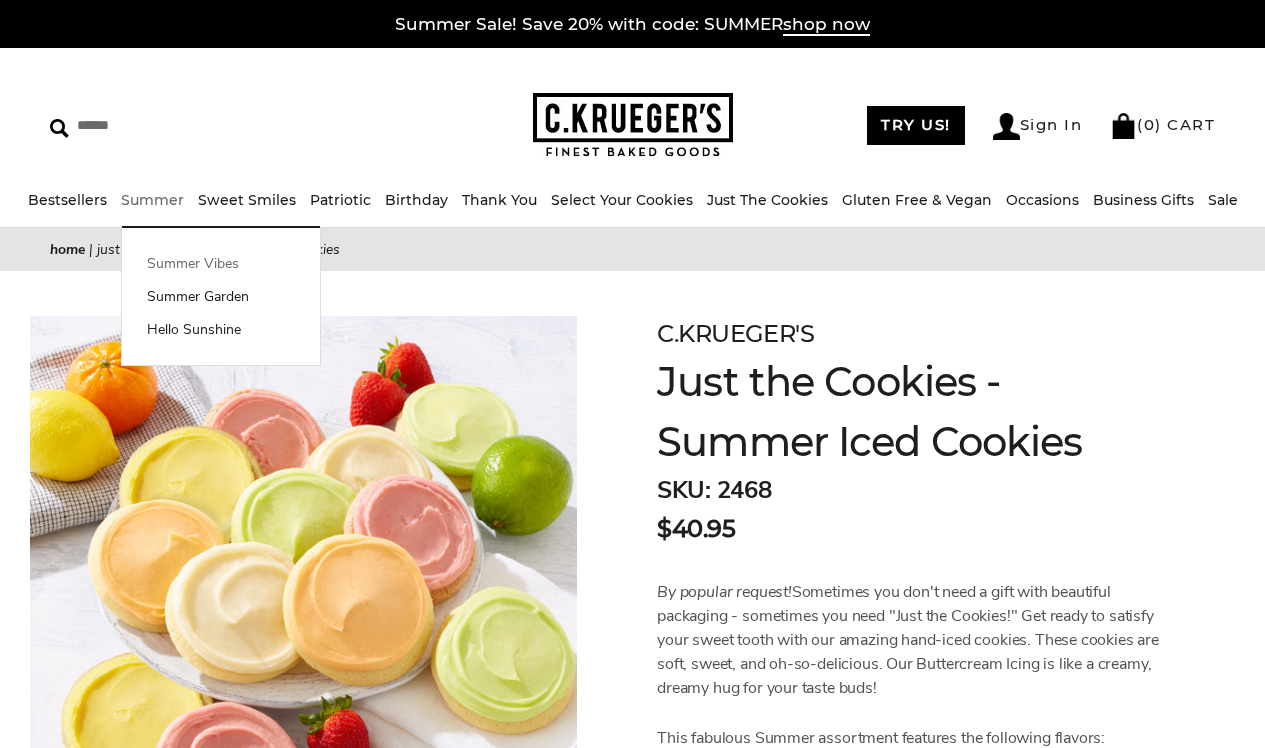 click on "Summer Vibes" at bounding box center (221, 263) 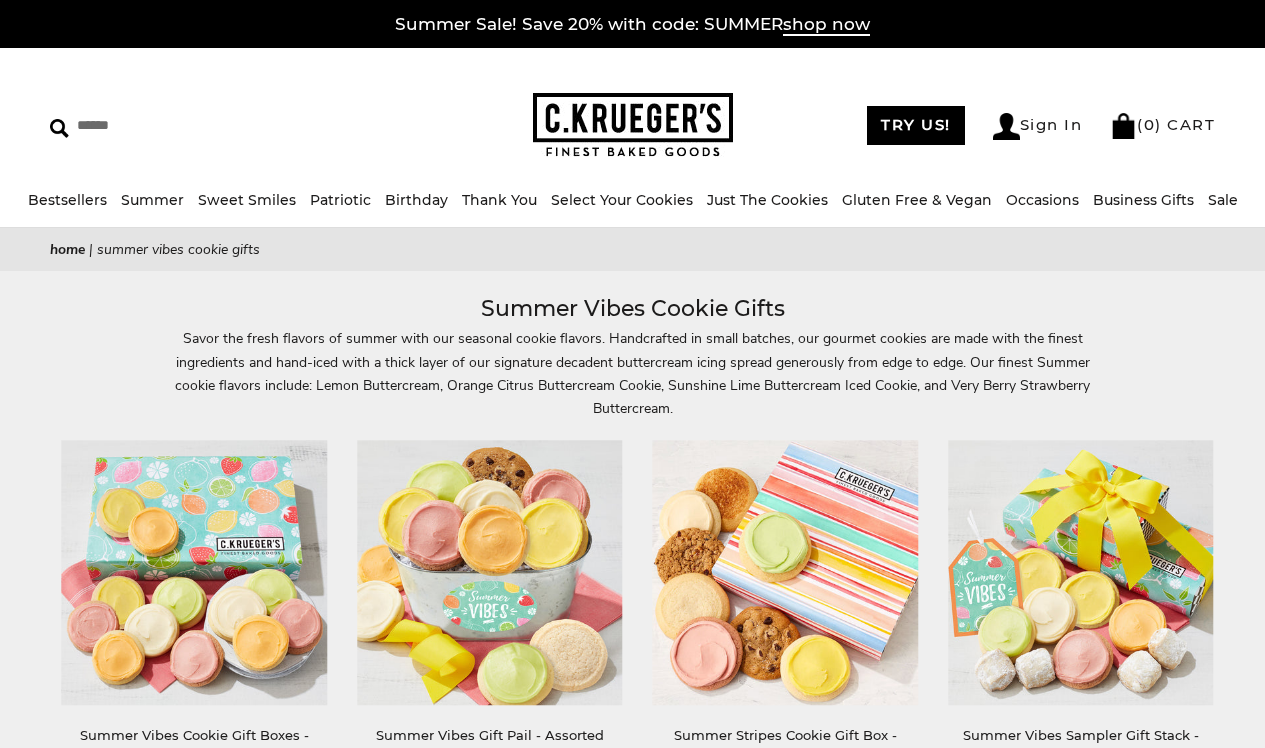 scroll, scrollTop: 0, scrollLeft: 0, axis: both 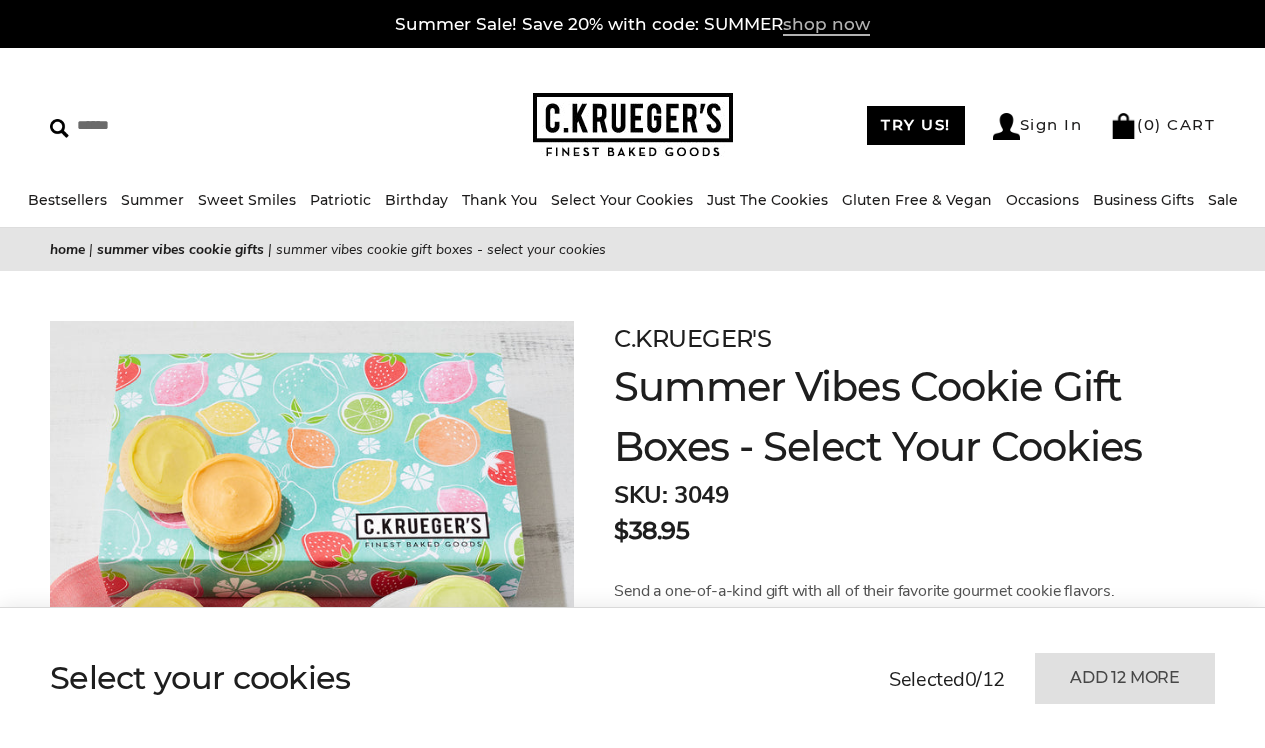 click on "shop now" at bounding box center [826, 25] 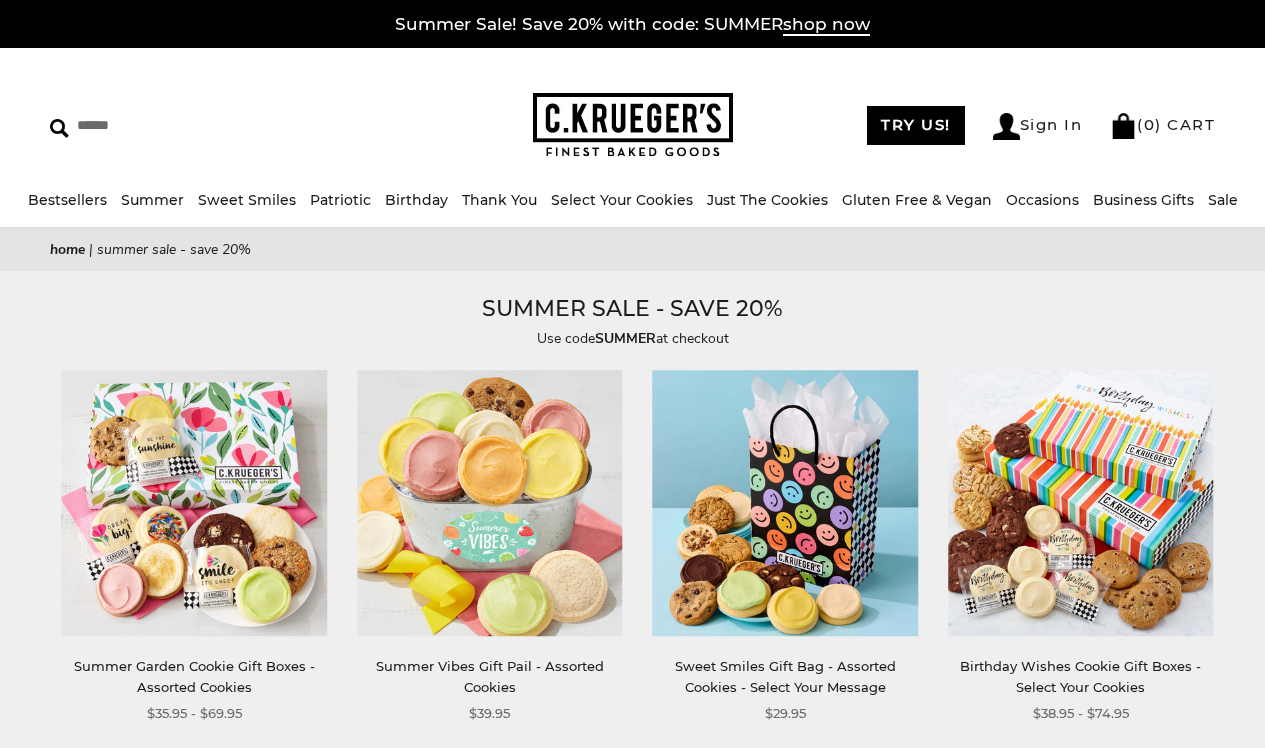 scroll, scrollTop: 0, scrollLeft: 0, axis: both 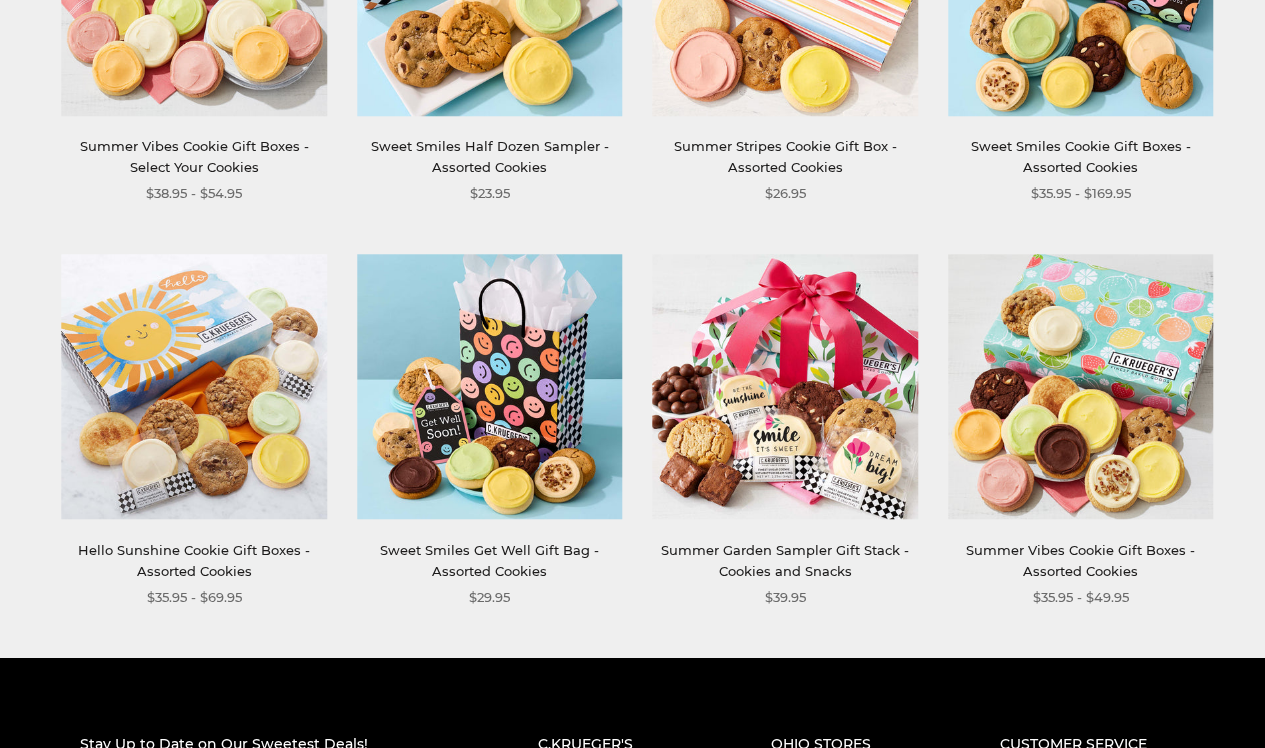 click on "Summer Vibes Cookie Gift Boxes - Select Your Cookies" at bounding box center (194, 156) 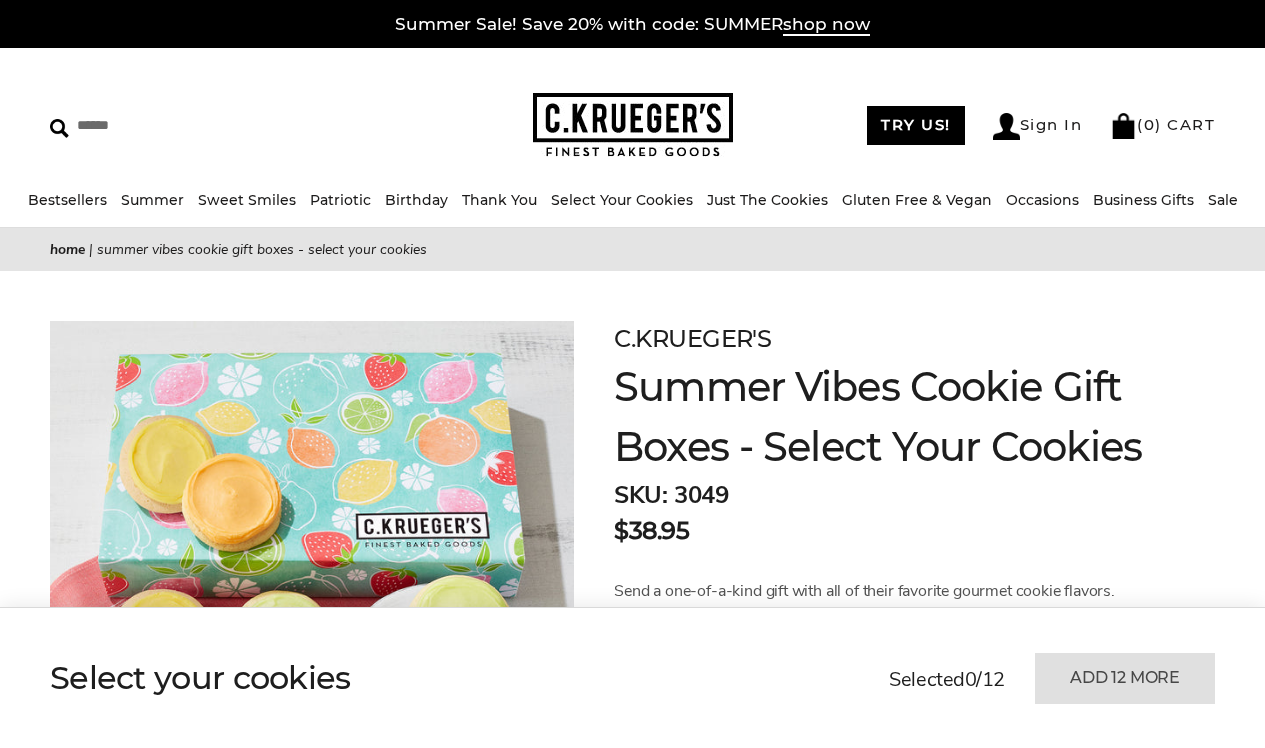 scroll, scrollTop: 0, scrollLeft: 0, axis: both 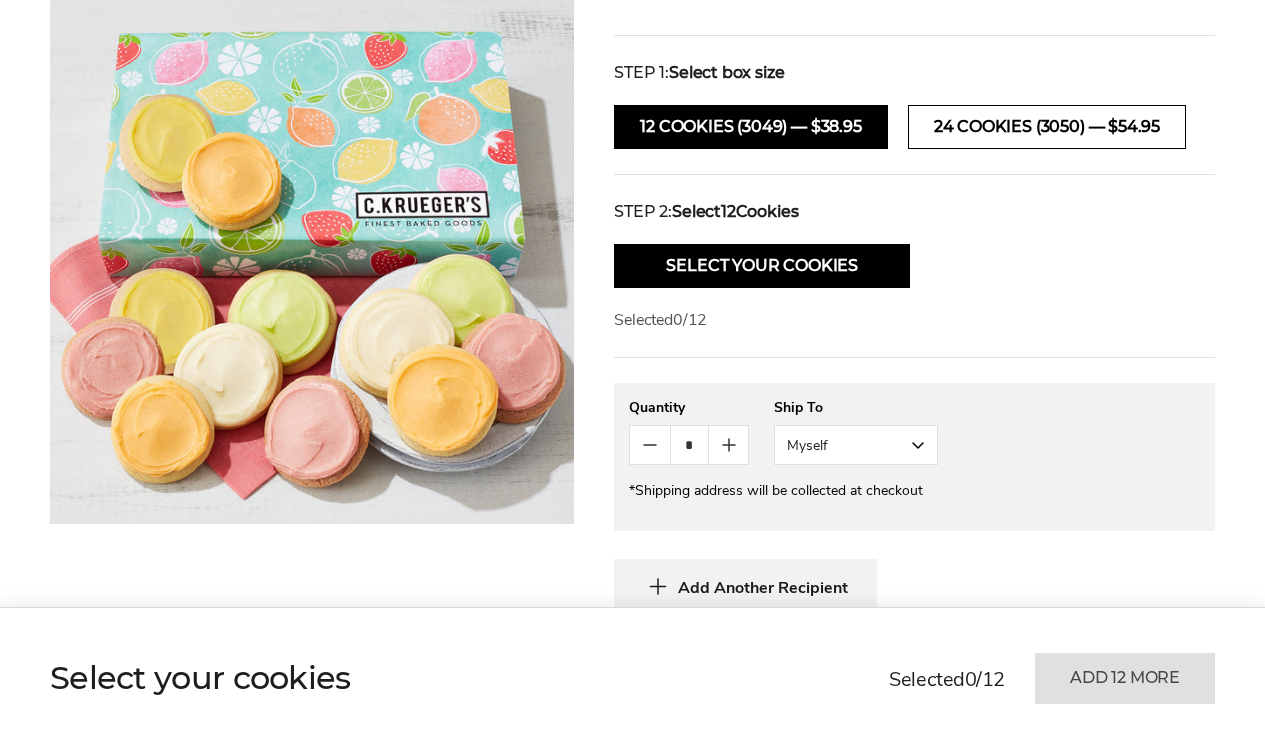 click on "24 Cookies (3050) — $54.95" at bounding box center (1047, 127) 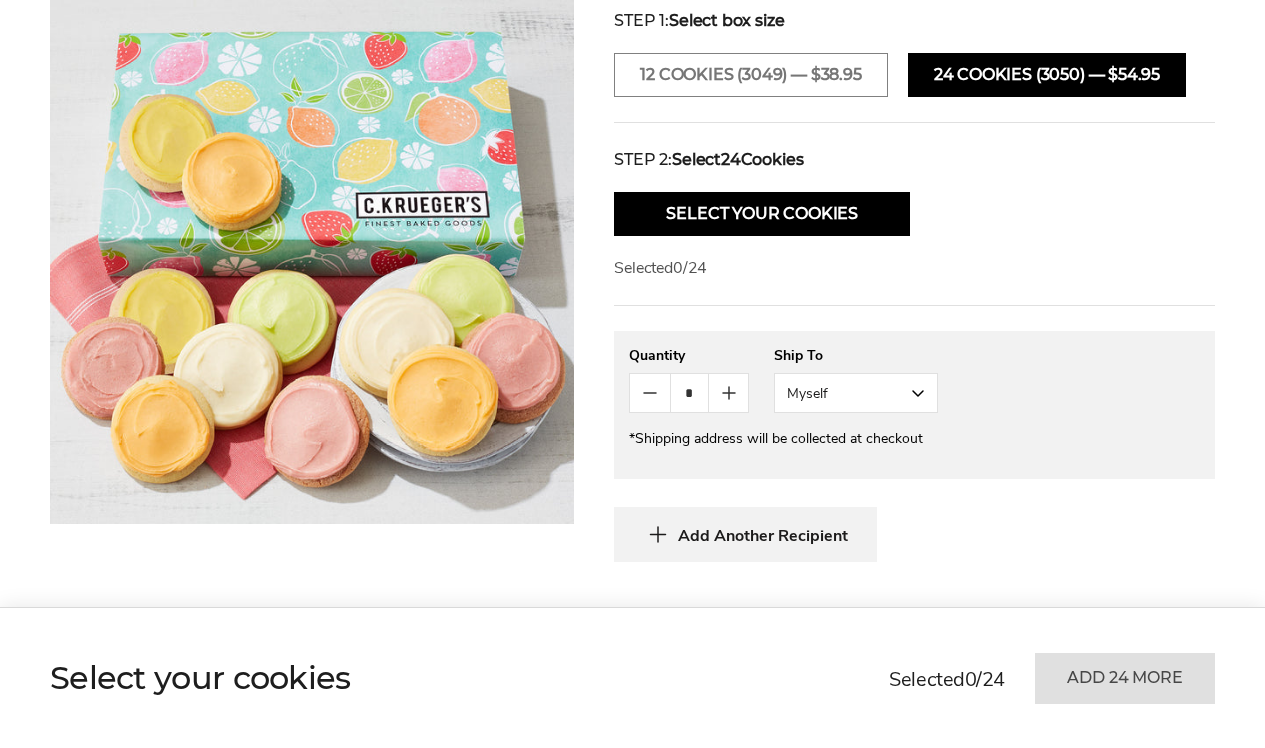scroll, scrollTop: 0, scrollLeft: 0, axis: both 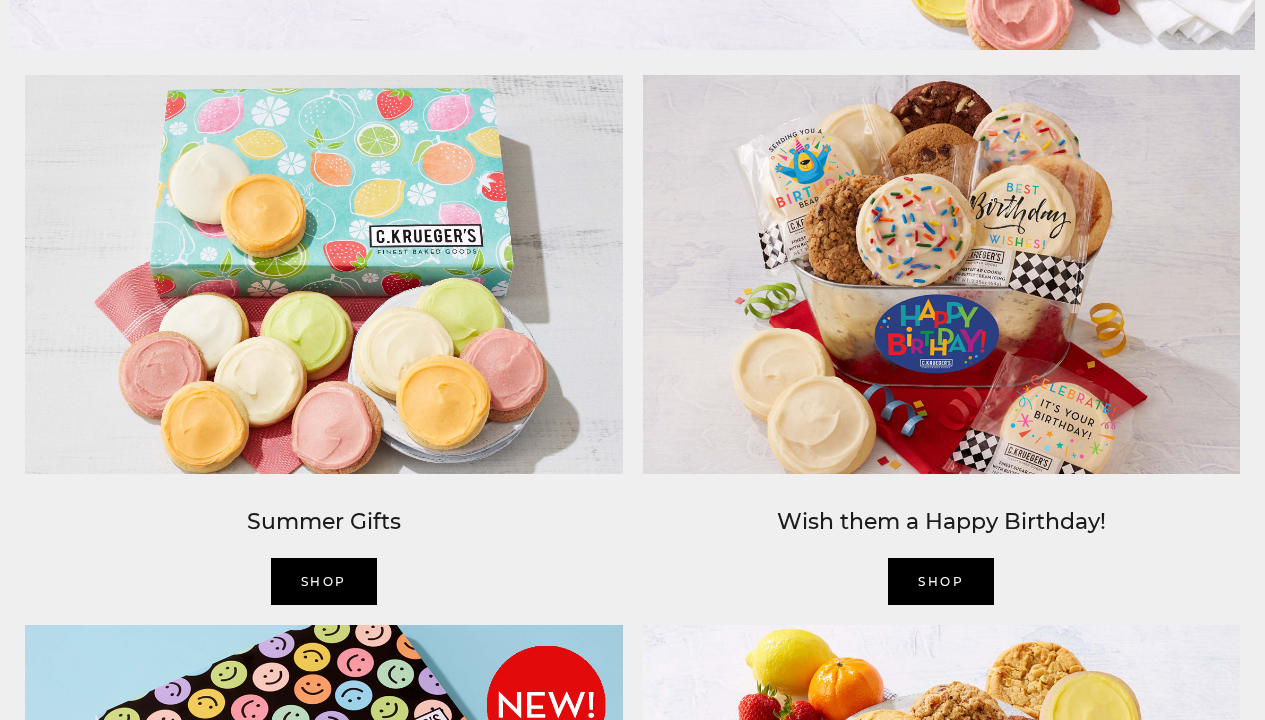 click at bounding box center [324, 274] 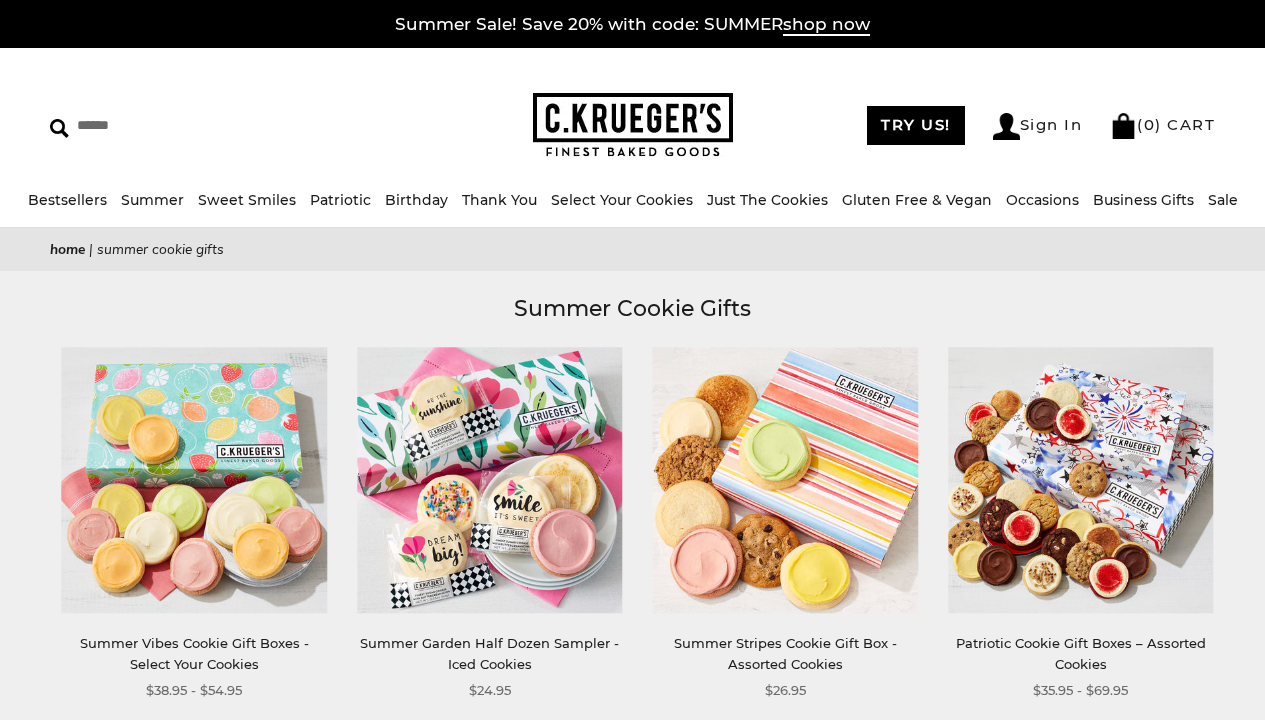 scroll, scrollTop: 0, scrollLeft: 0, axis: both 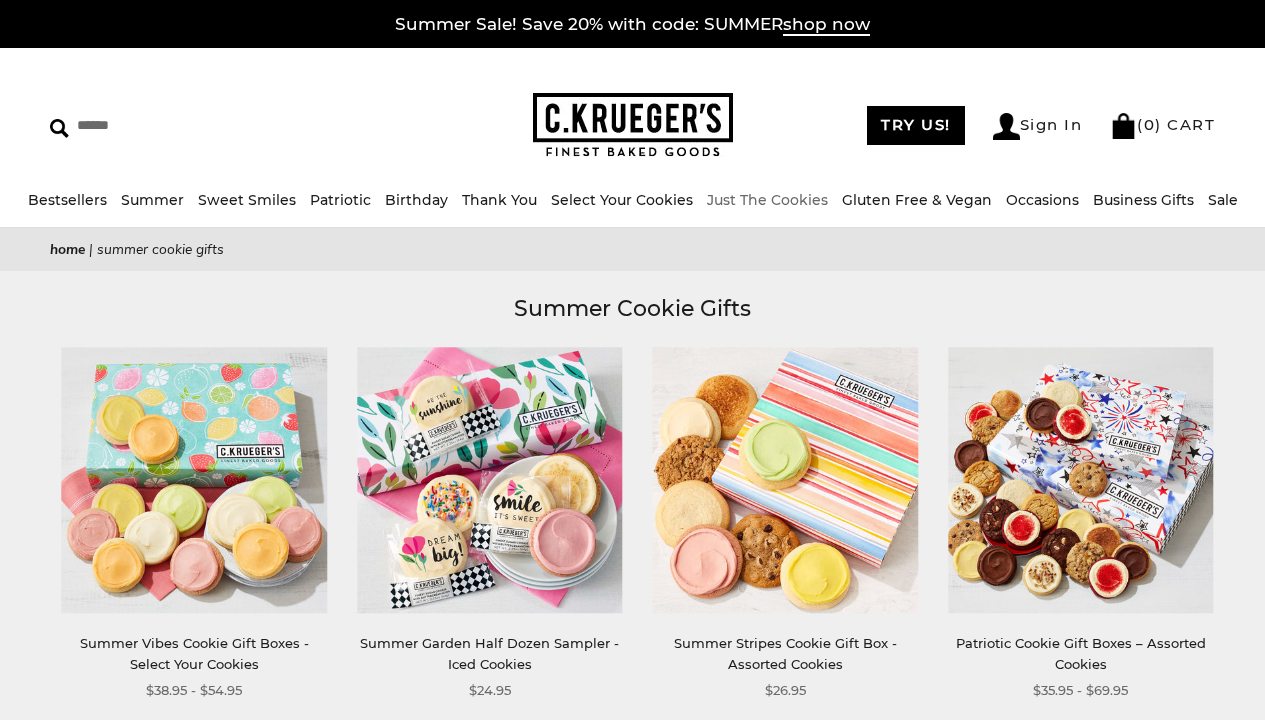 click on "Just The Cookies" at bounding box center [767, 200] 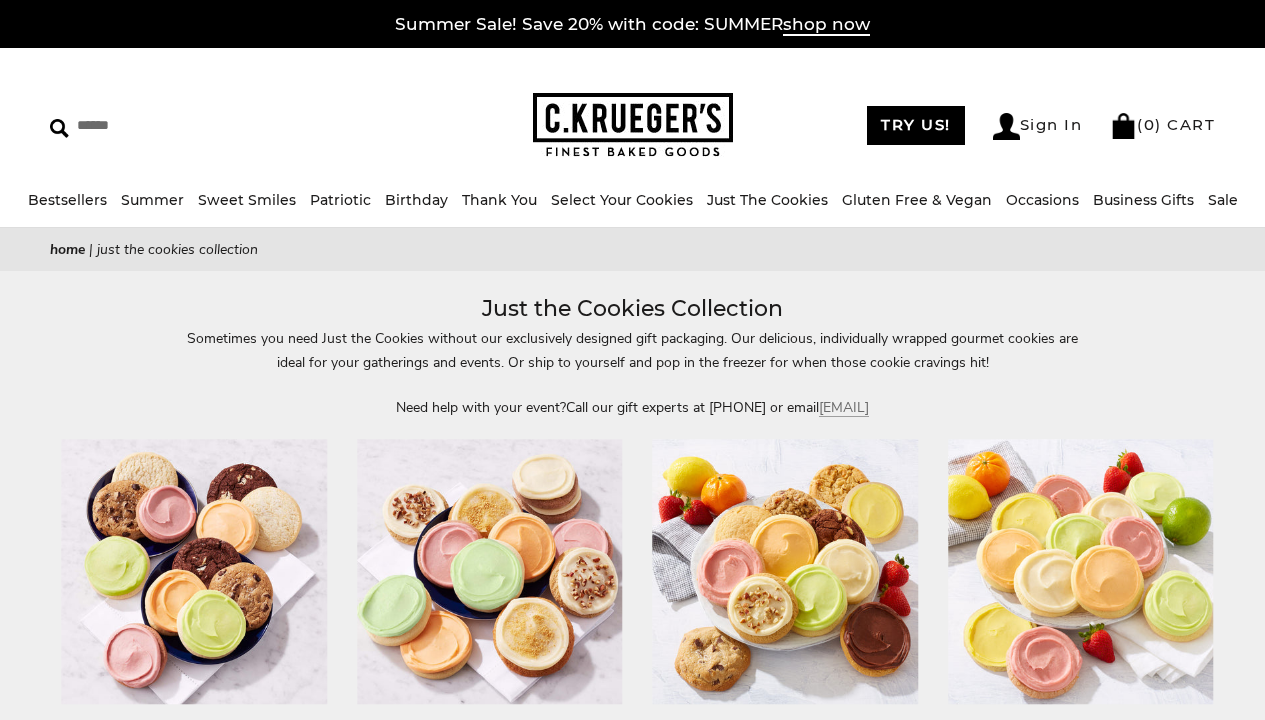 scroll, scrollTop: 0, scrollLeft: 0, axis: both 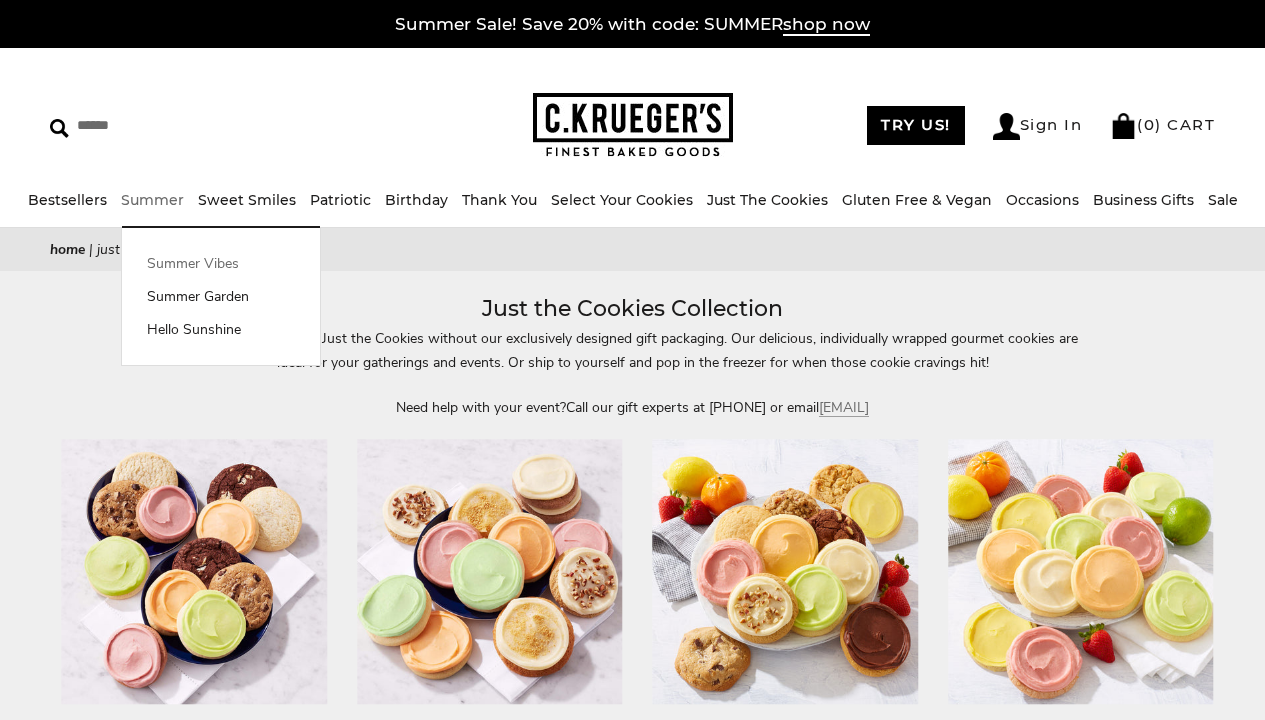 click on "Summer Vibes" at bounding box center [221, 263] 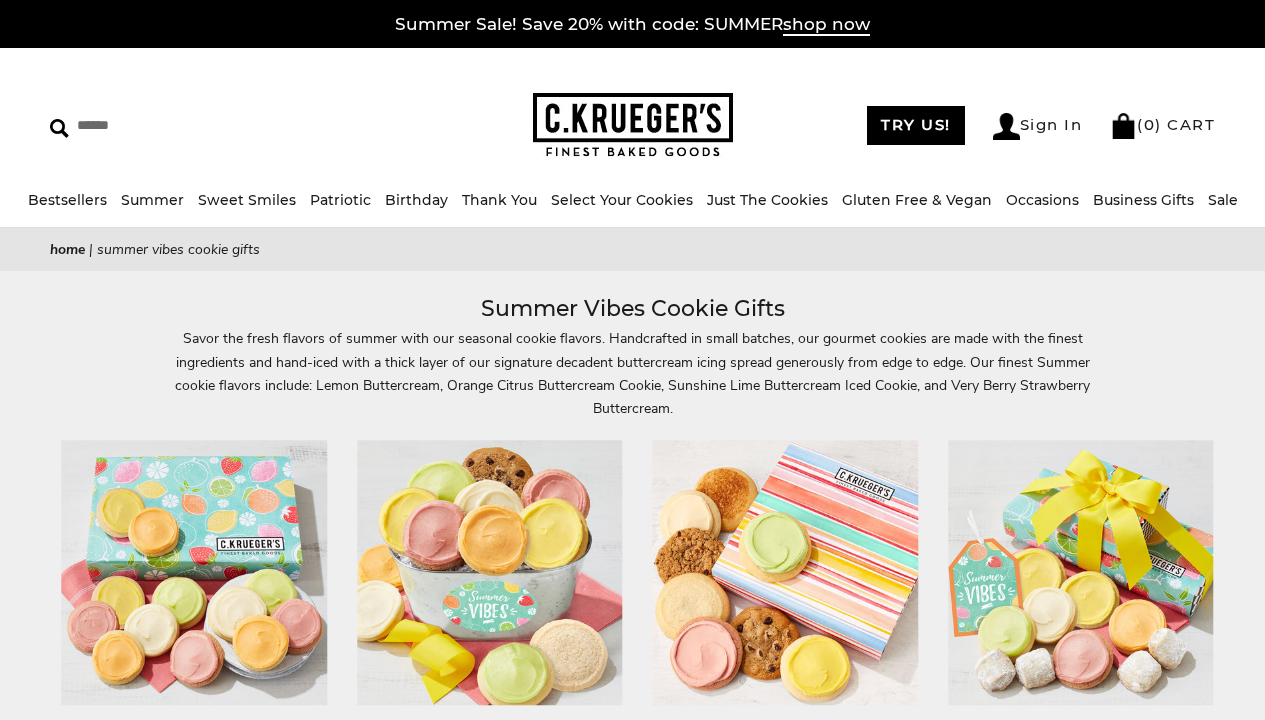 scroll, scrollTop: 0, scrollLeft: 0, axis: both 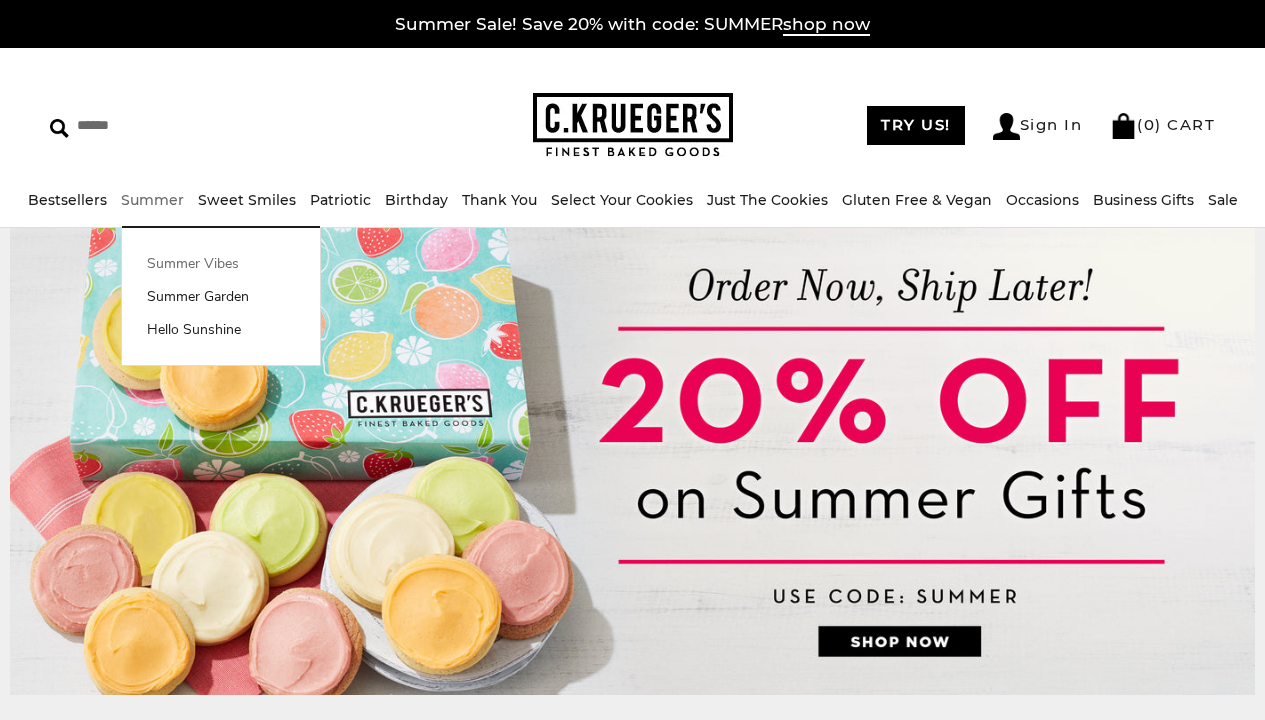 click on "Summer Vibes" at bounding box center (221, 263) 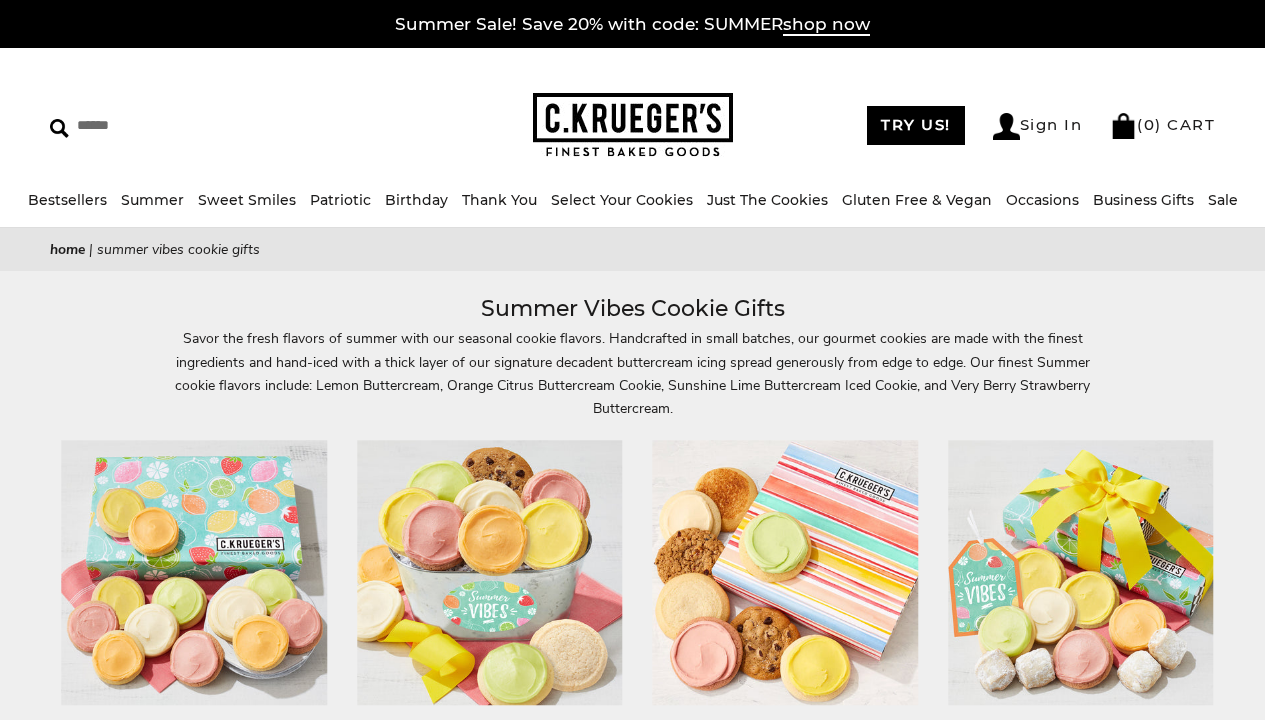 scroll, scrollTop: 0, scrollLeft: 0, axis: both 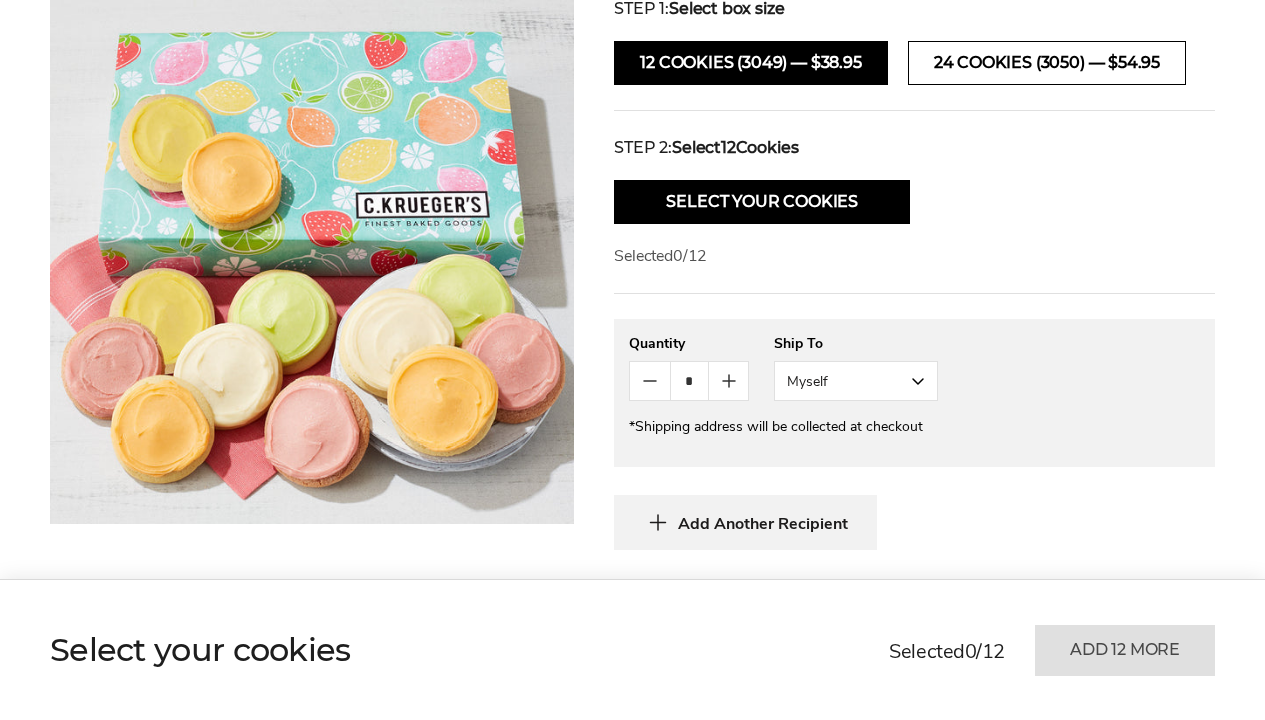 click on "24 Cookies (3050) — $54.95" at bounding box center [1047, 63] 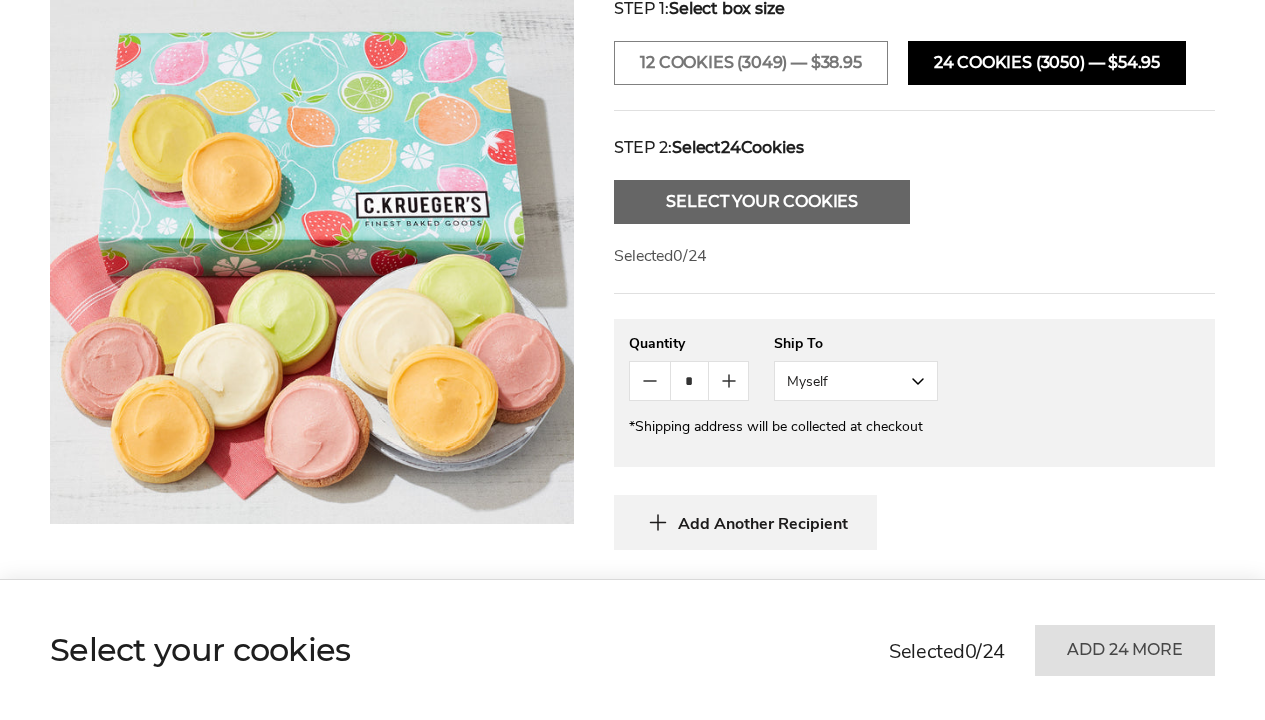 click on "Select Your Cookies" at bounding box center [762, 202] 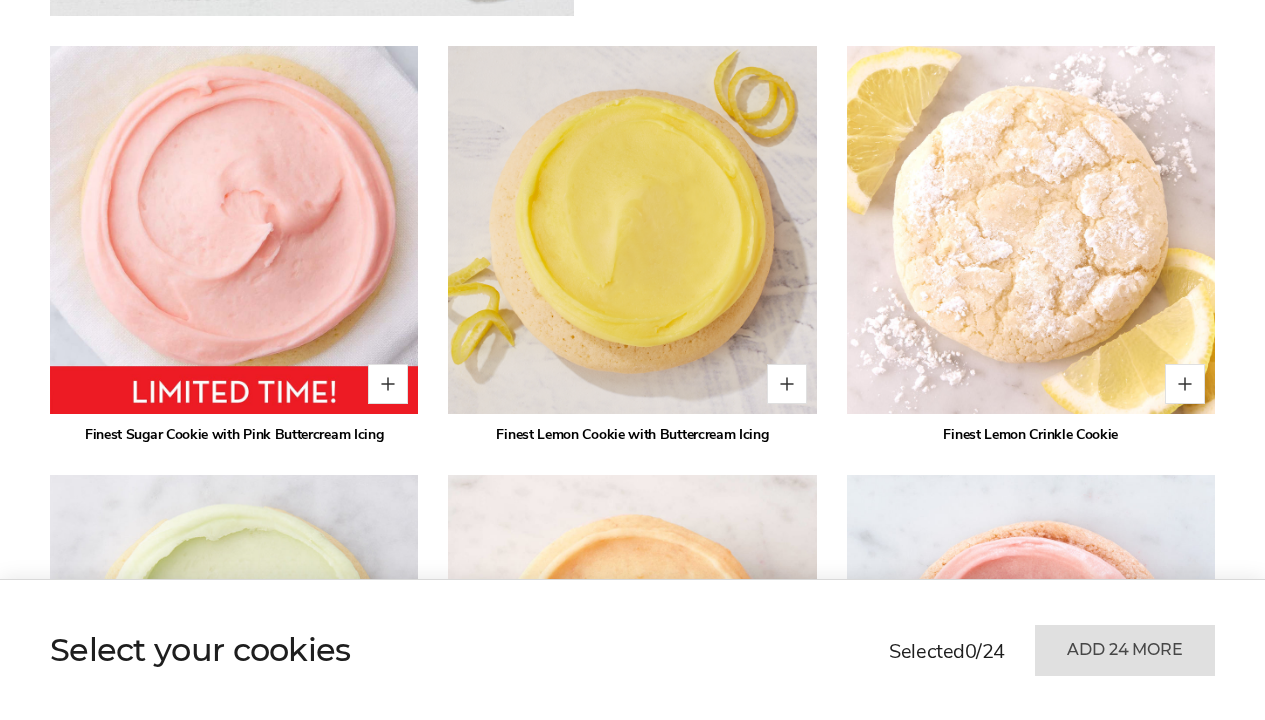 scroll, scrollTop: 1398, scrollLeft: 0, axis: vertical 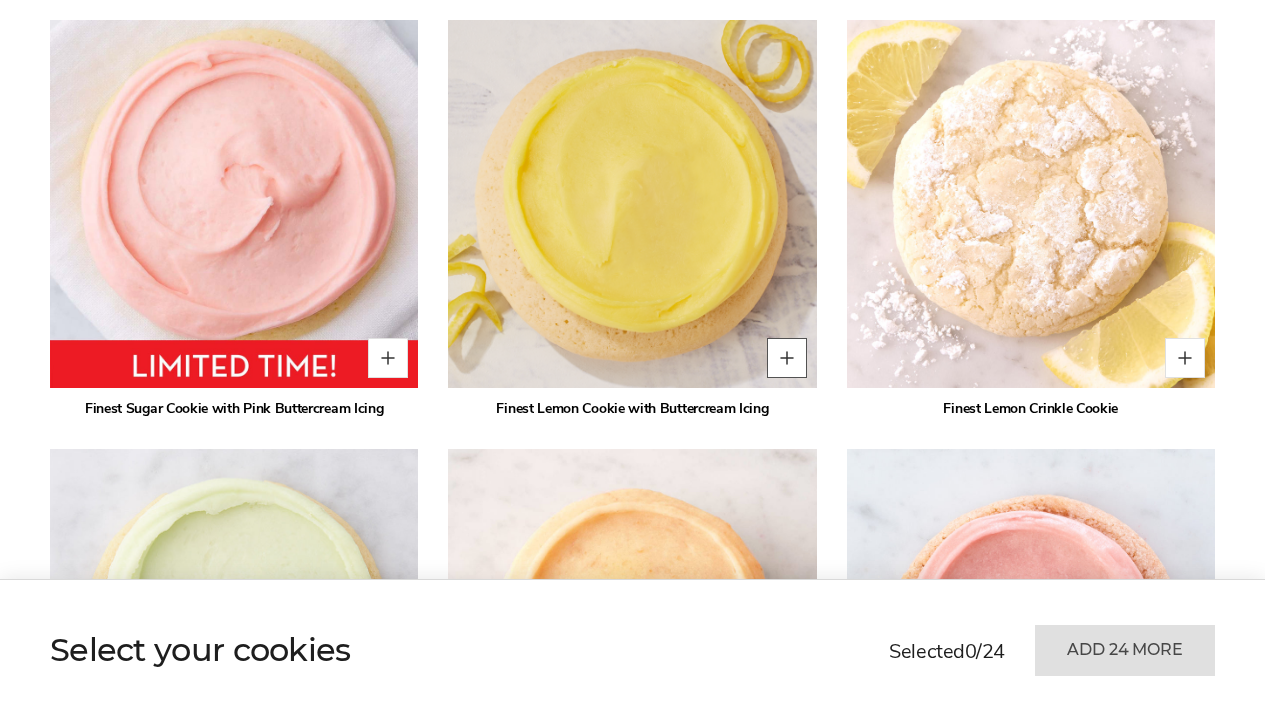 click at bounding box center (787, 358) 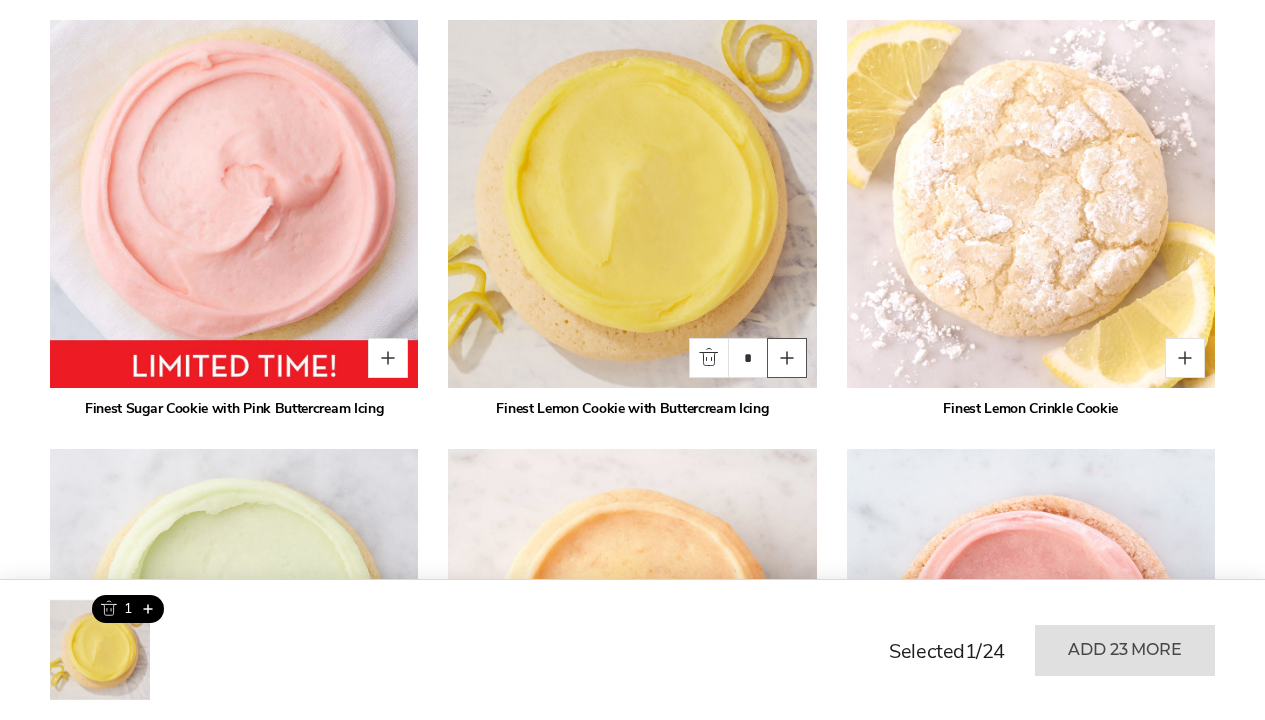 click at bounding box center (787, 358) 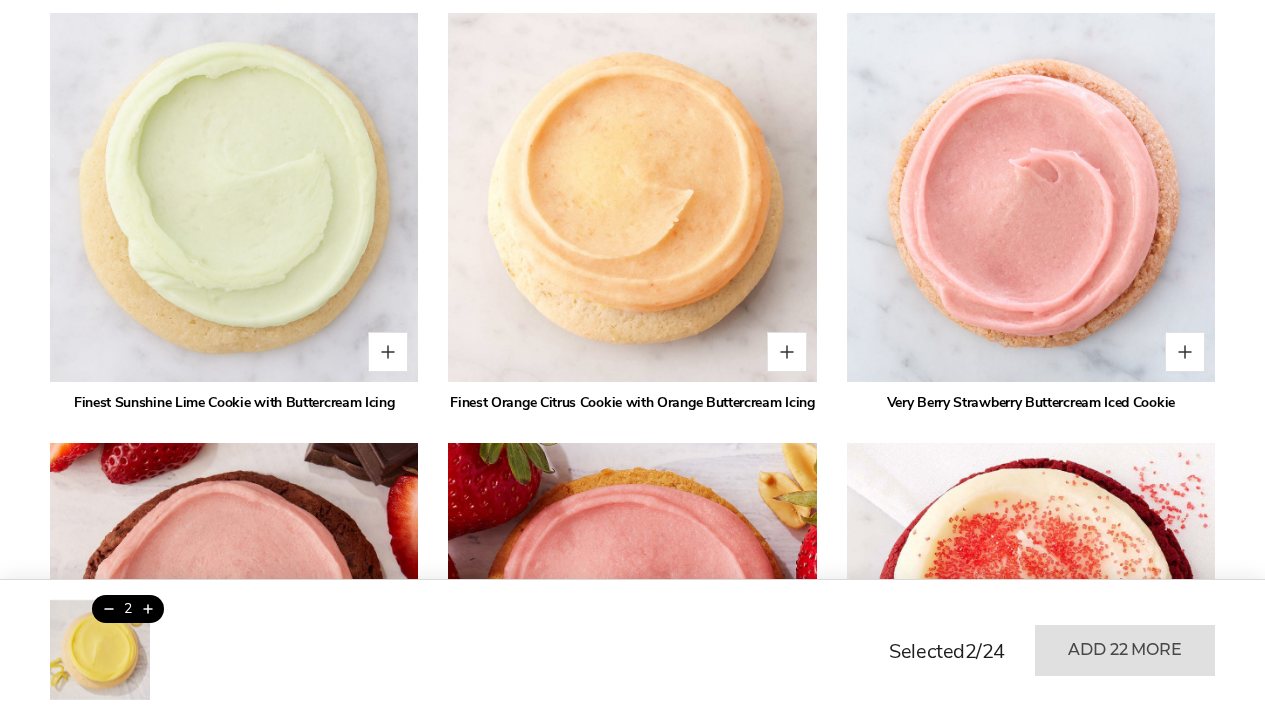 scroll, scrollTop: 1852, scrollLeft: 0, axis: vertical 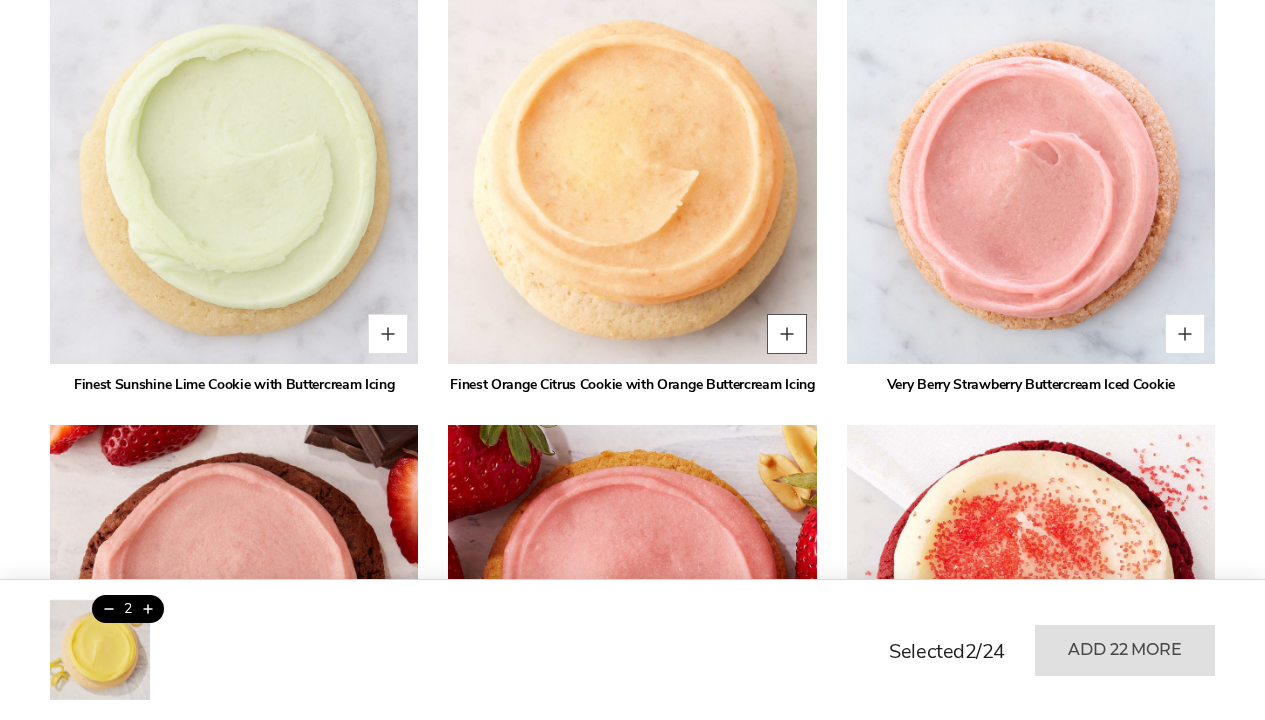 click at bounding box center (787, 334) 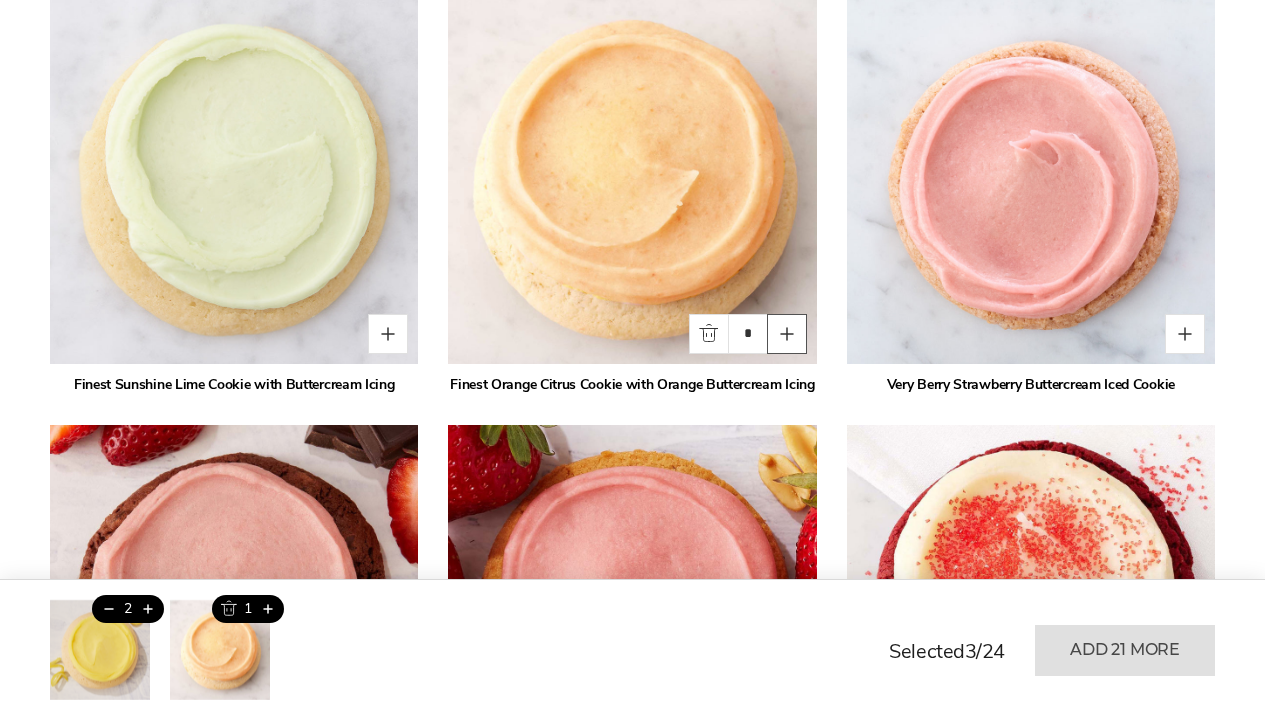 click at bounding box center [787, 334] 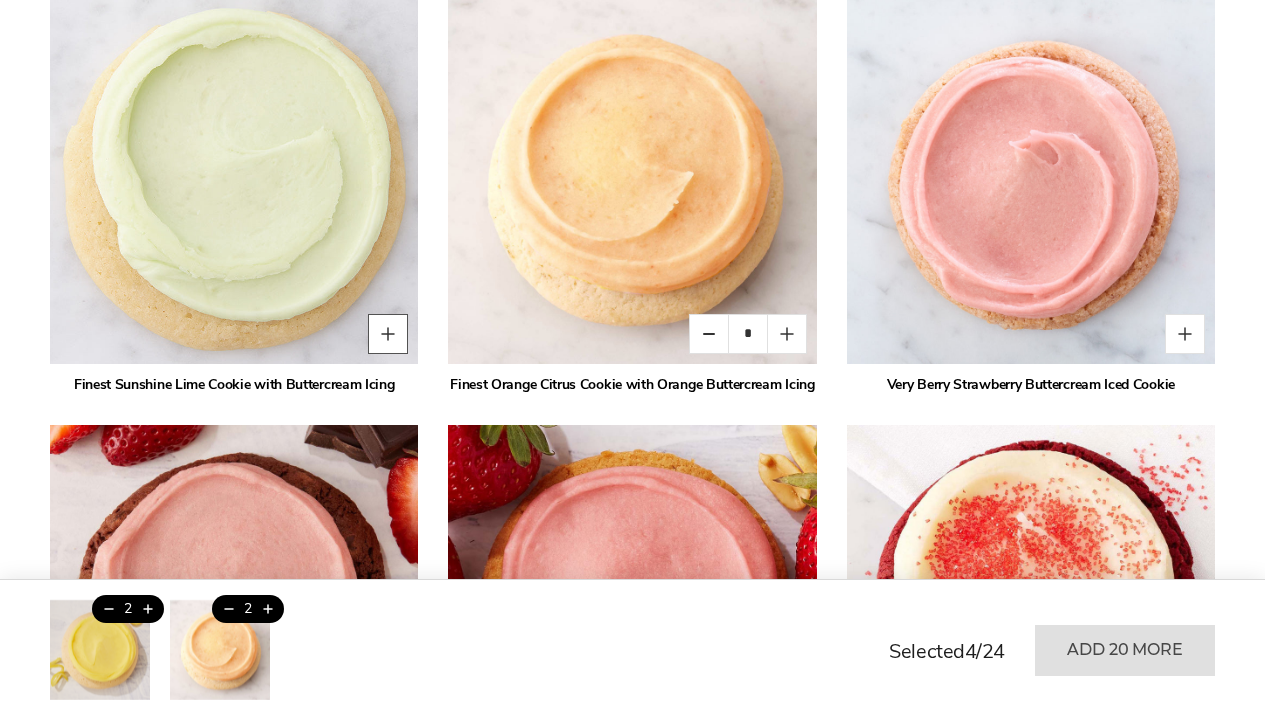 click at bounding box center [388, 334] 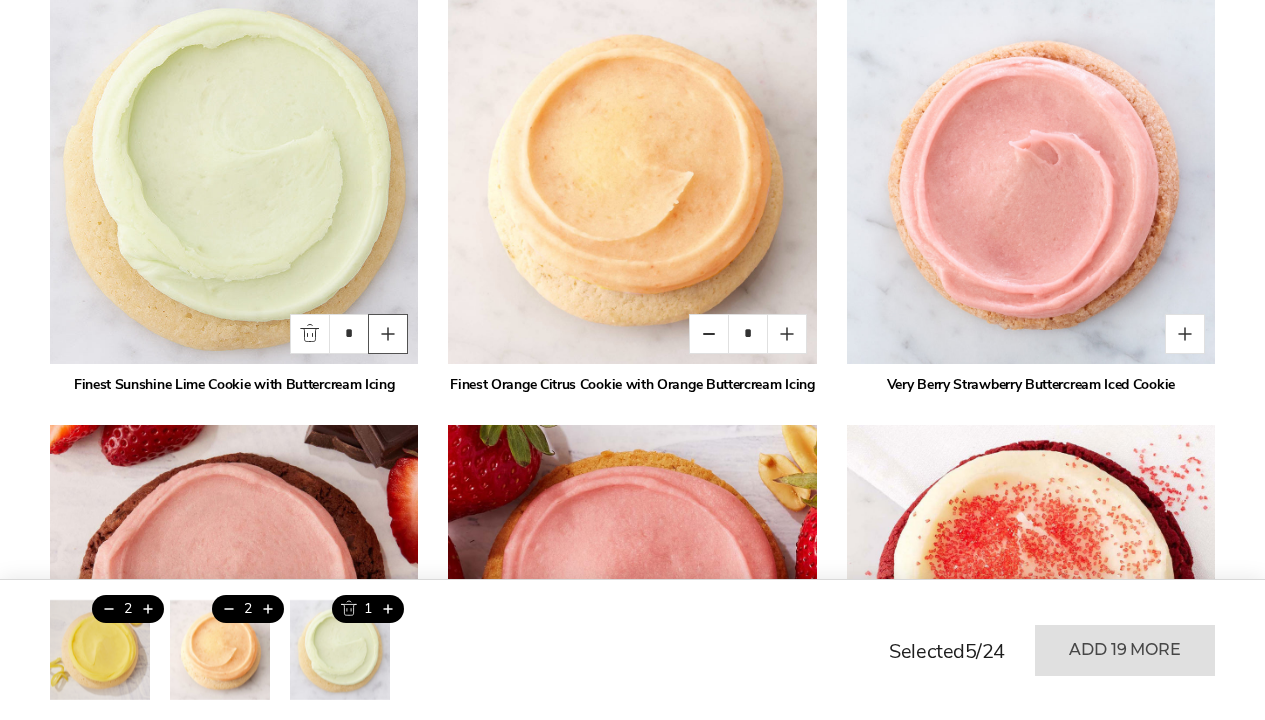 click at bounding box center (388, 334) 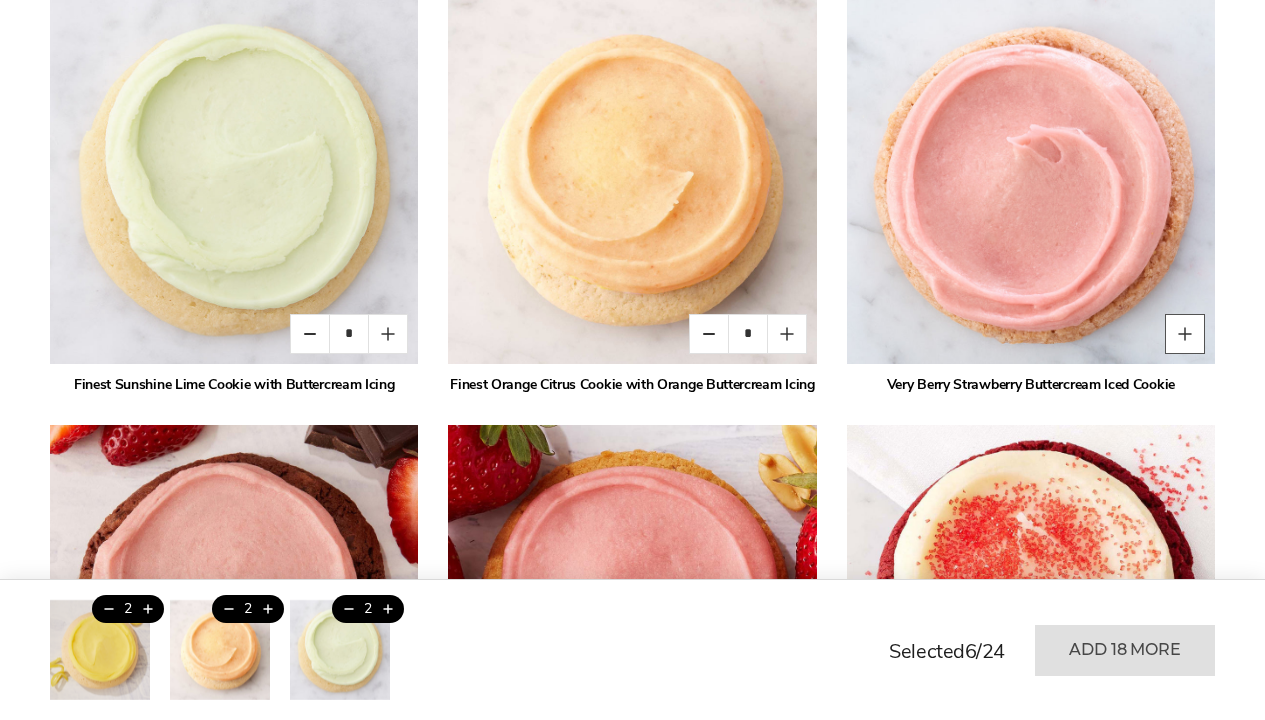 click at bounding box center [1185, 334] 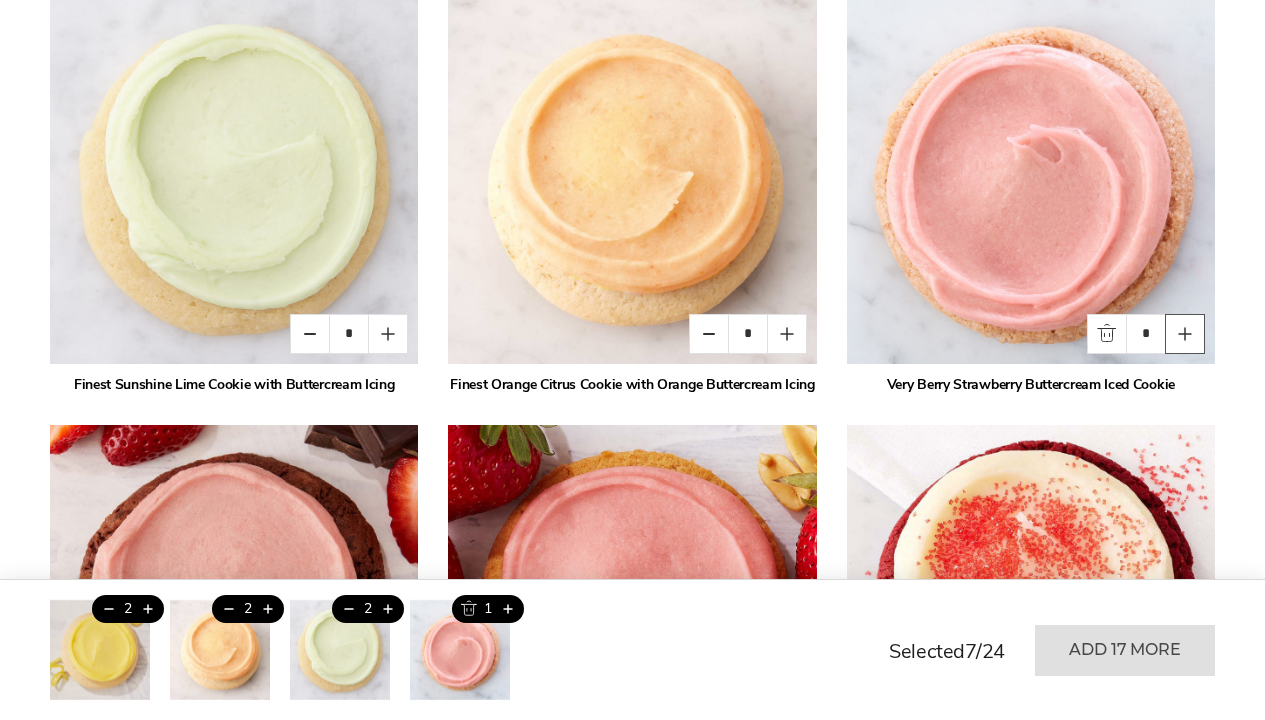 click at bounding box center [1185, 334] 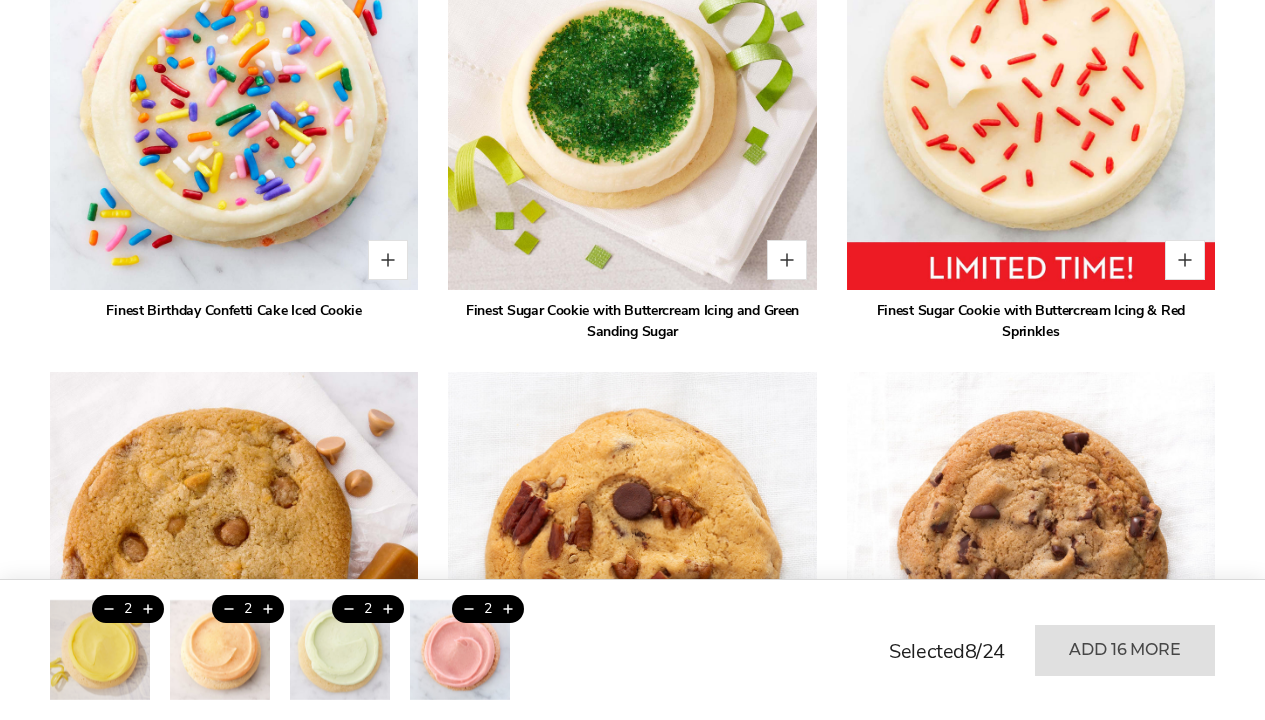 scroll, scrollTop: 2823, scrollLeft: 0, axis: vertical 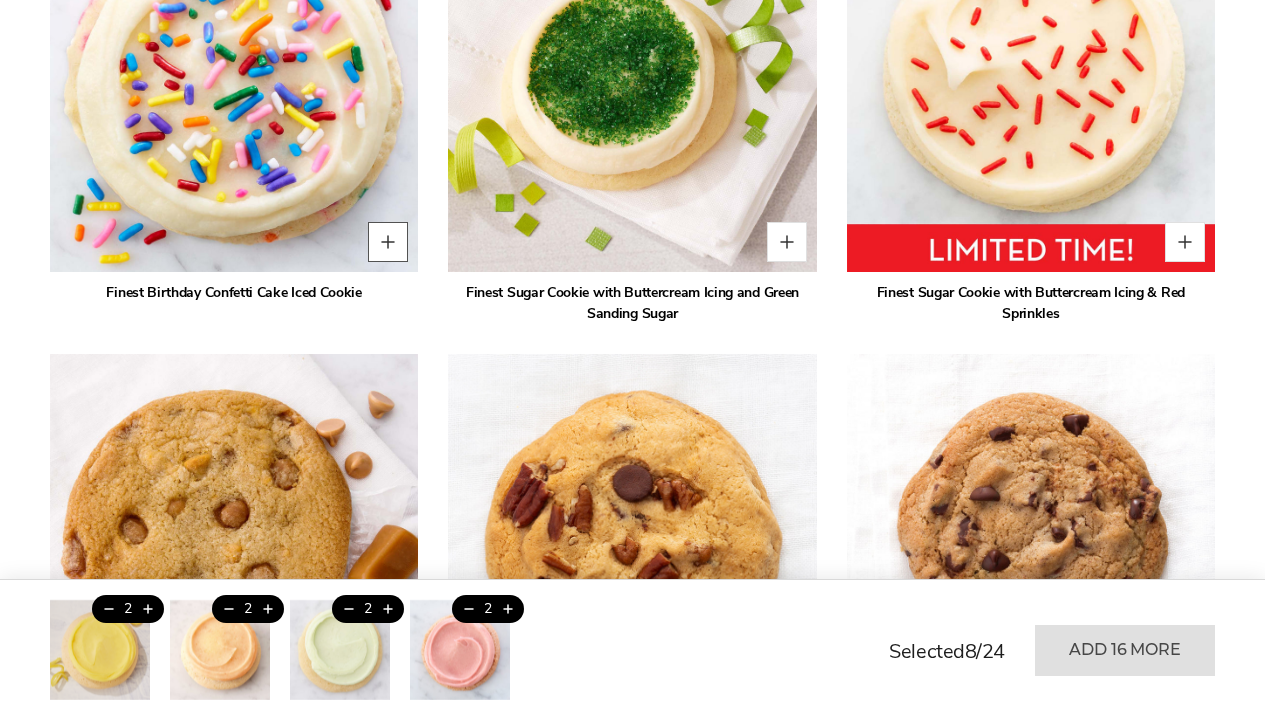 click at bounding box center (388, 242) 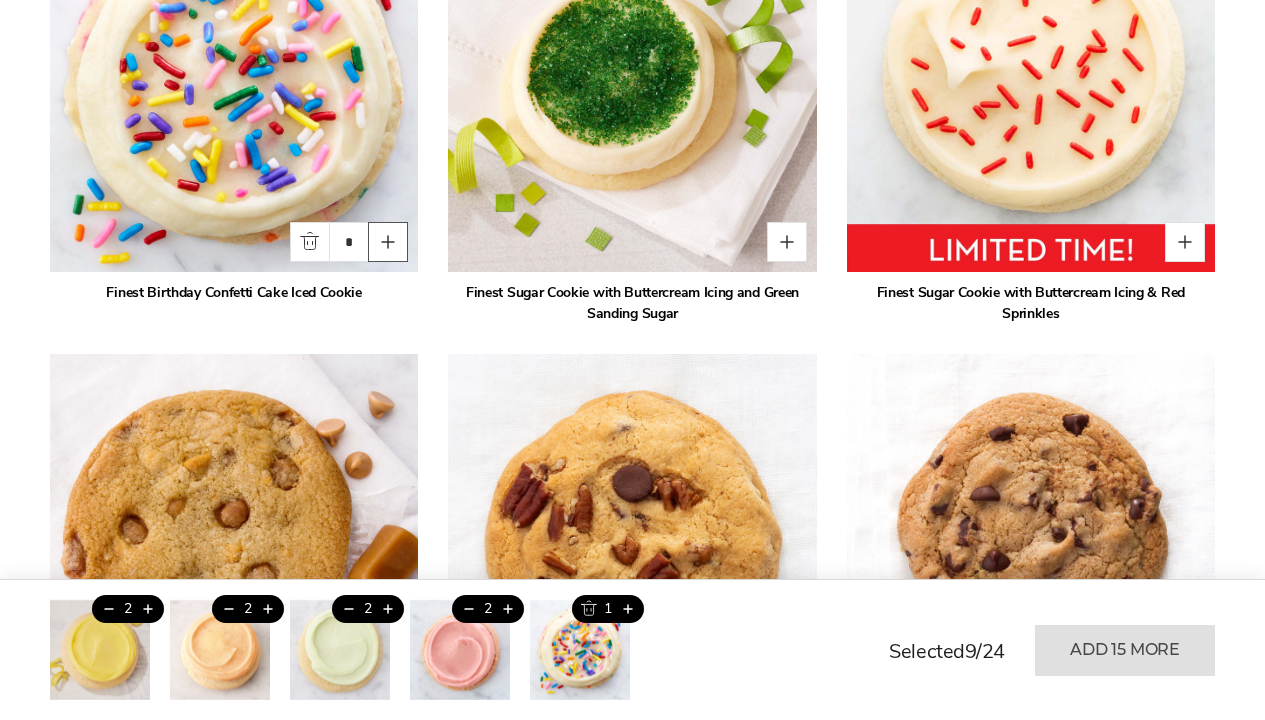 click at bounding box center [388, 242] 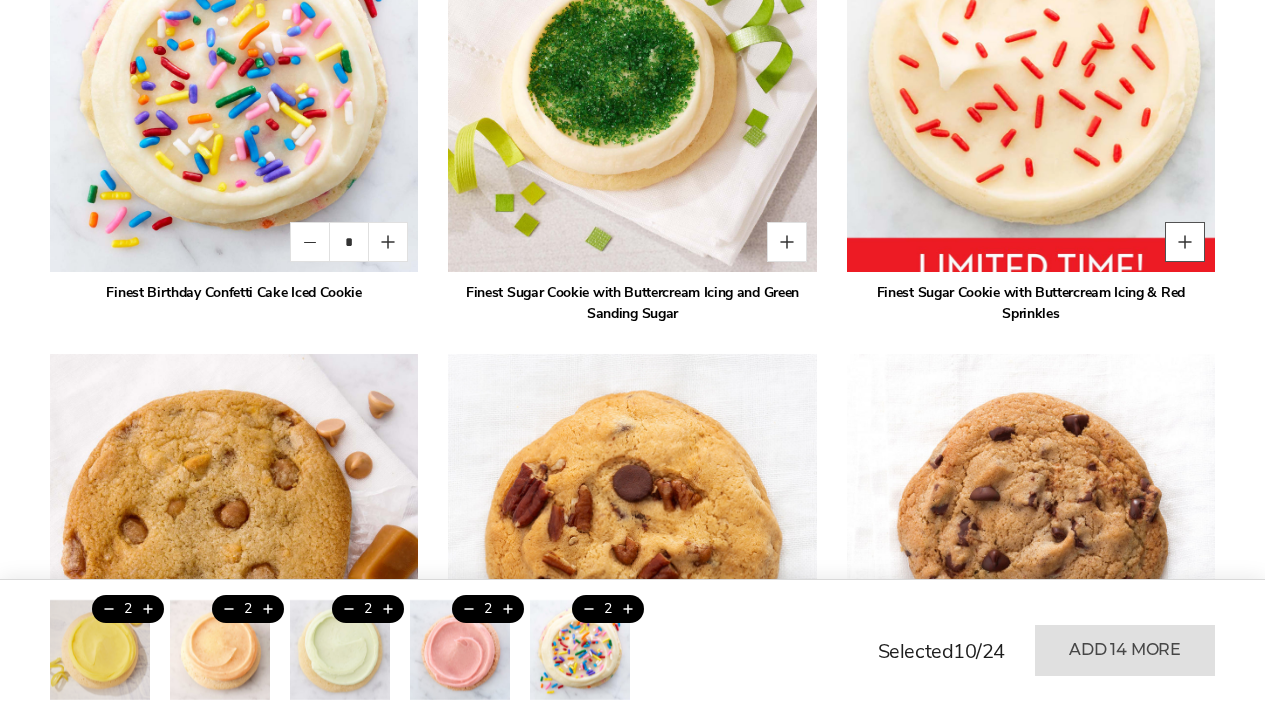 click at bounding box center [1185, 242] 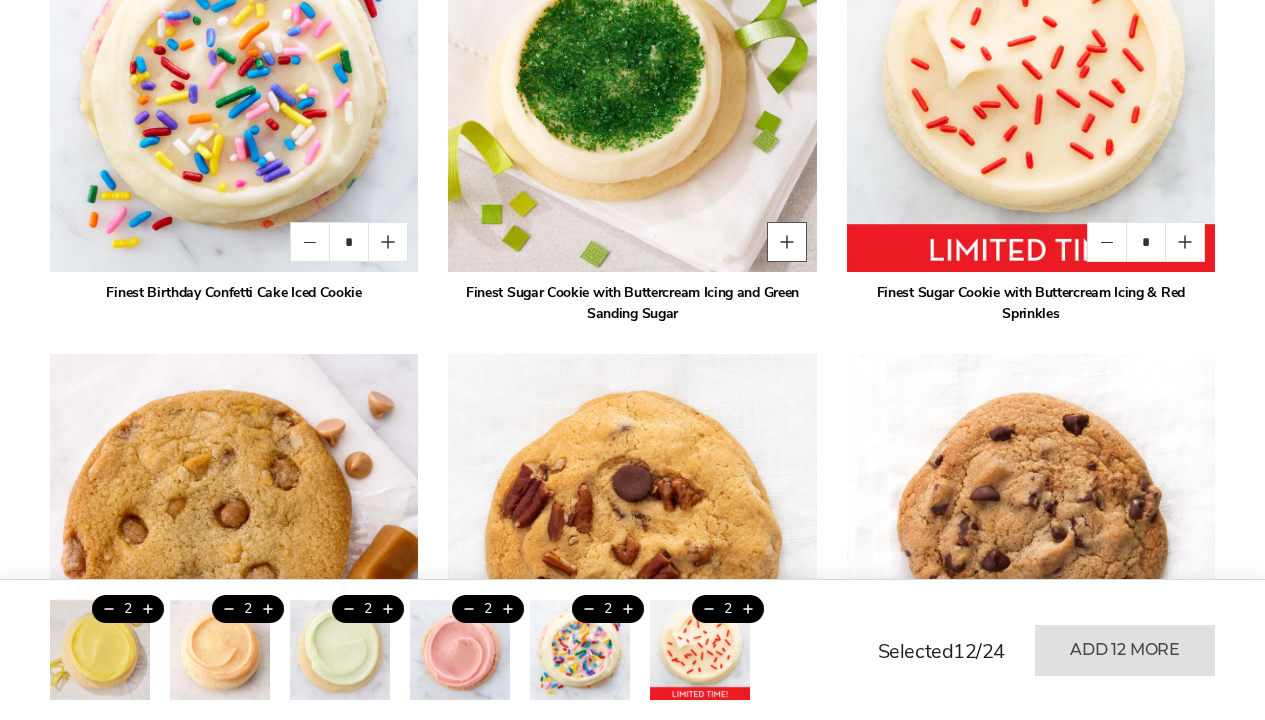 click at bounding box center (787, 242) 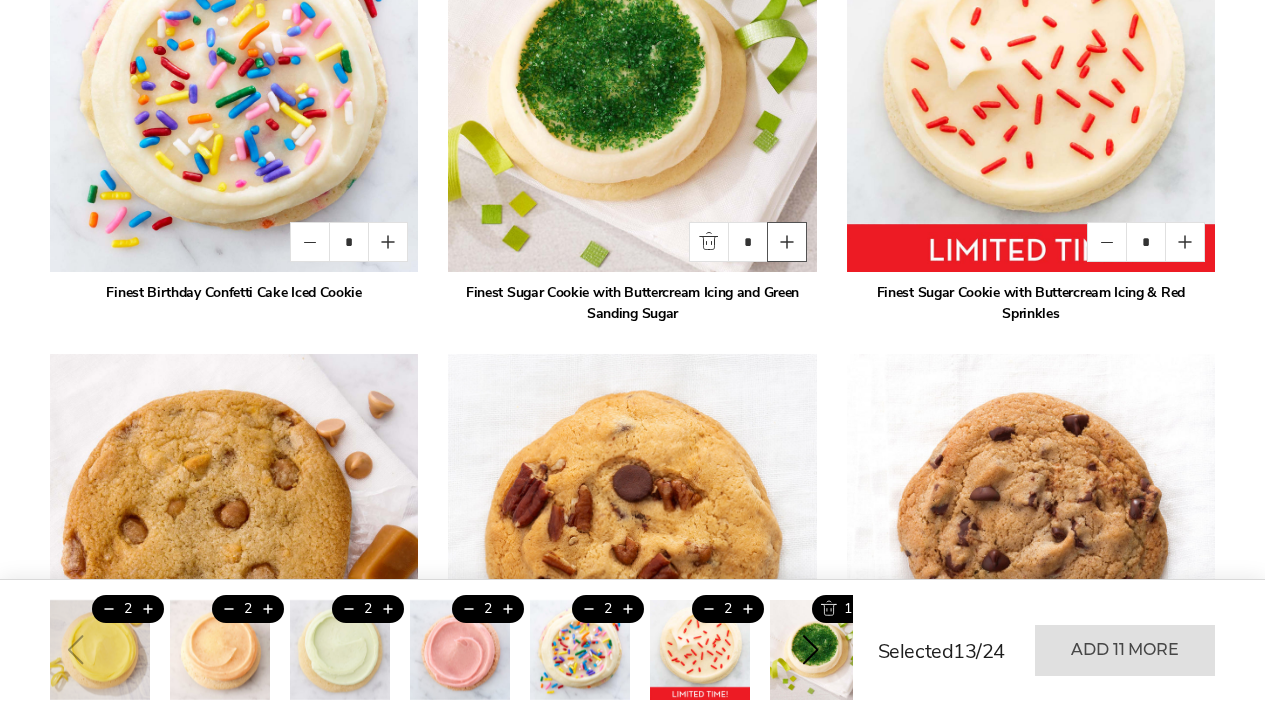 click at bounding box center (787, 242) 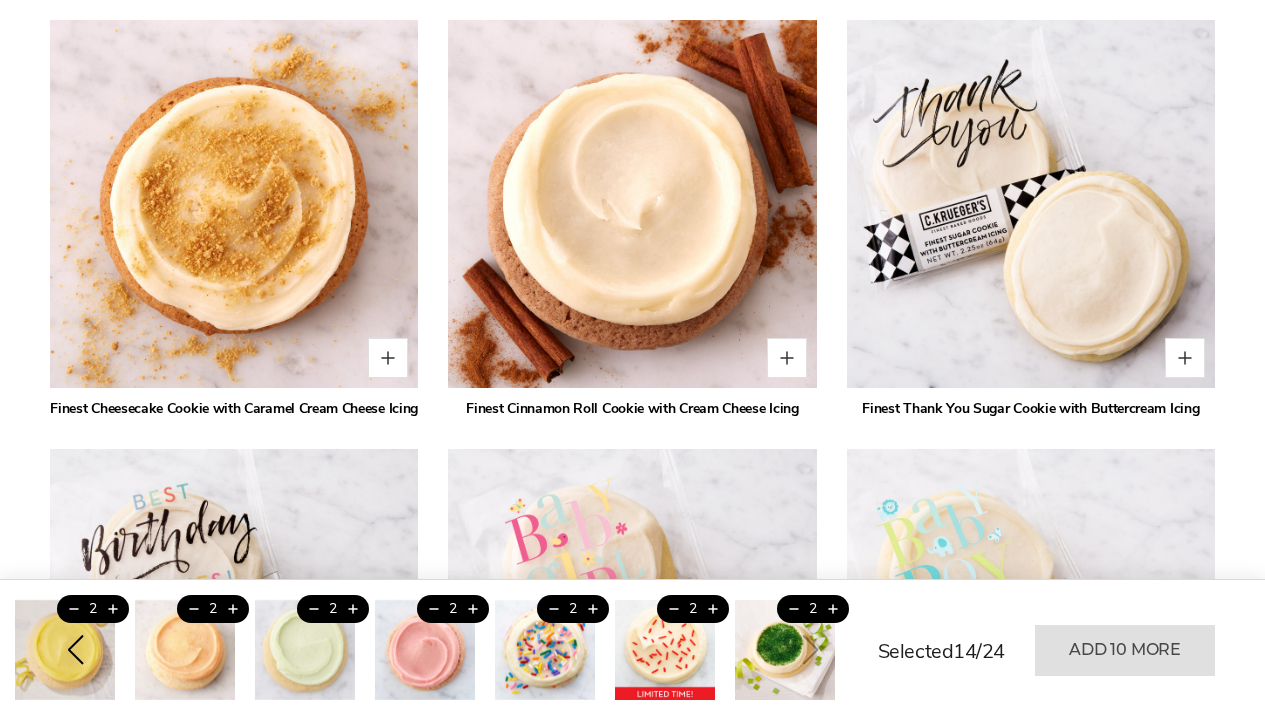 scroll, scrollTop: 4902, scrollLeft: 0, axis: vertical 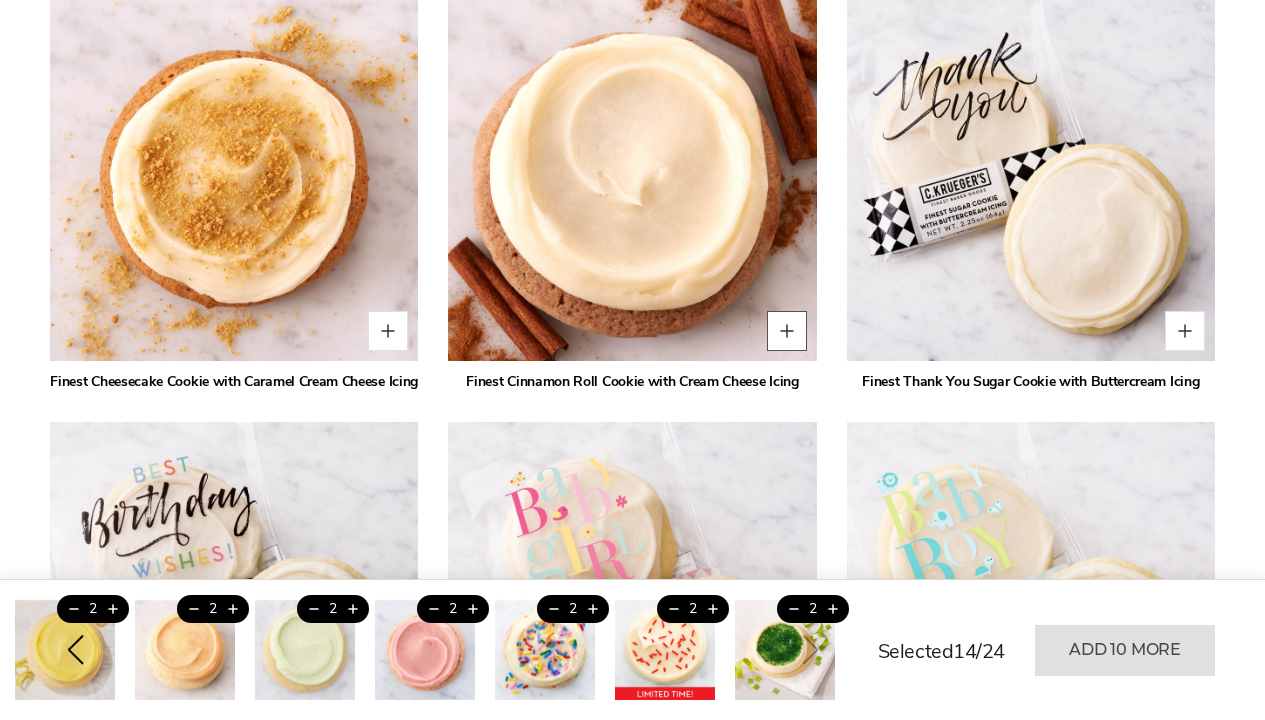 click at bounding box center (787, 331) 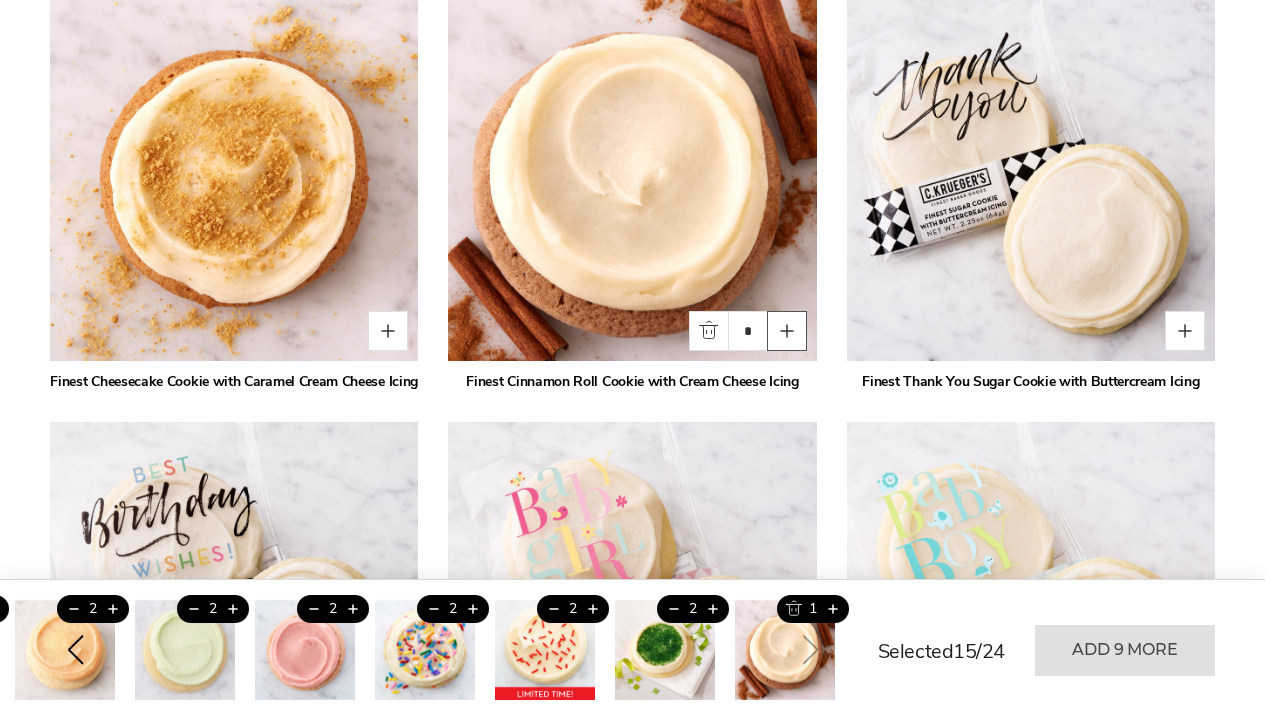 click at bounding box center [787, 331] 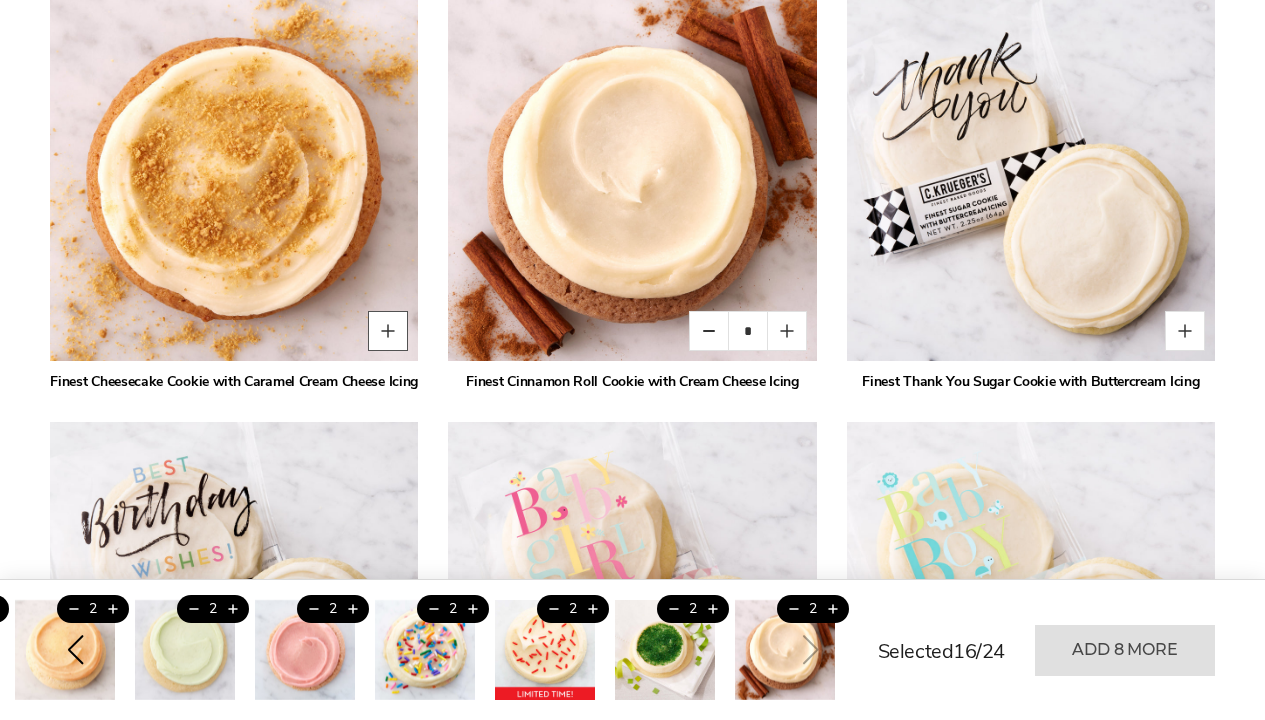 click at bounding box center [388, 331] 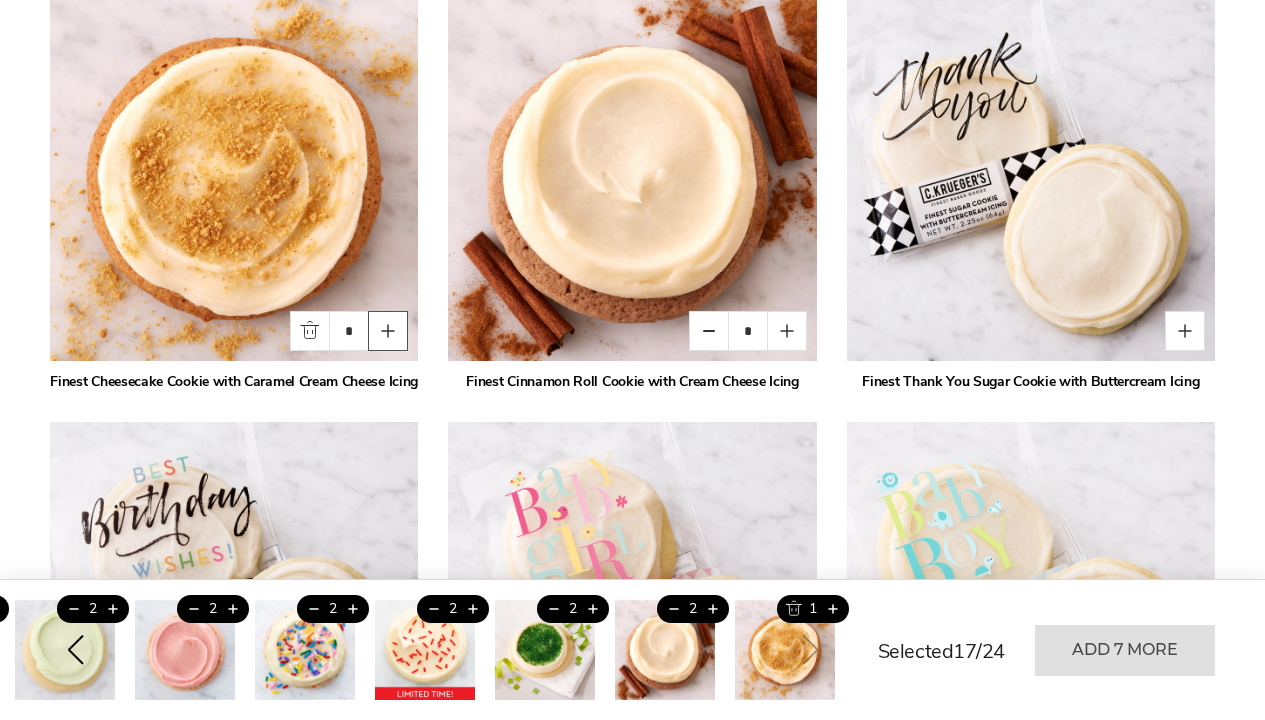 click at bounding box center (388, 331) 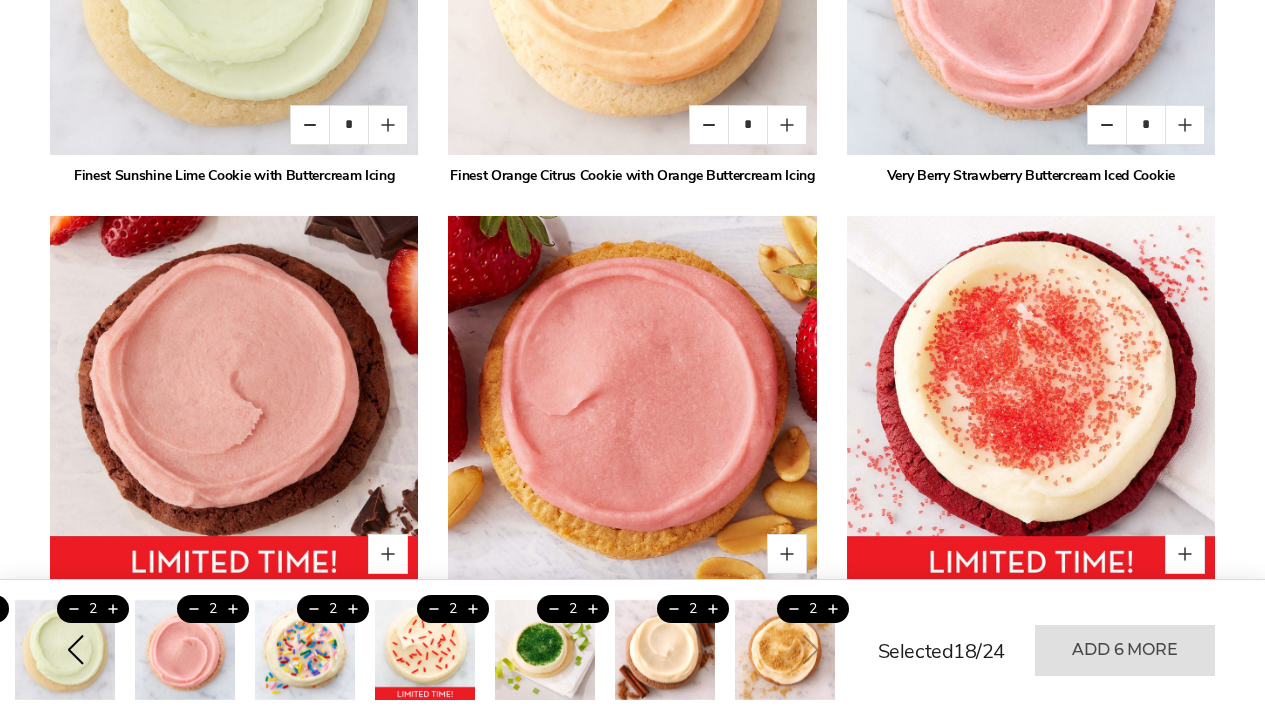 scroll, scrollTop: 2260, scrollLeft: 0, axis: vertical 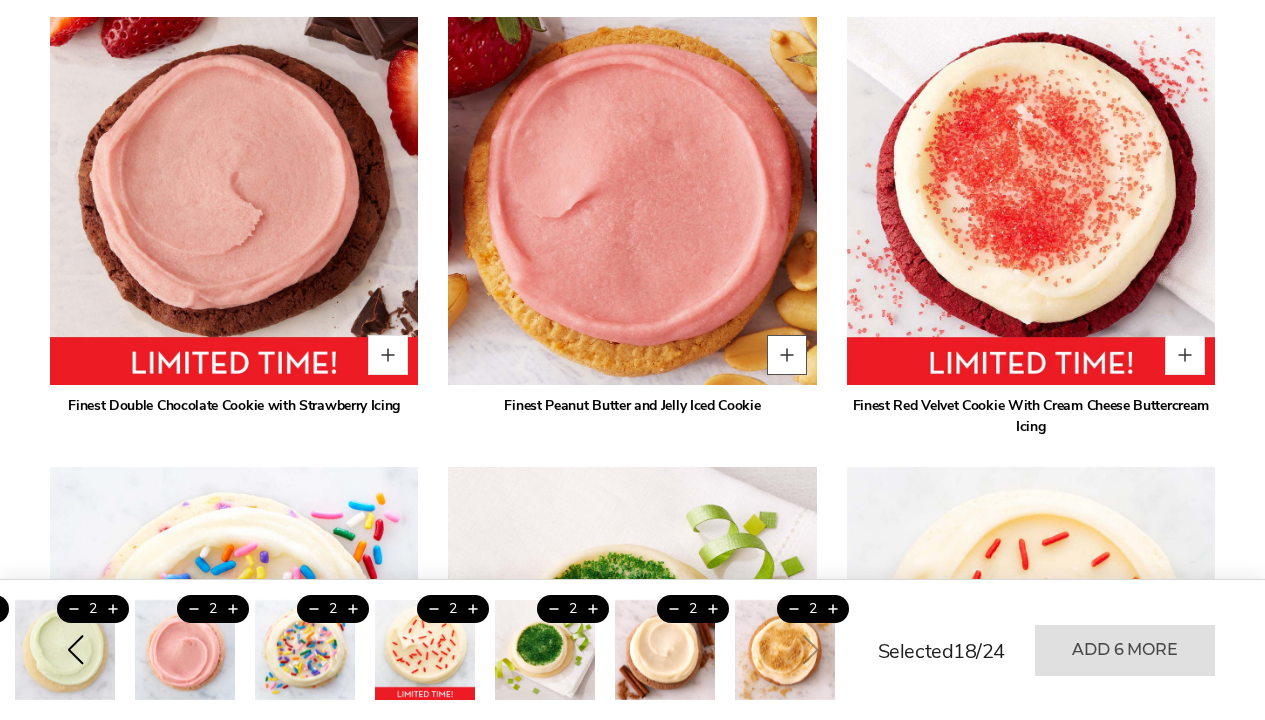 click at bounding box center (787, 355) 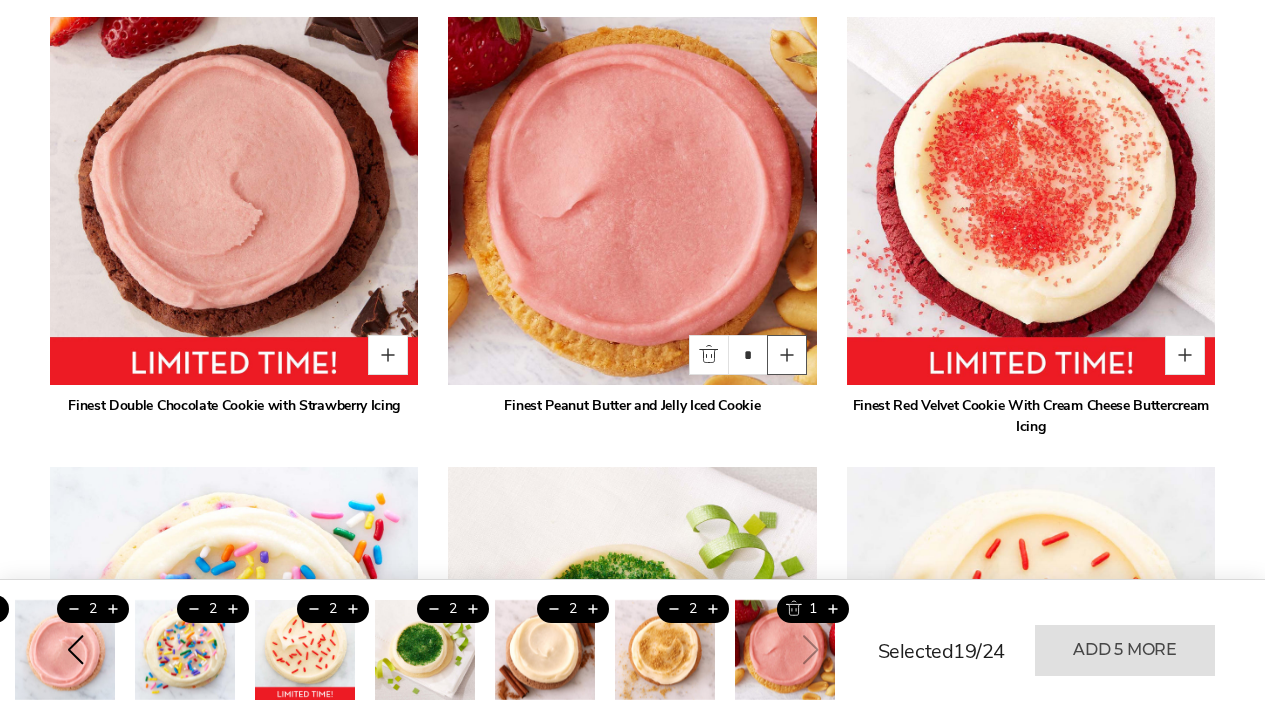 click at bounding box center [787, 355] 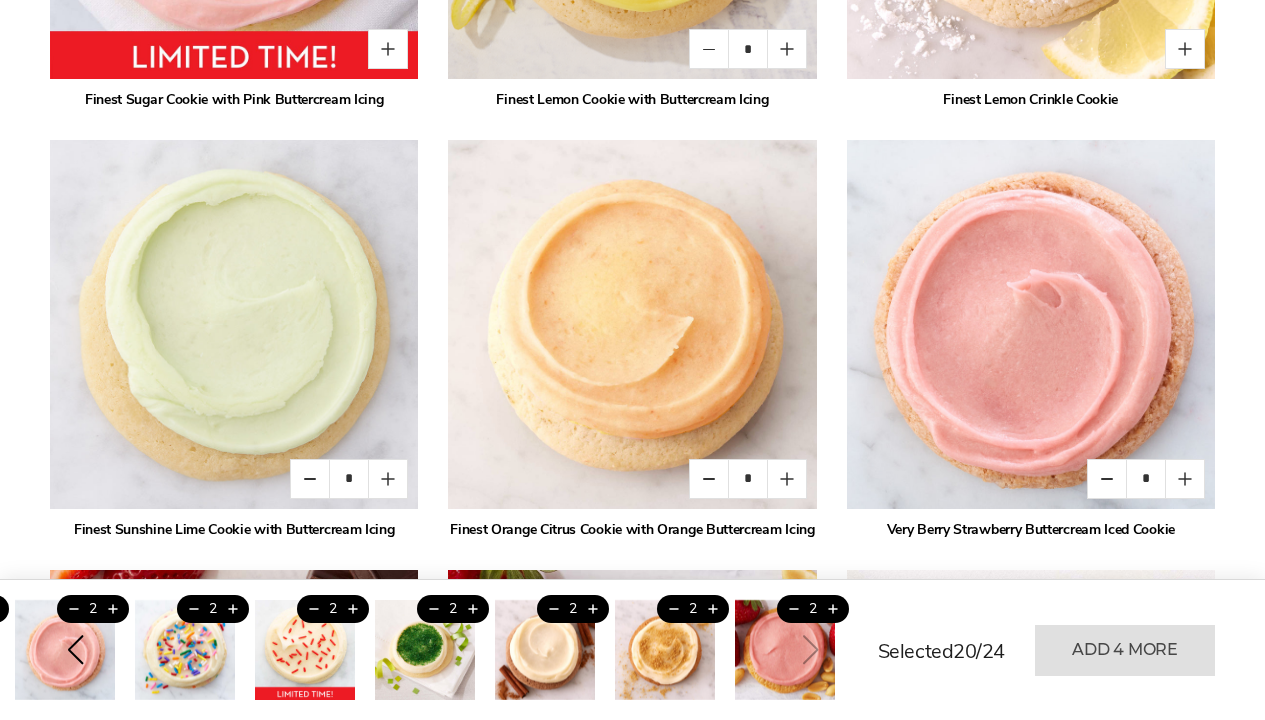 scroll, scrollTop: 1725, scrollLeft: 0, axis: vertical 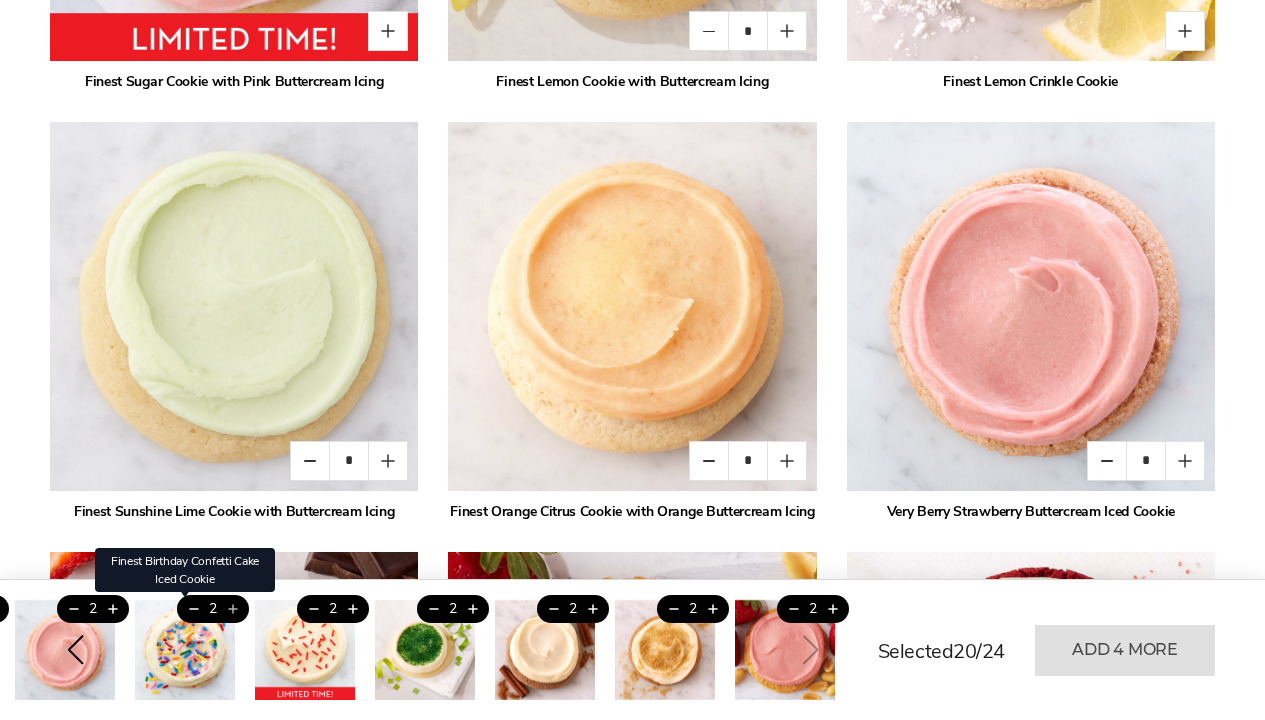 click at bounding box center (232, 609) 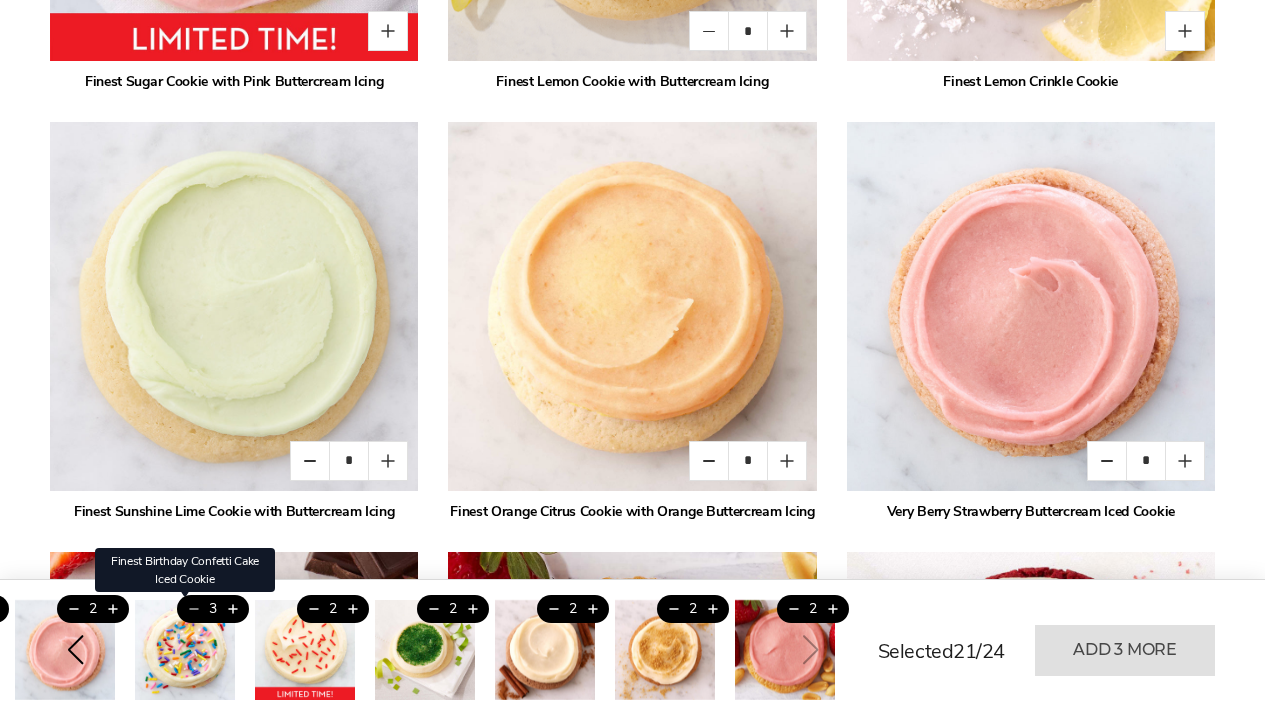 click at bounding box center [193, 609] 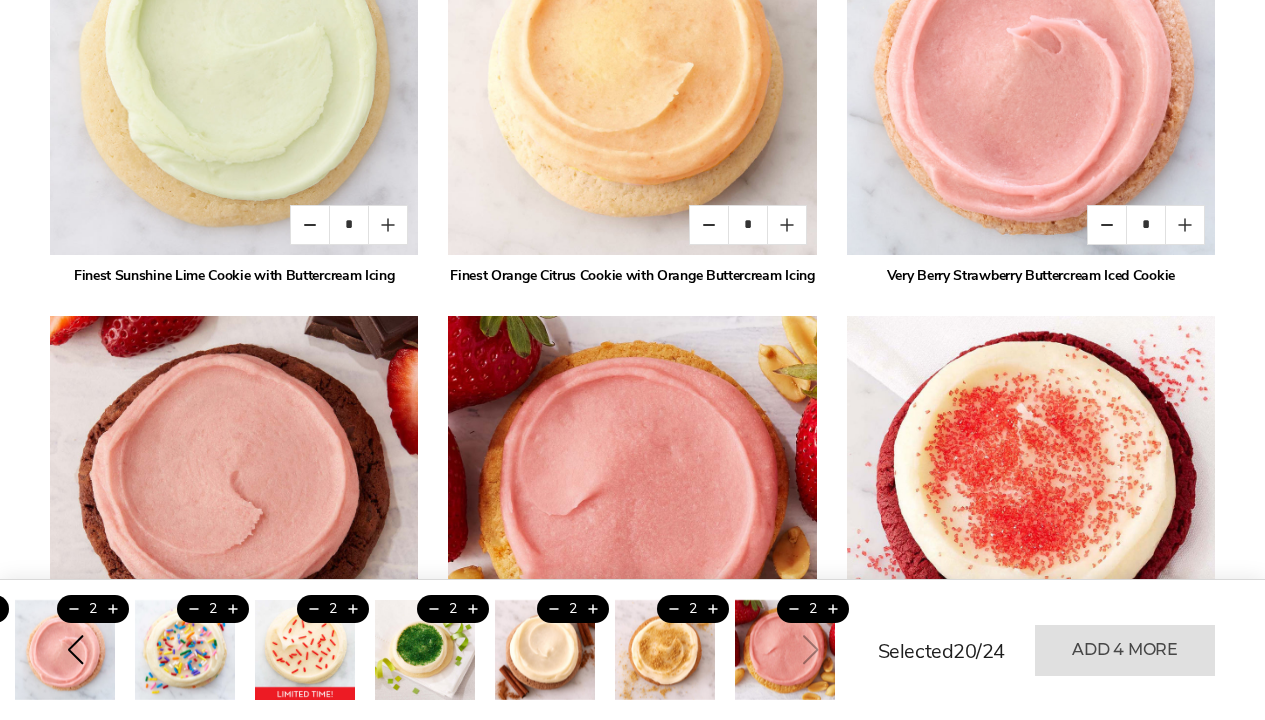 scroll, scrollTop: 2088, scrollLeft: 0, axis: vertical 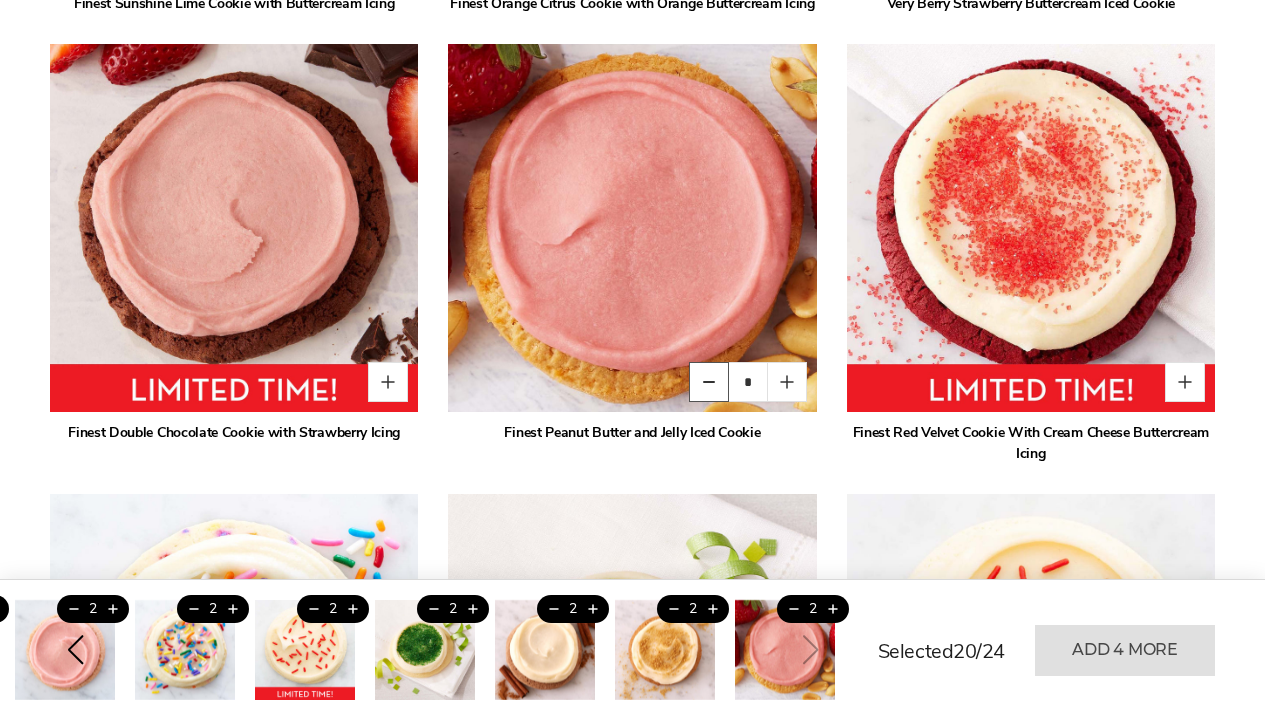 click at bounding box center [709, 382] 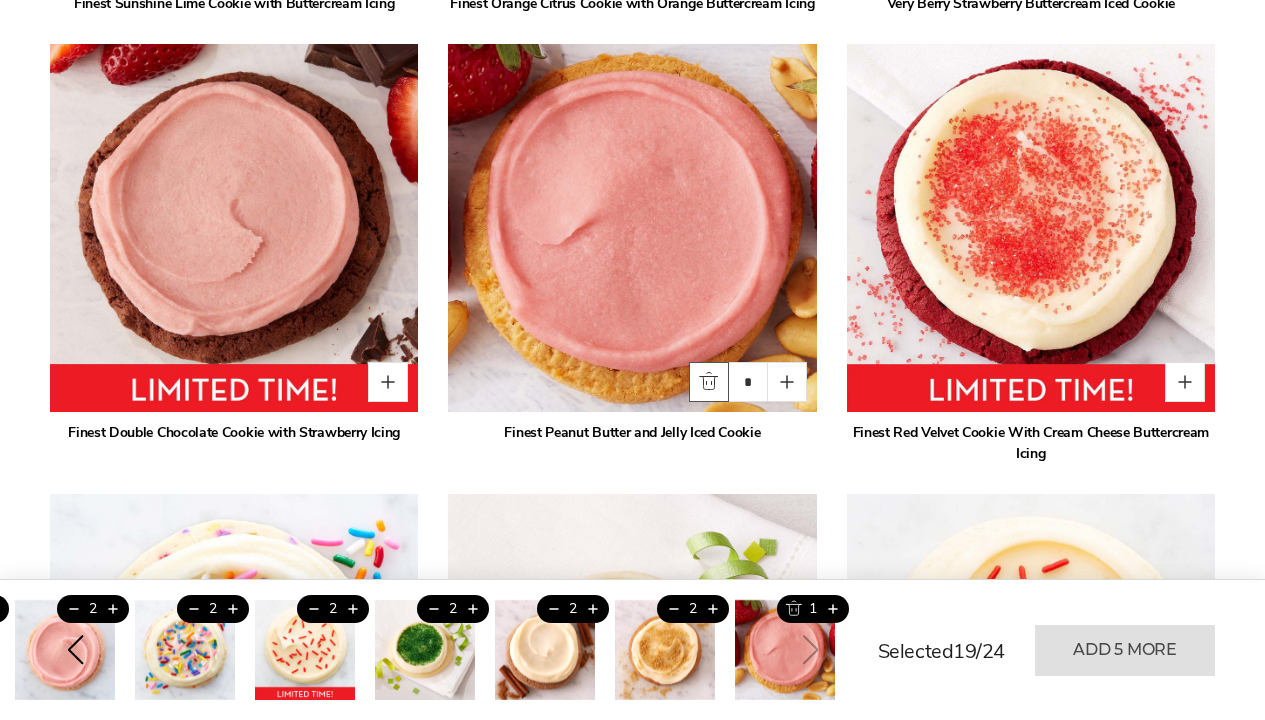 click at bounding box center [709, 382] 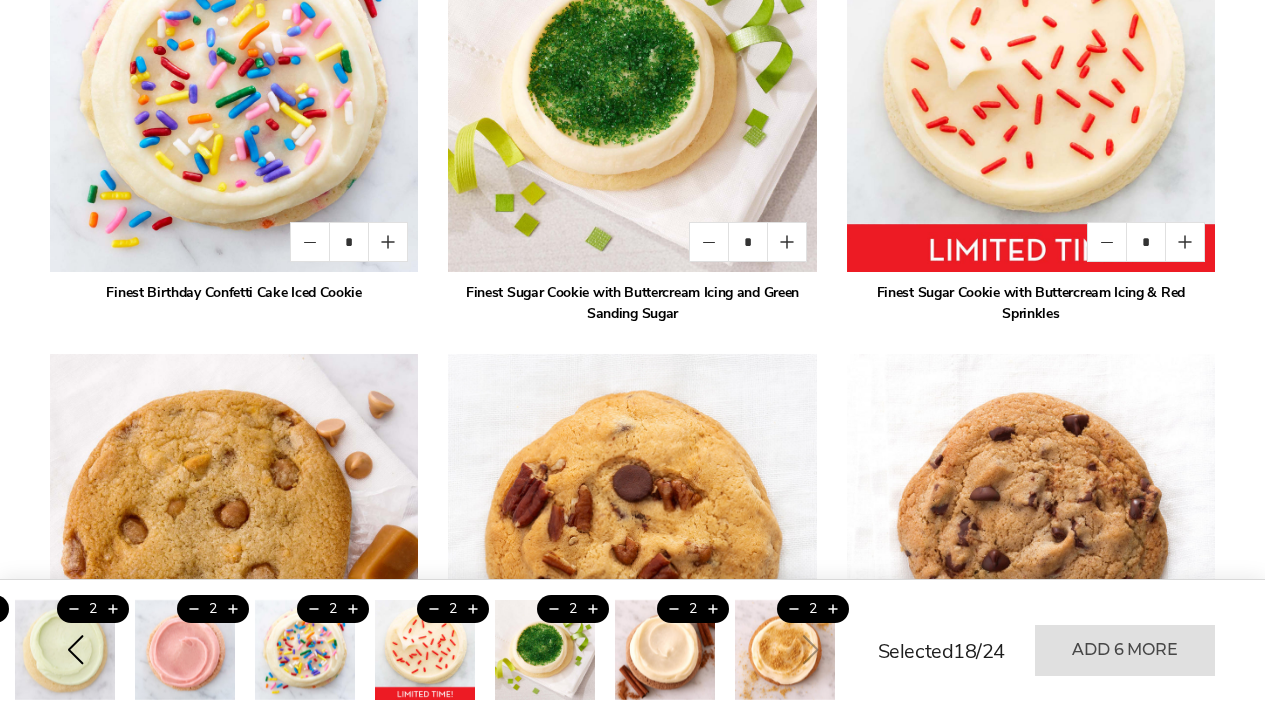 scroll, scrollTop: 2769, scrollLeft: 0, axis: vertical 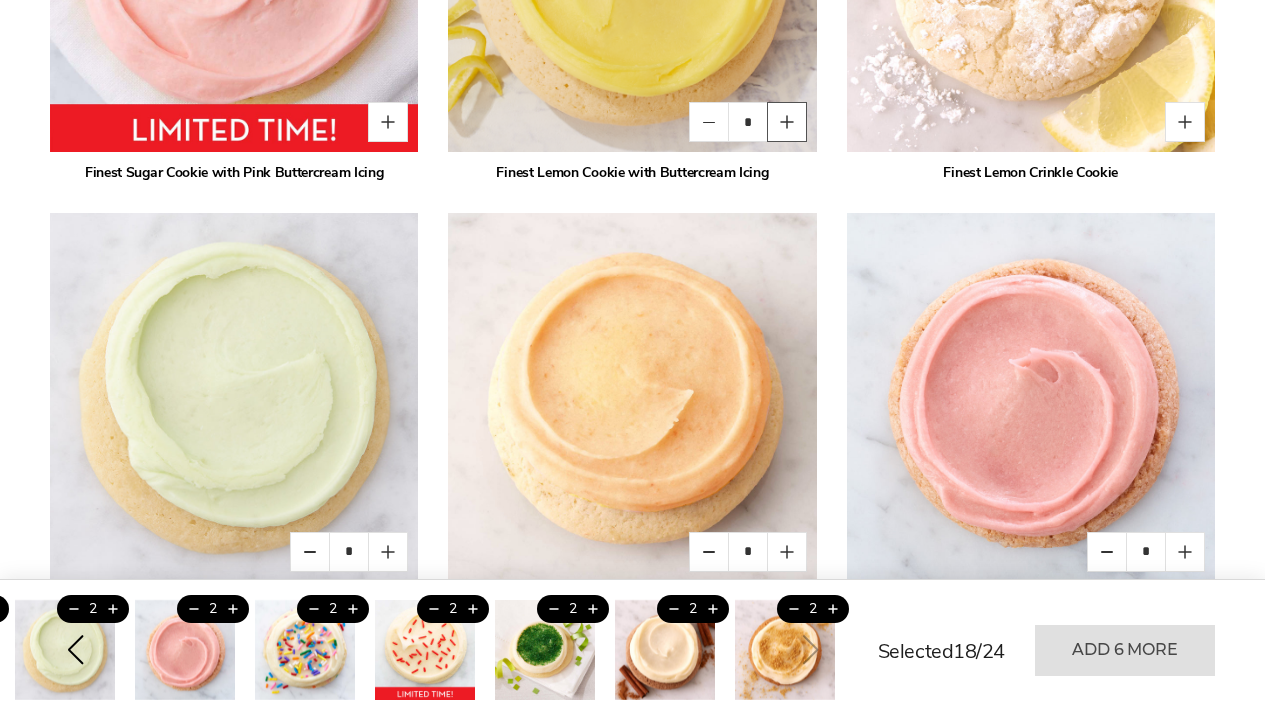 click at bounding box center (787, 122) 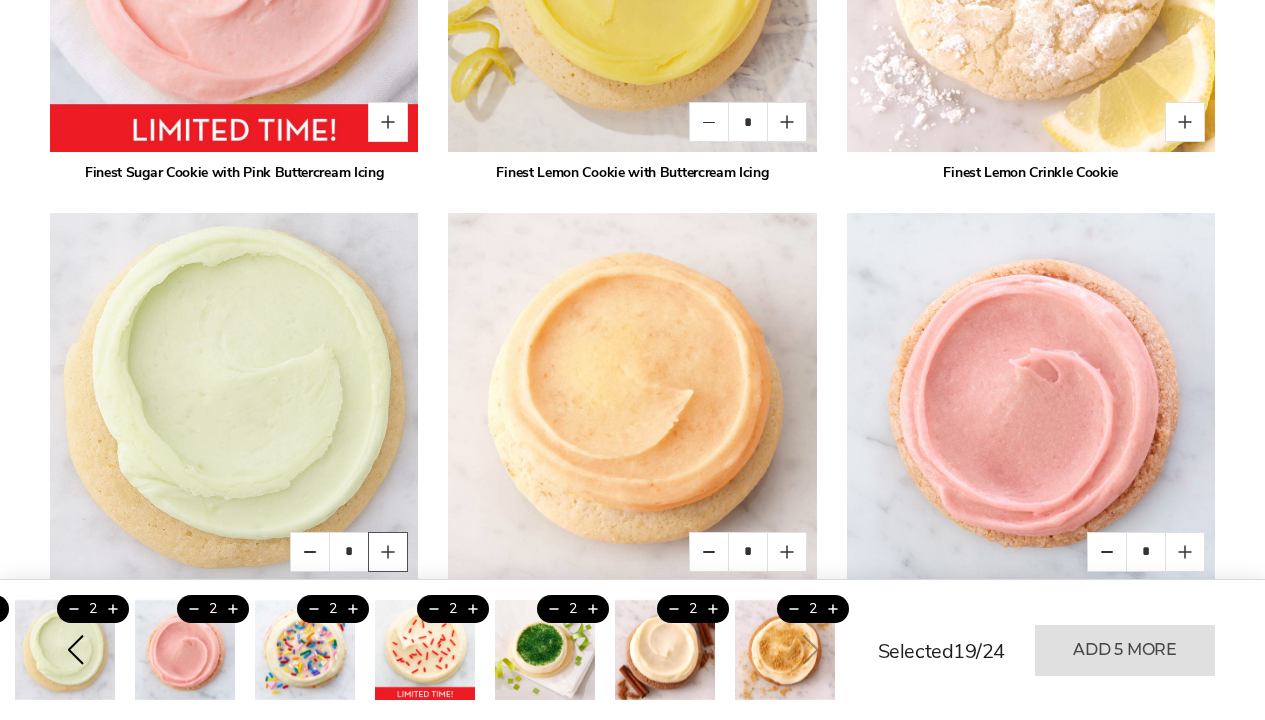 click at bounding box center [388, 552] 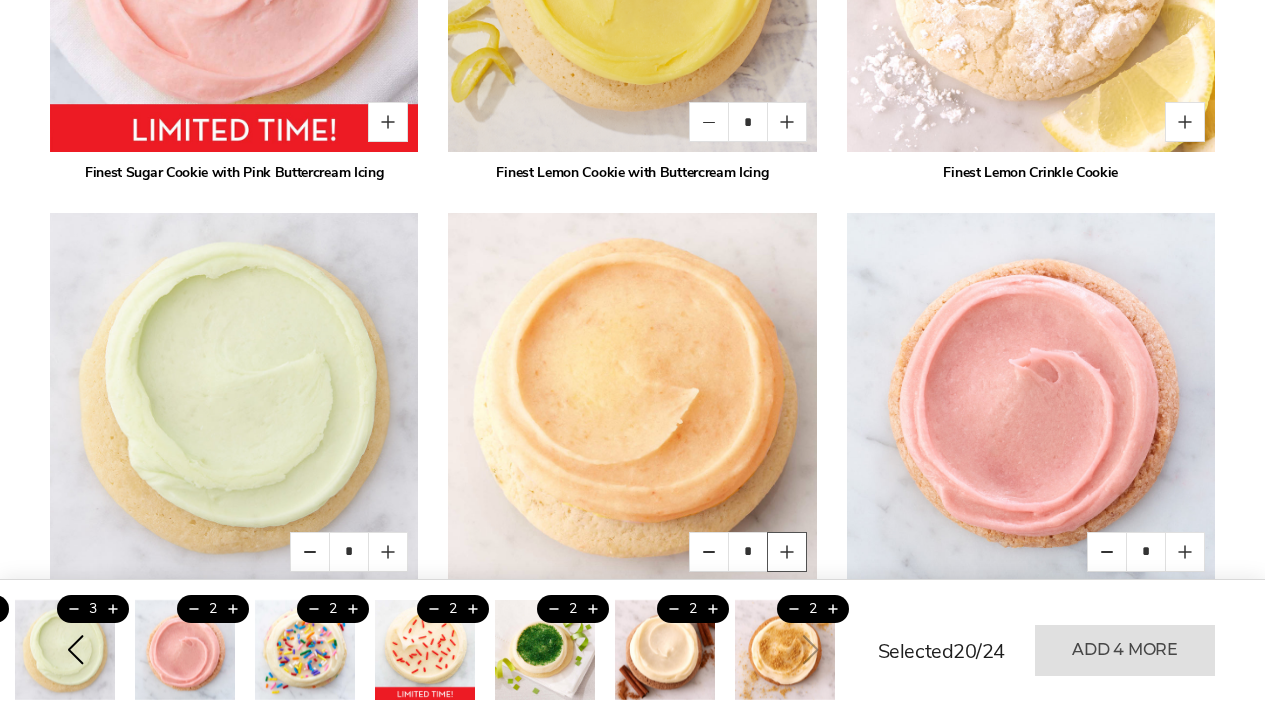 click at bounding box center [787, 552] 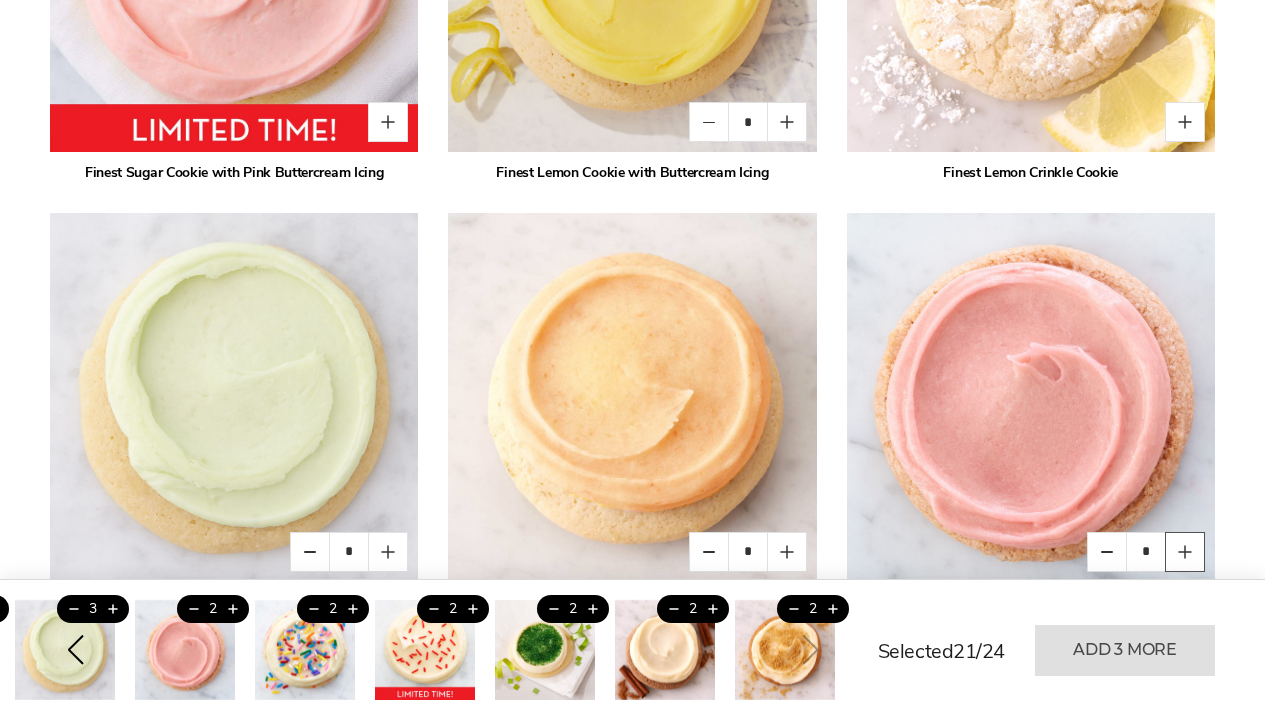 click at bounding box center (1185, 552) 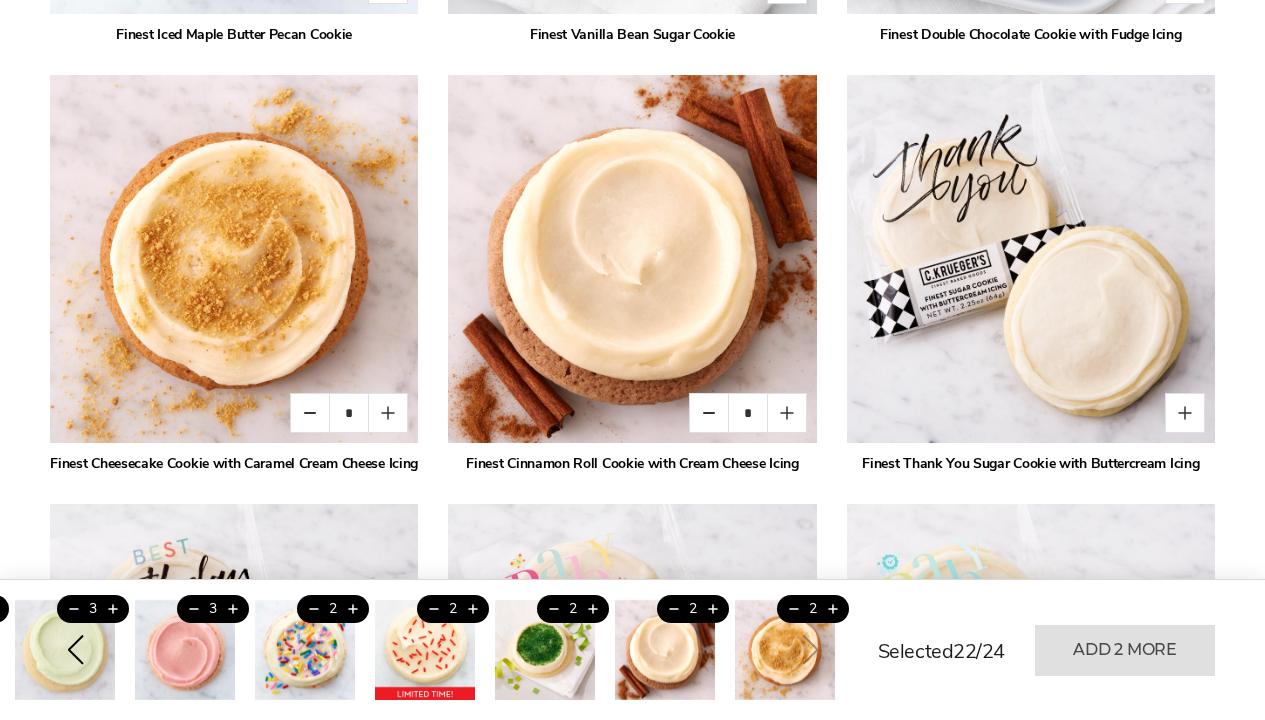 scroll, scrollTop: 4839, scrollLeft: 0, axis: vertical 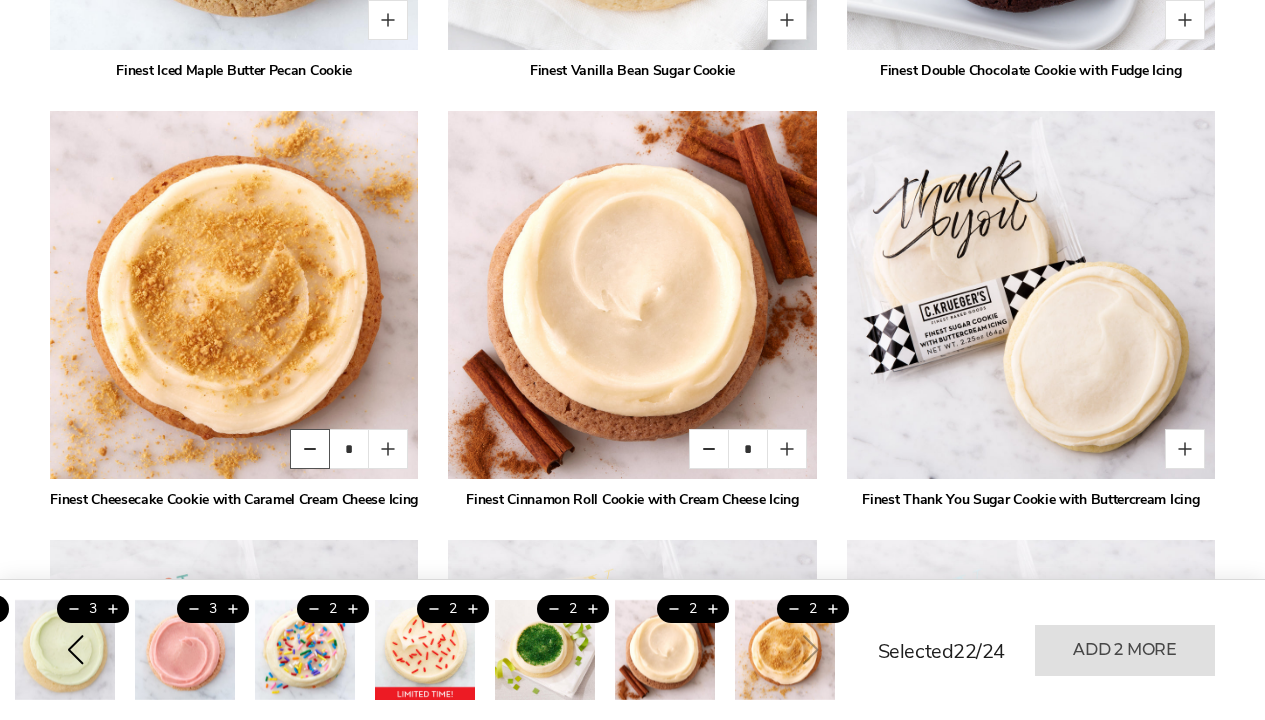click at bounding box center (310, 449) 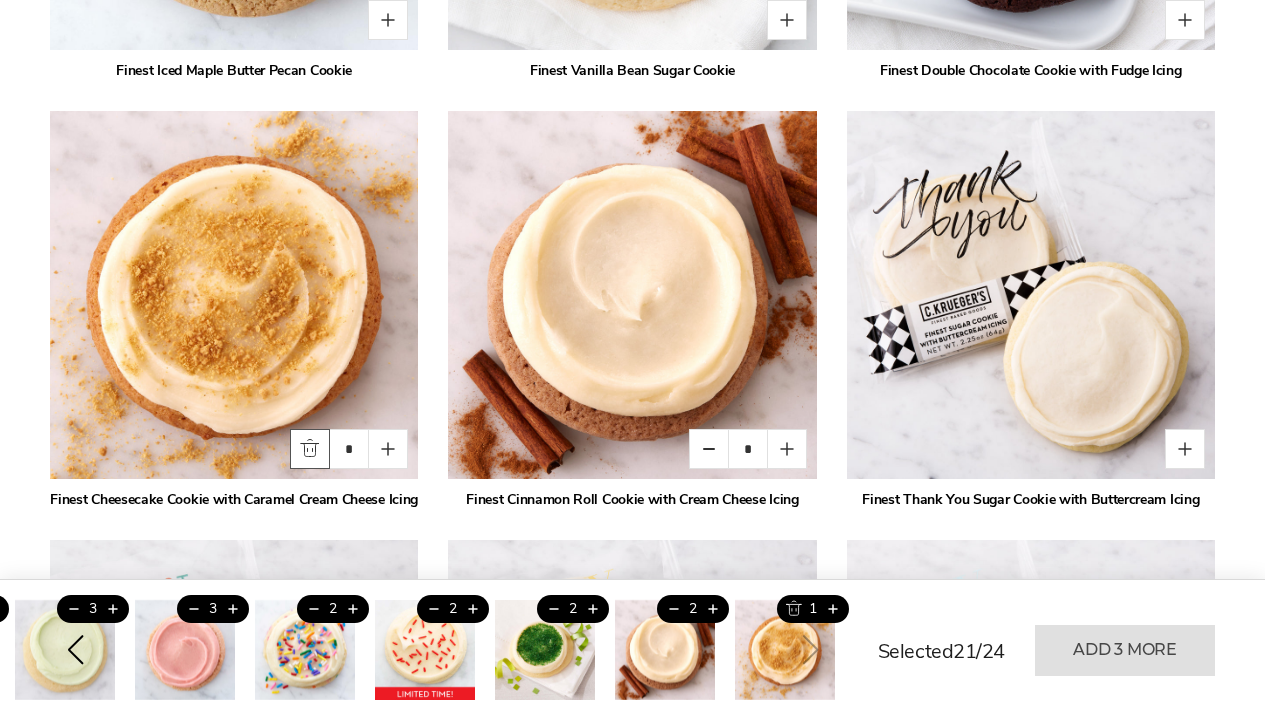 click at bounding box center [310, 449] 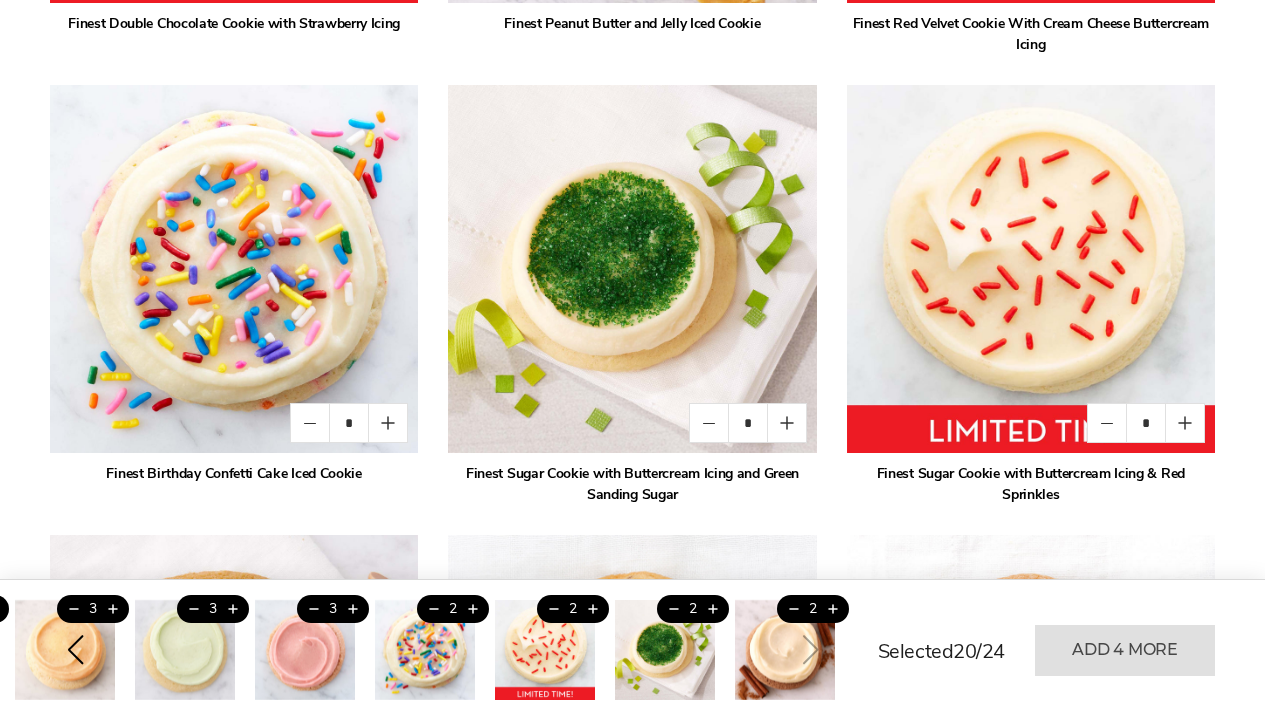 scroll, scrollTop: 2578, scrollLeft: 0, axis: vertical 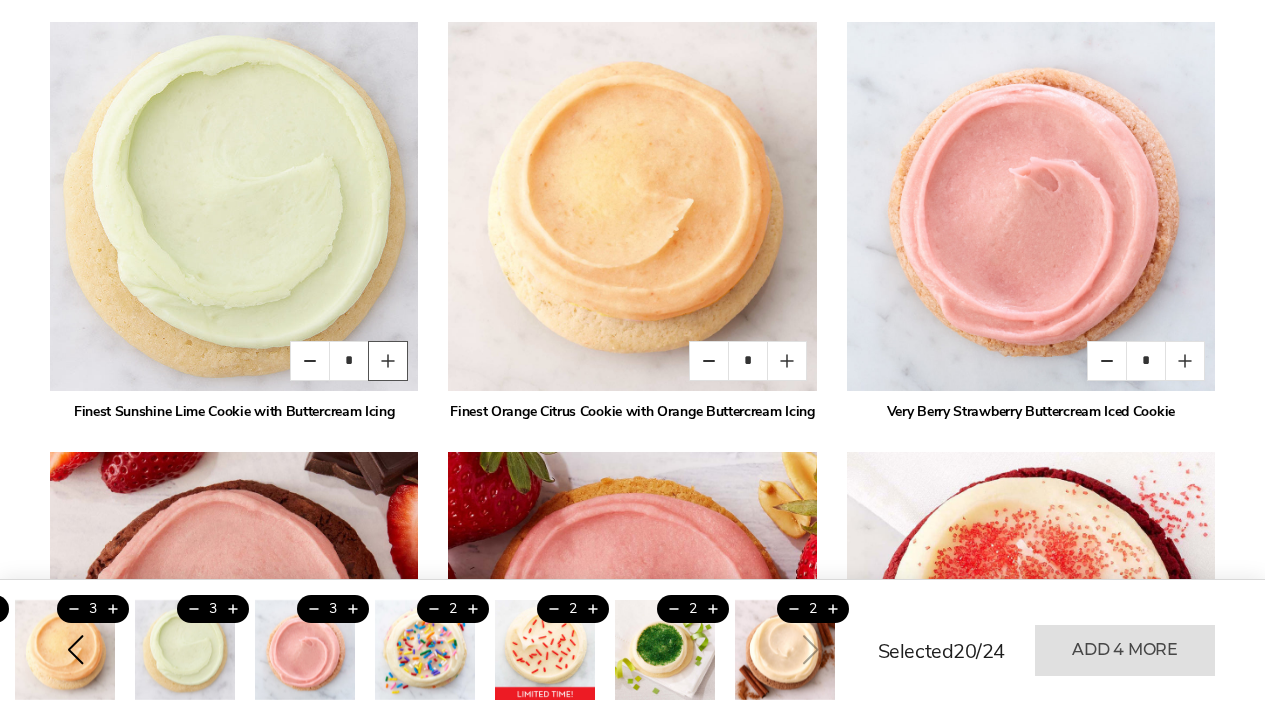 click at bounding box center (388, 361) 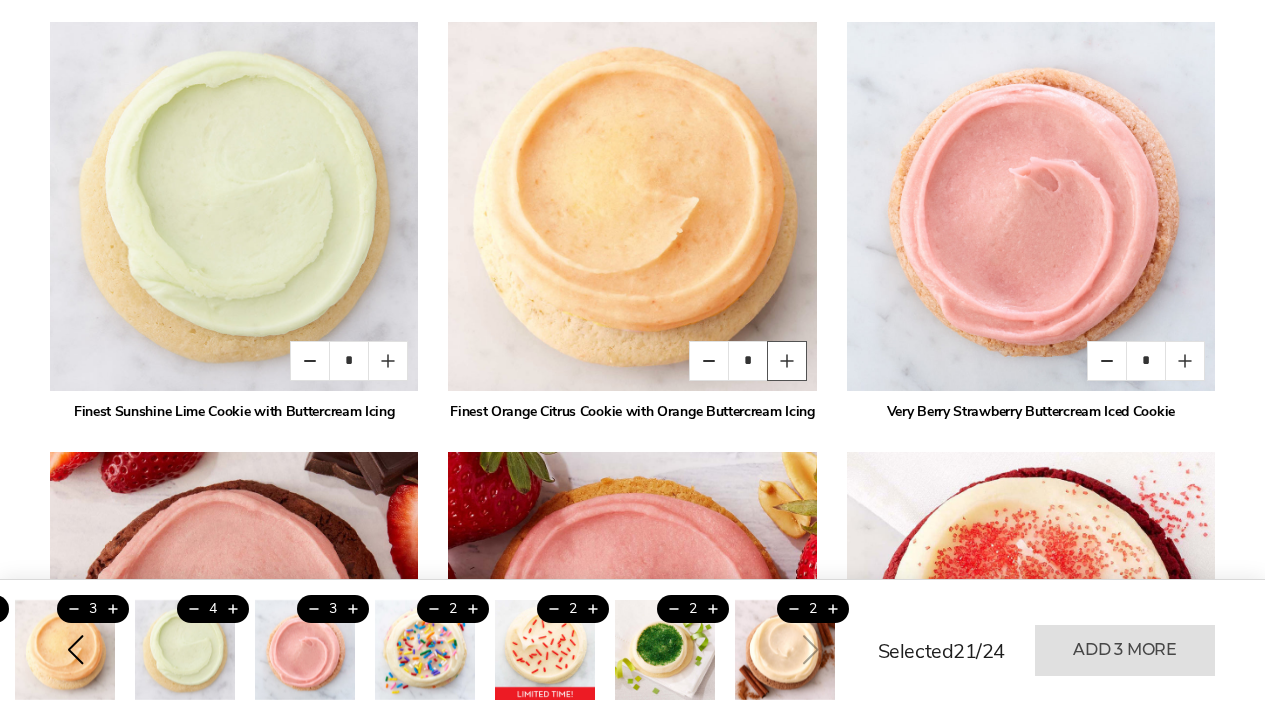 click at bounding box center (787, 361) 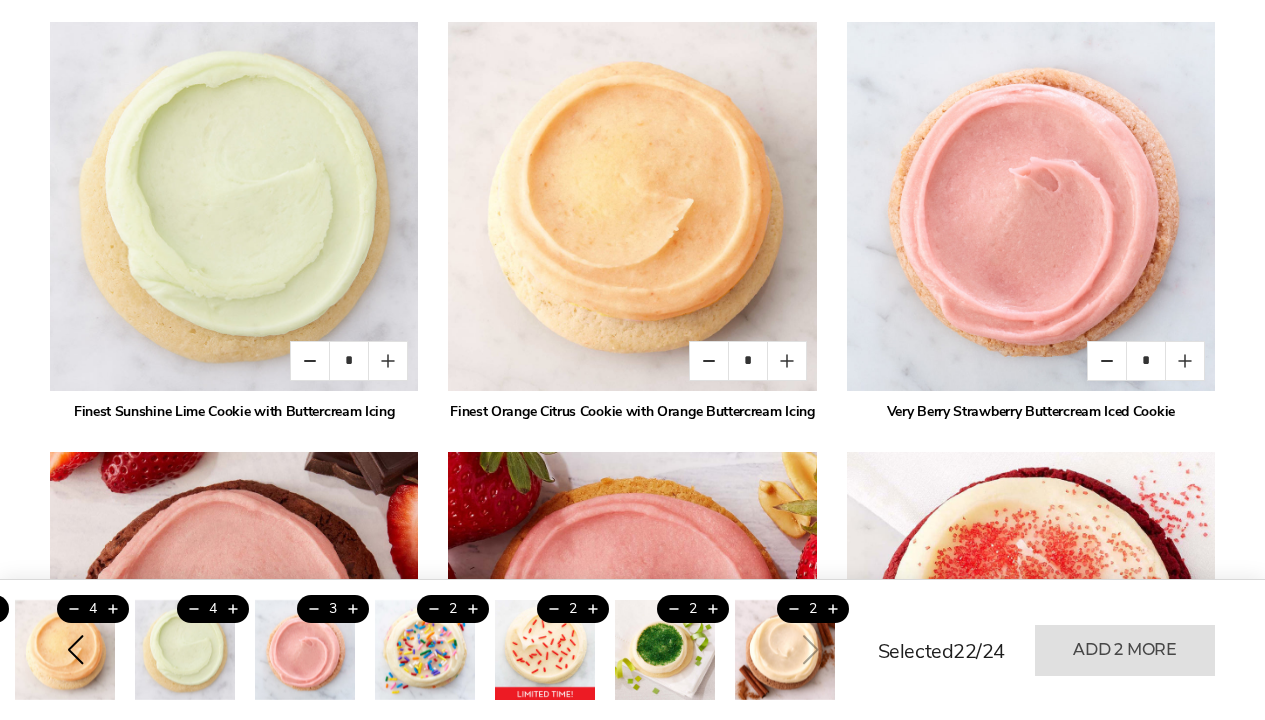 drag, startPoint x: 1190, startPoint y: 365, endPoint x: 1217, endPoint y: 339, distance: 37.48333 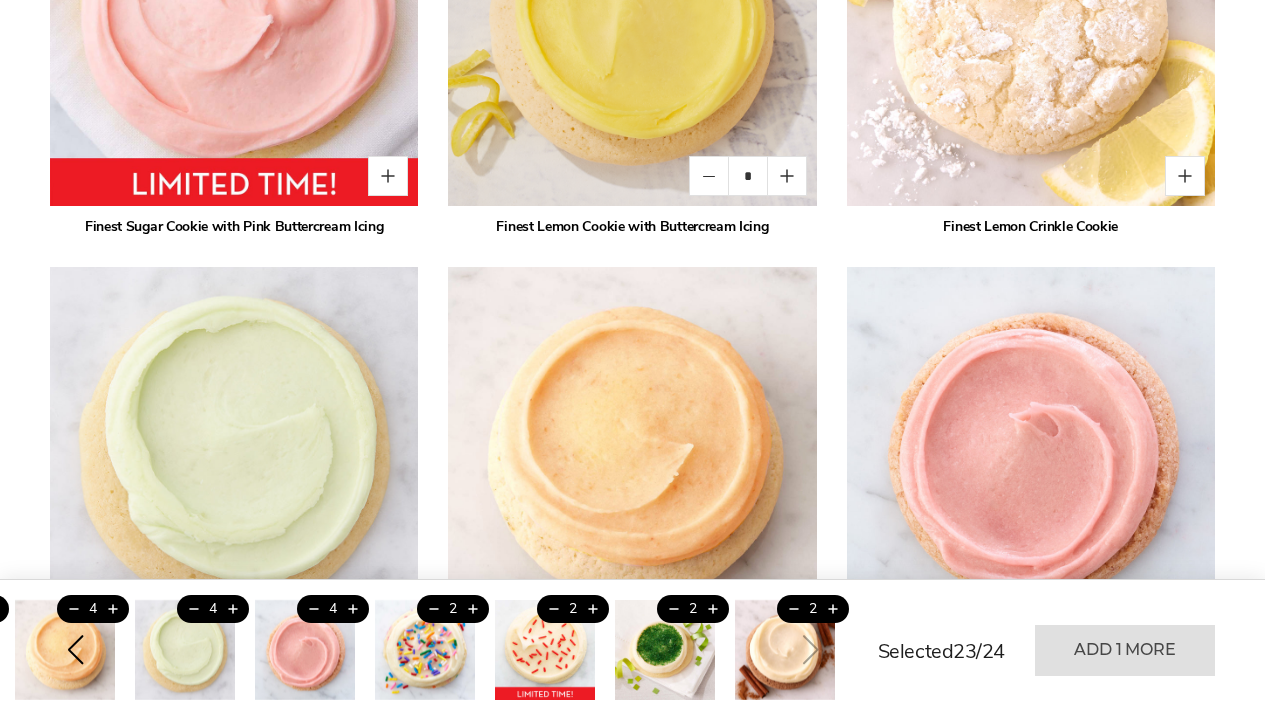 scroll, scrollTop: 1471, scrollLeft: 0, axis: vertical 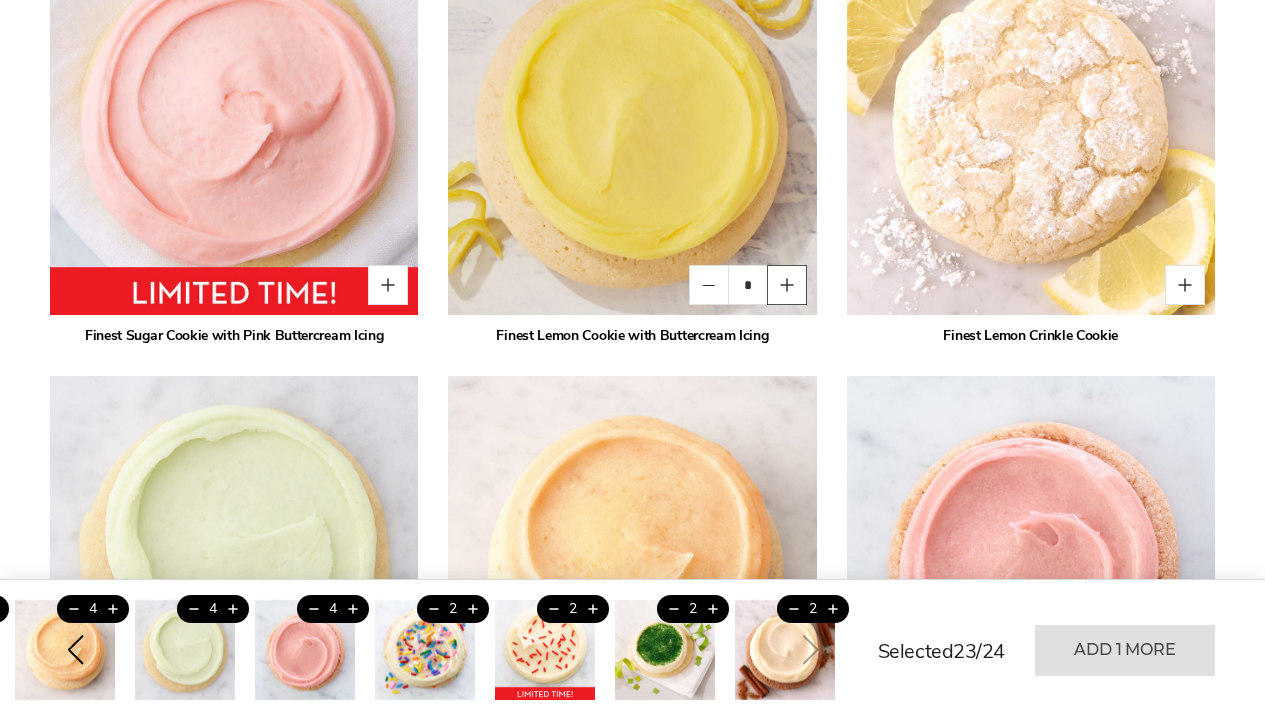 click at bounding box center [787, 285] 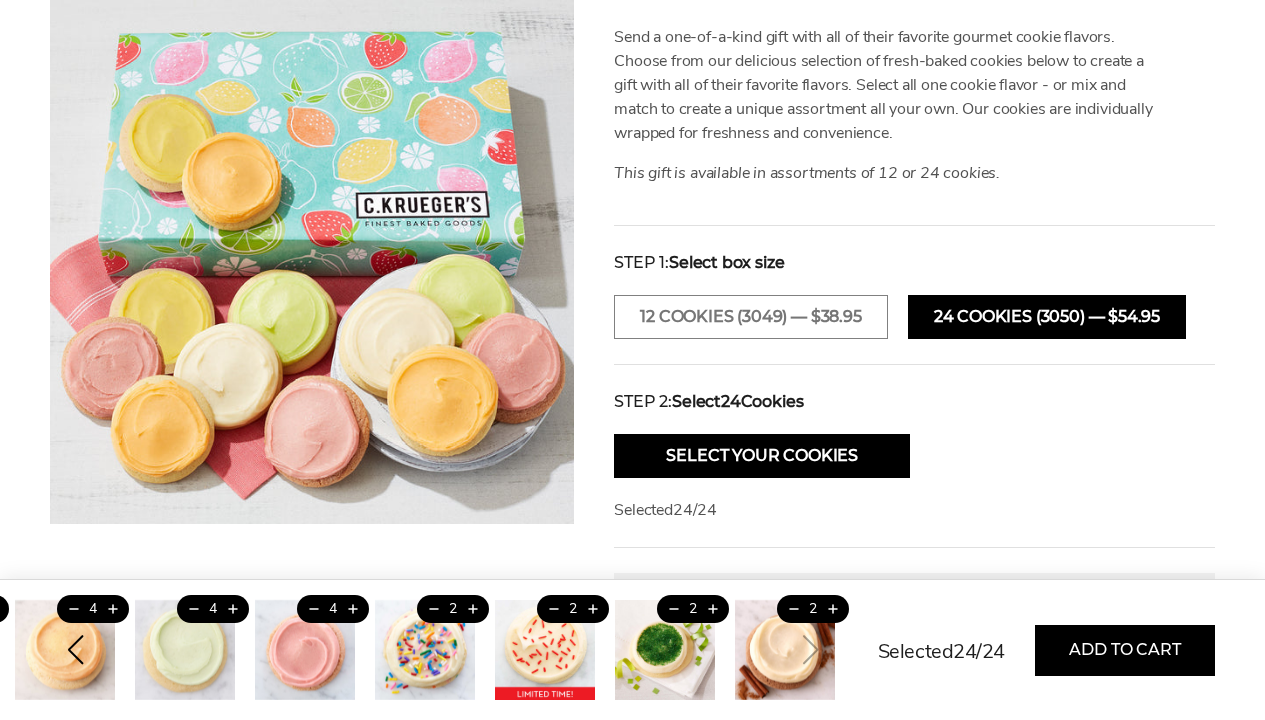 scroll, scrollTop: 0, scrollLeft: 0, axis: both 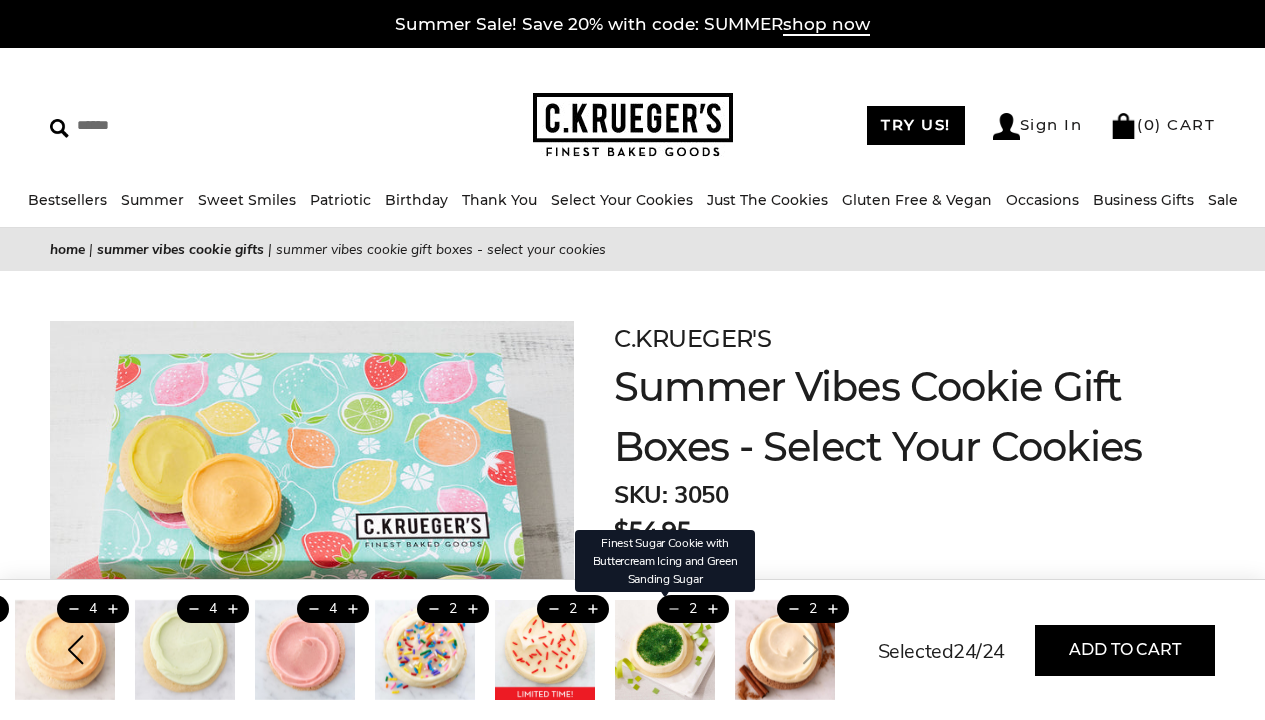 click at bounding box center (673, 609) 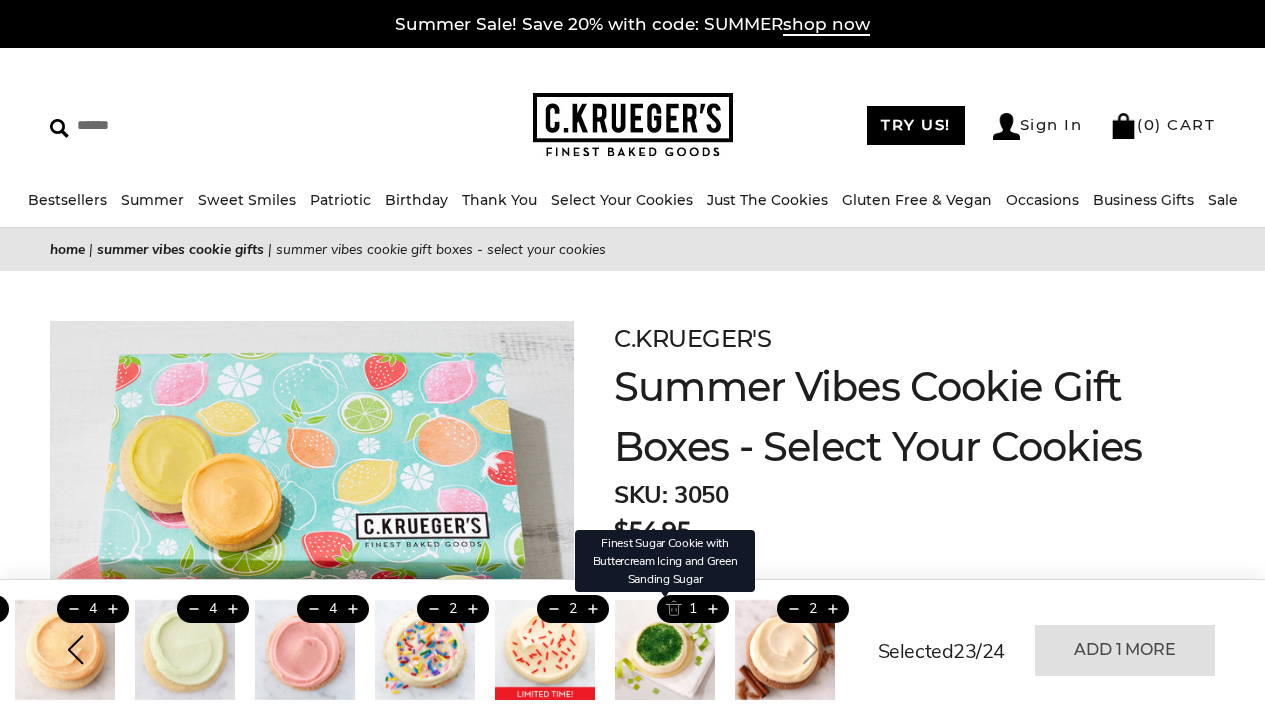 click at bounding box center (673, 609) 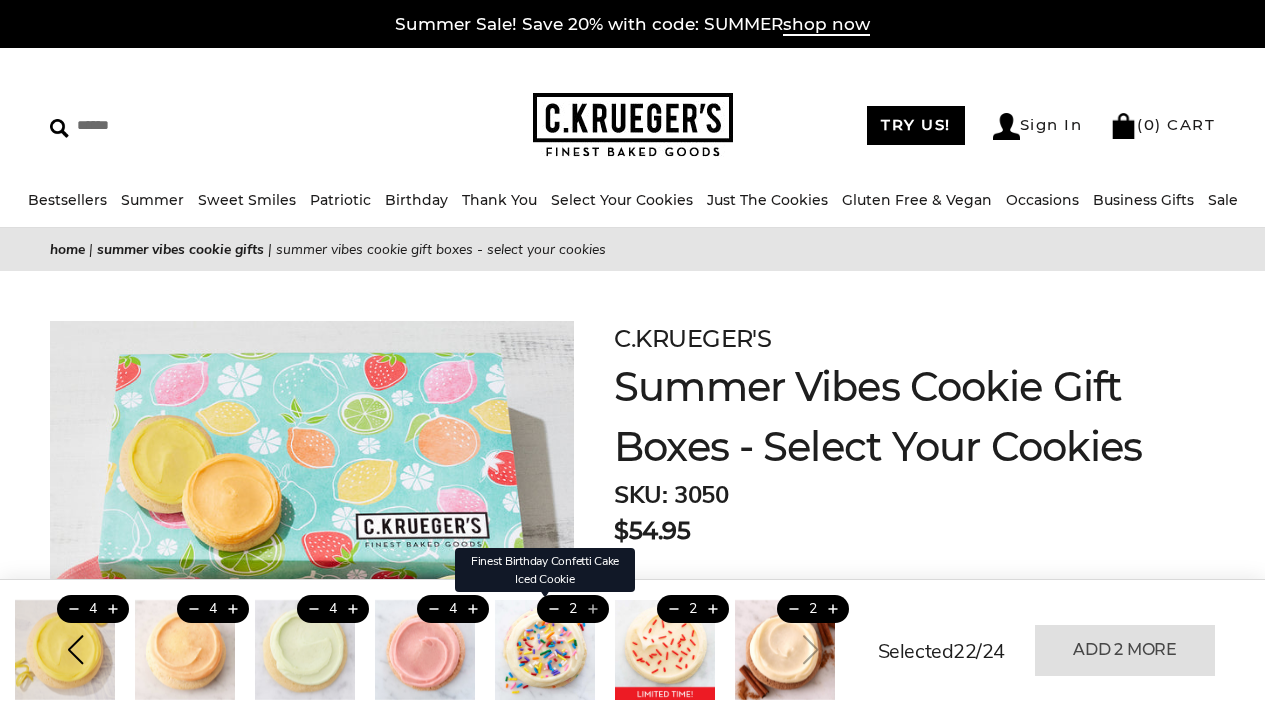 click at bounding box center [592, 609] 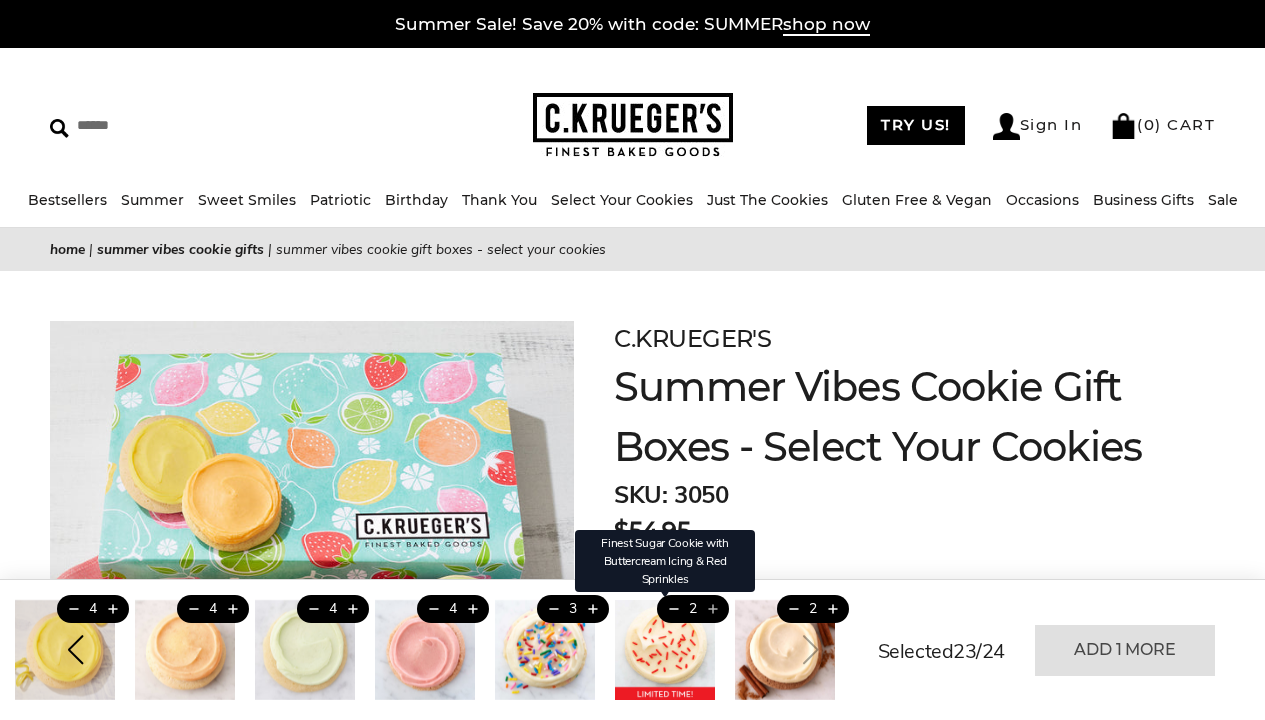 click at bounding box center [712, 609] 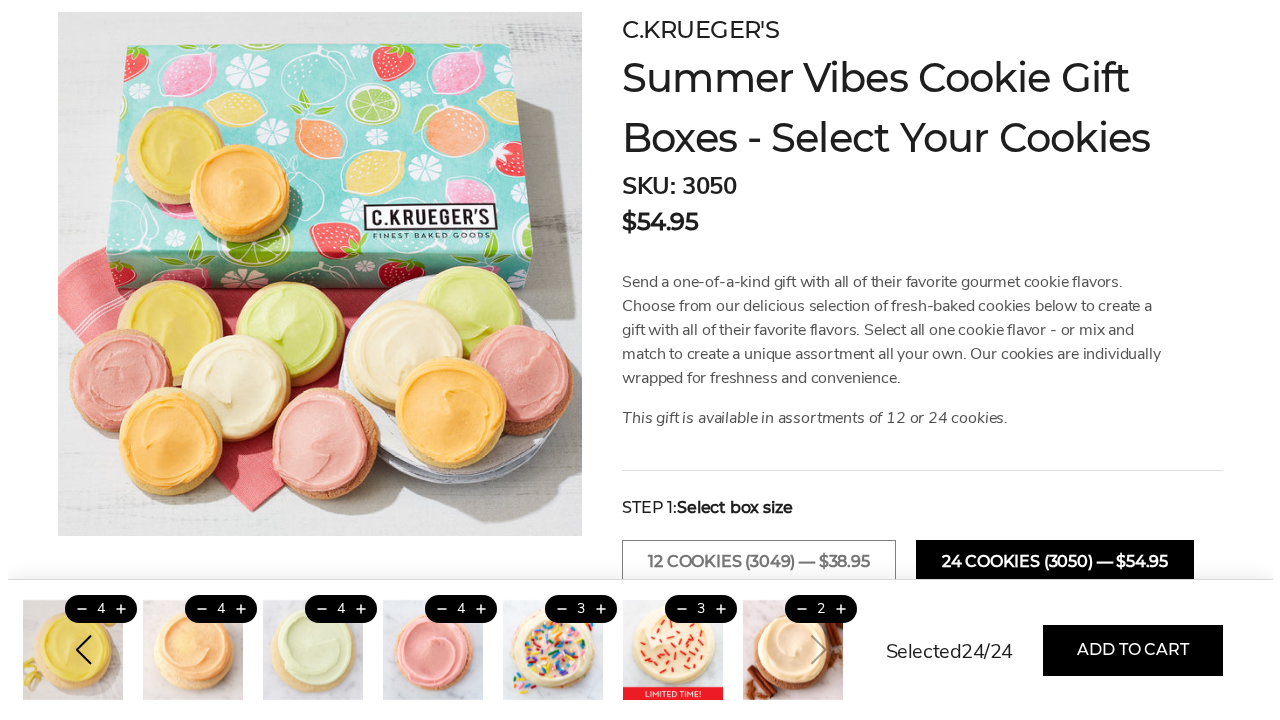 scroll, scrollTop: 236, scrollLeft: 0, axis: vertical 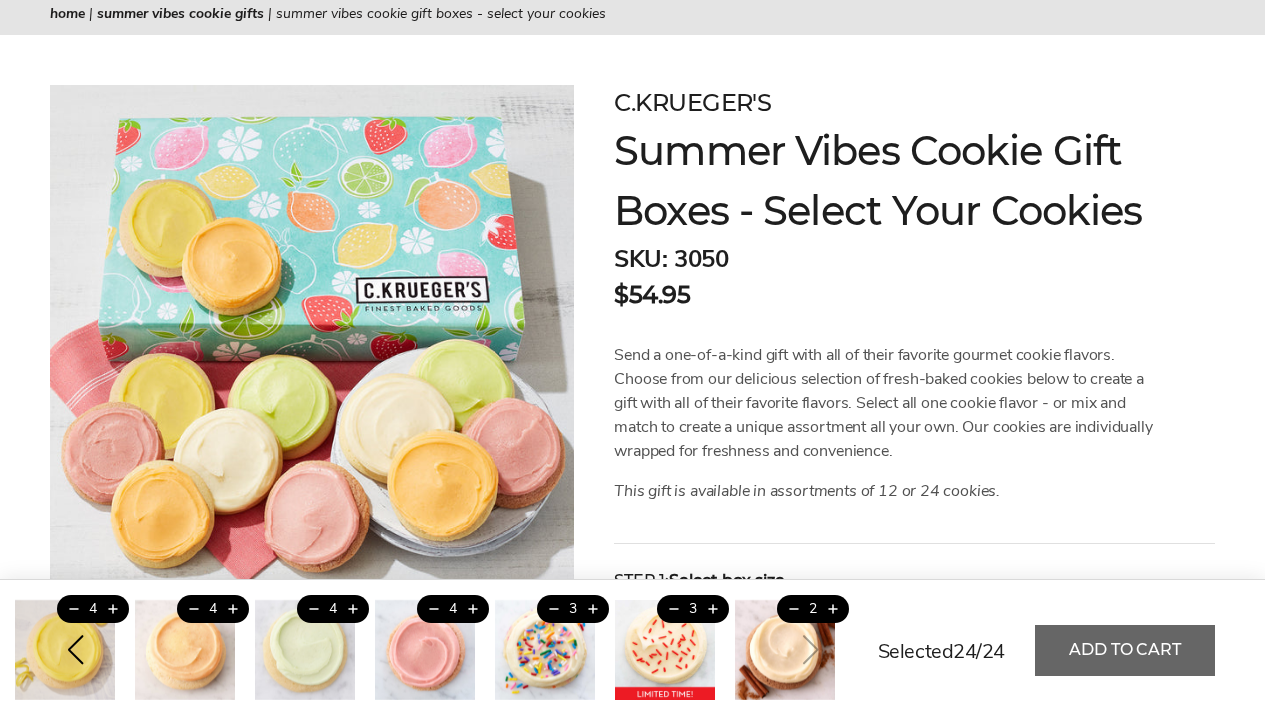 click on "Add to cart" at bounding box center [1125, 650] 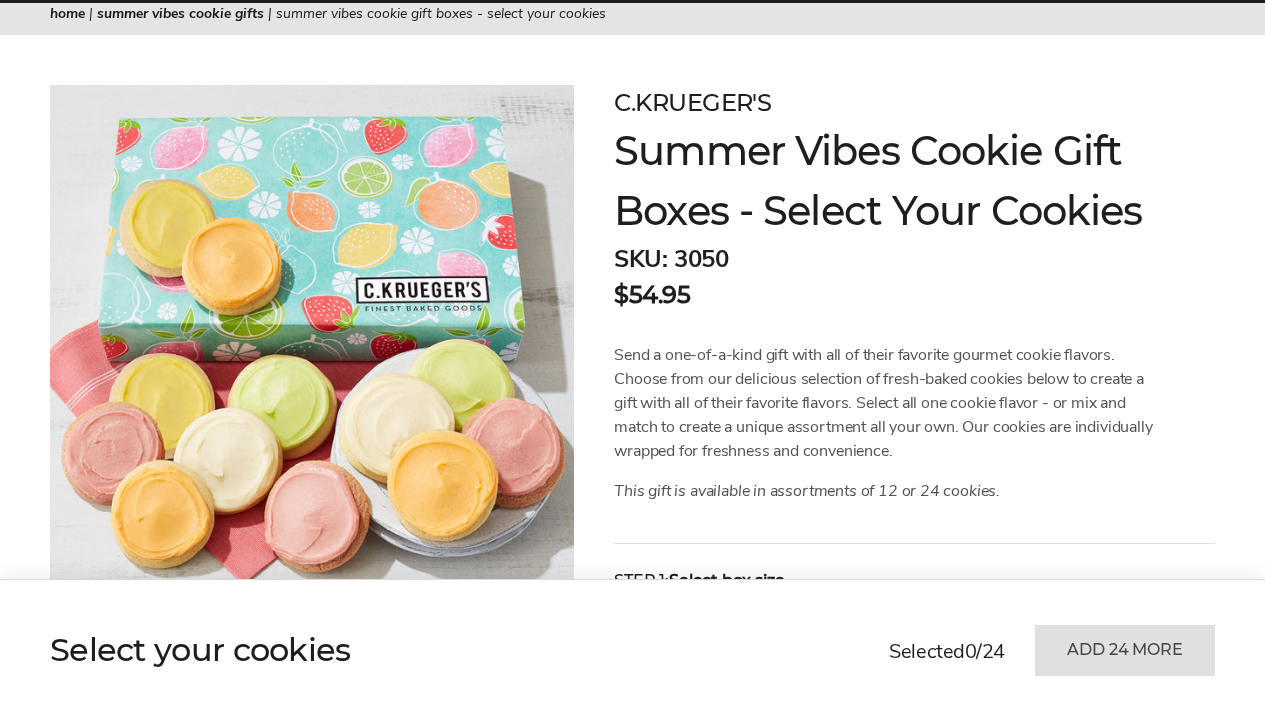 type on "*" 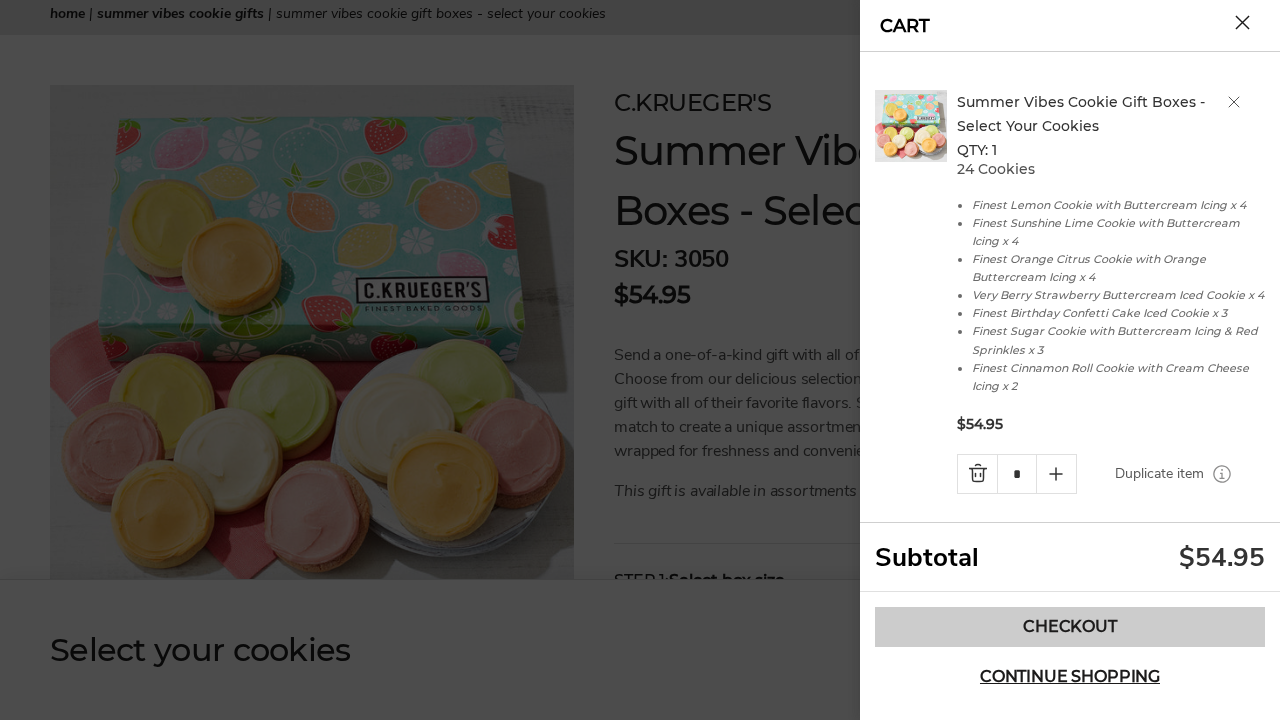 click on "Checkout" at bounding box center (1070, 627) 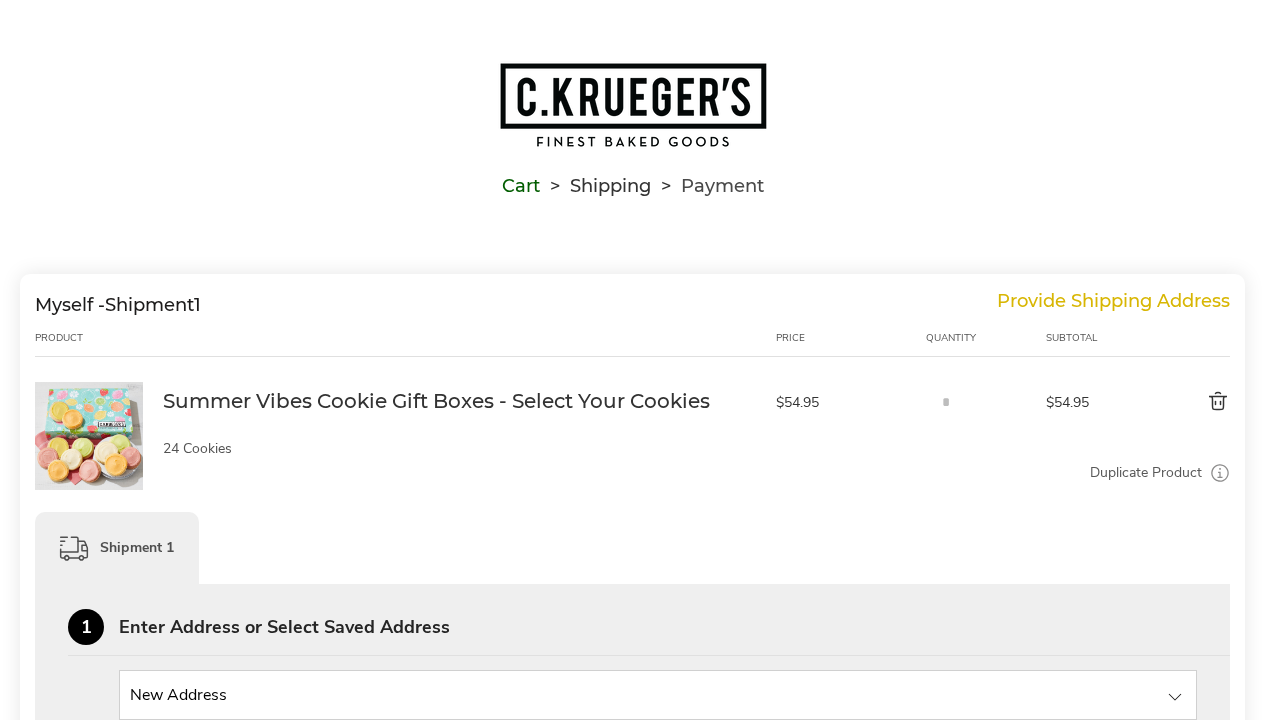 scroll, scrollTop: 0, scrollLeft: 0, axis: both 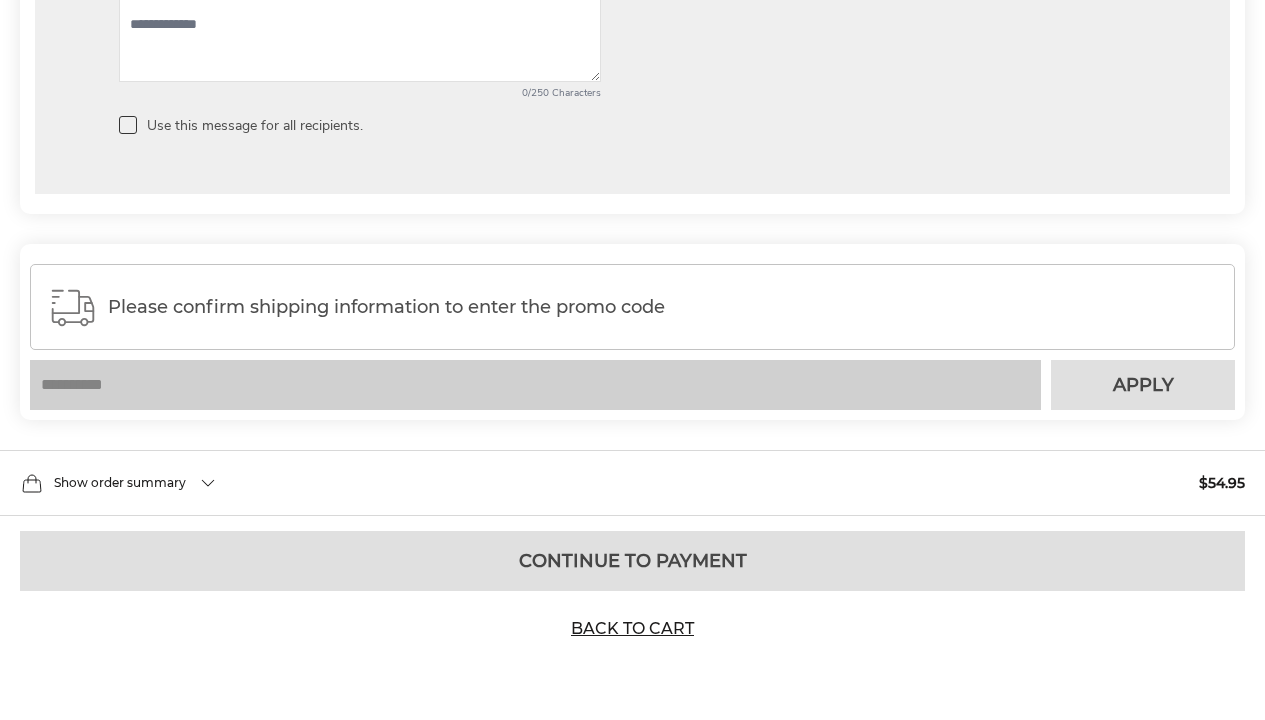 click on "Please confirm shipping information to enter the promo code" at bounding box center (662, 307) 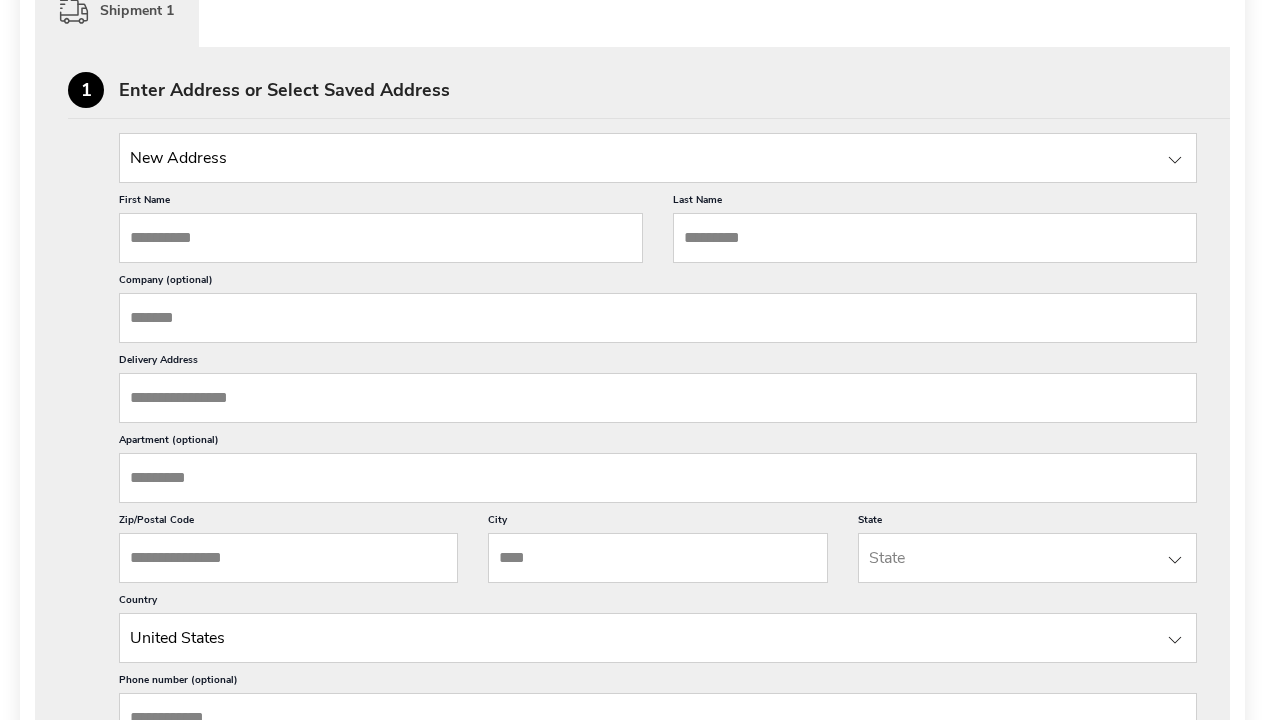 scroll, scrollTop: 573, scrollLeft: 0, axis: vertical 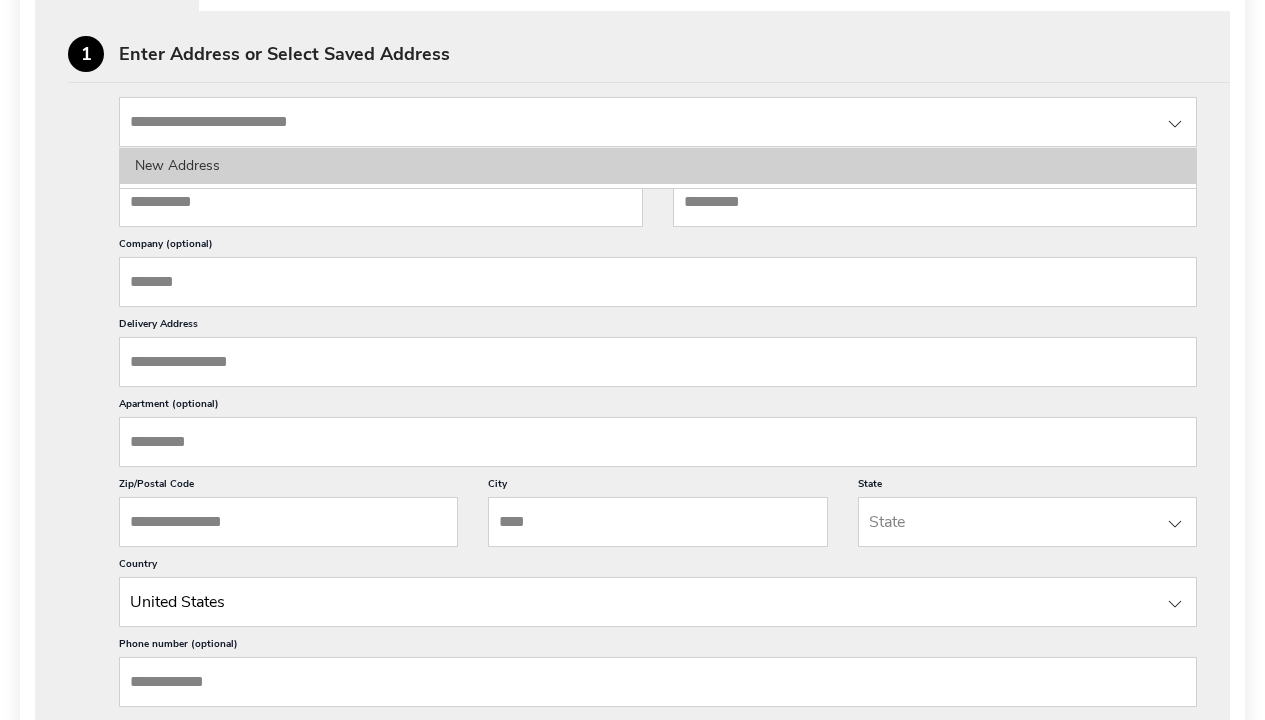 click on "New Address" 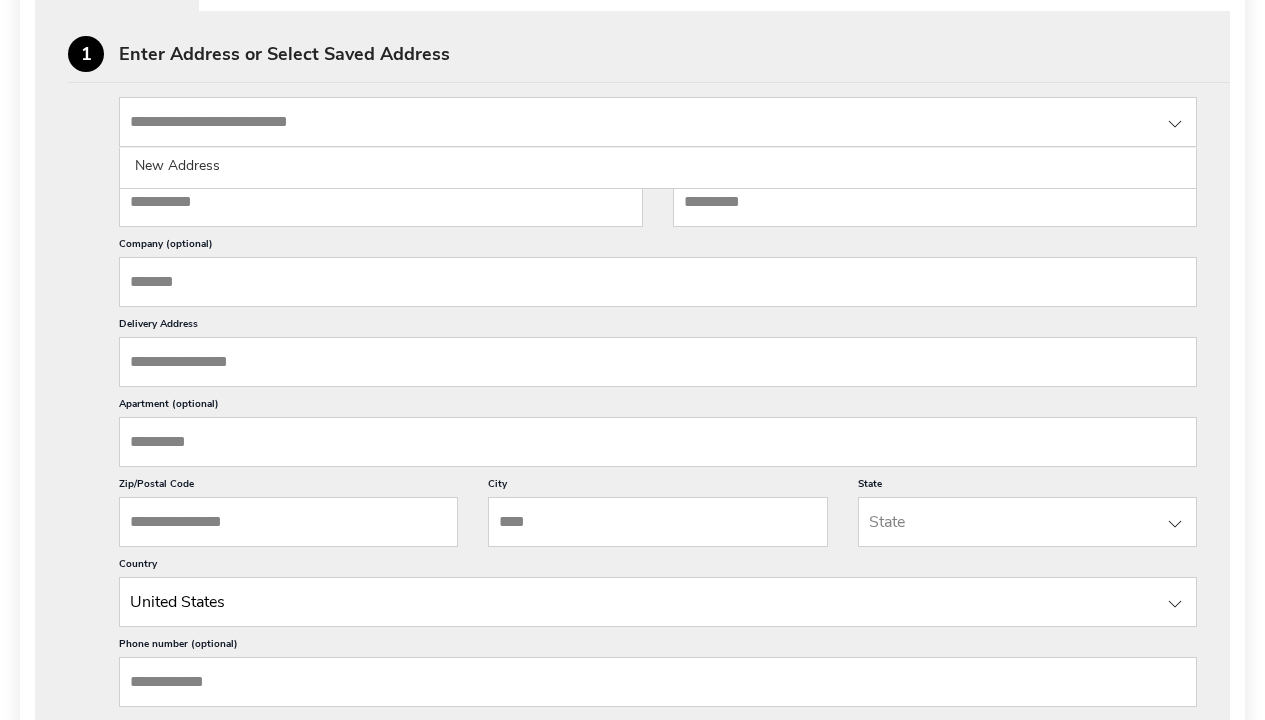 click at bounding box center (658, 122) 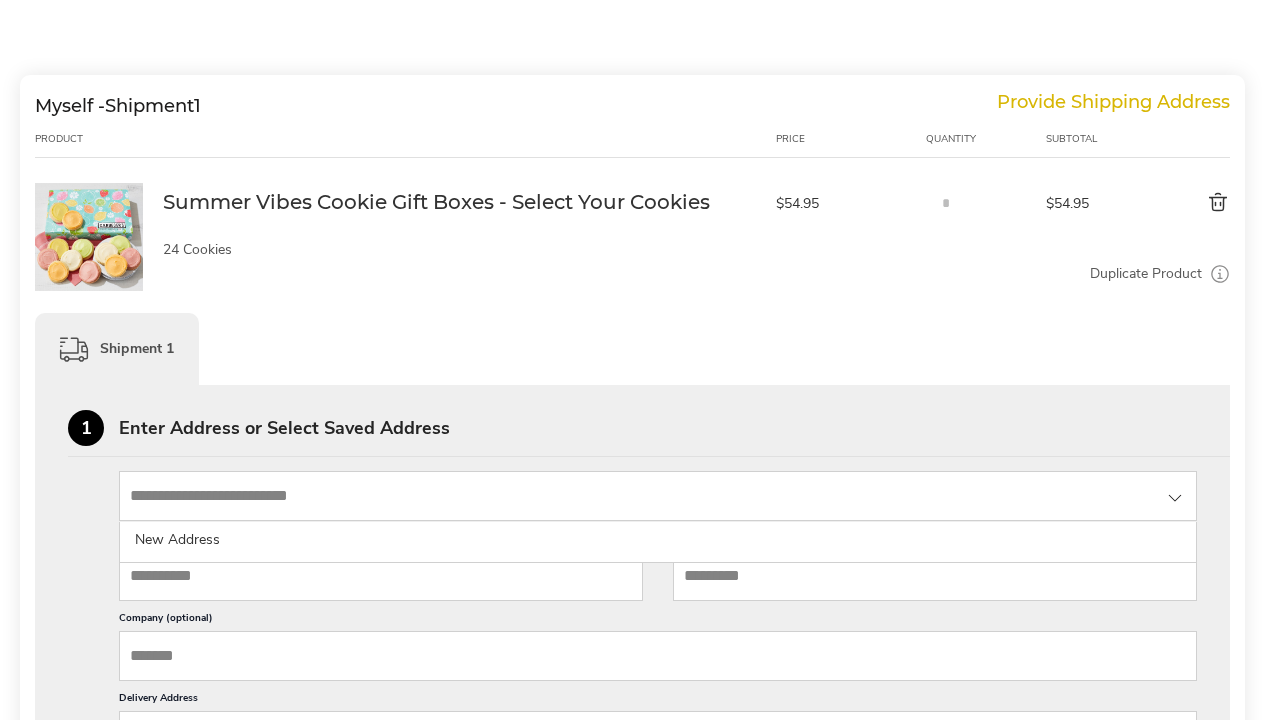 scroll, scrollTop: 0, scrollLeft: 0, axis: both 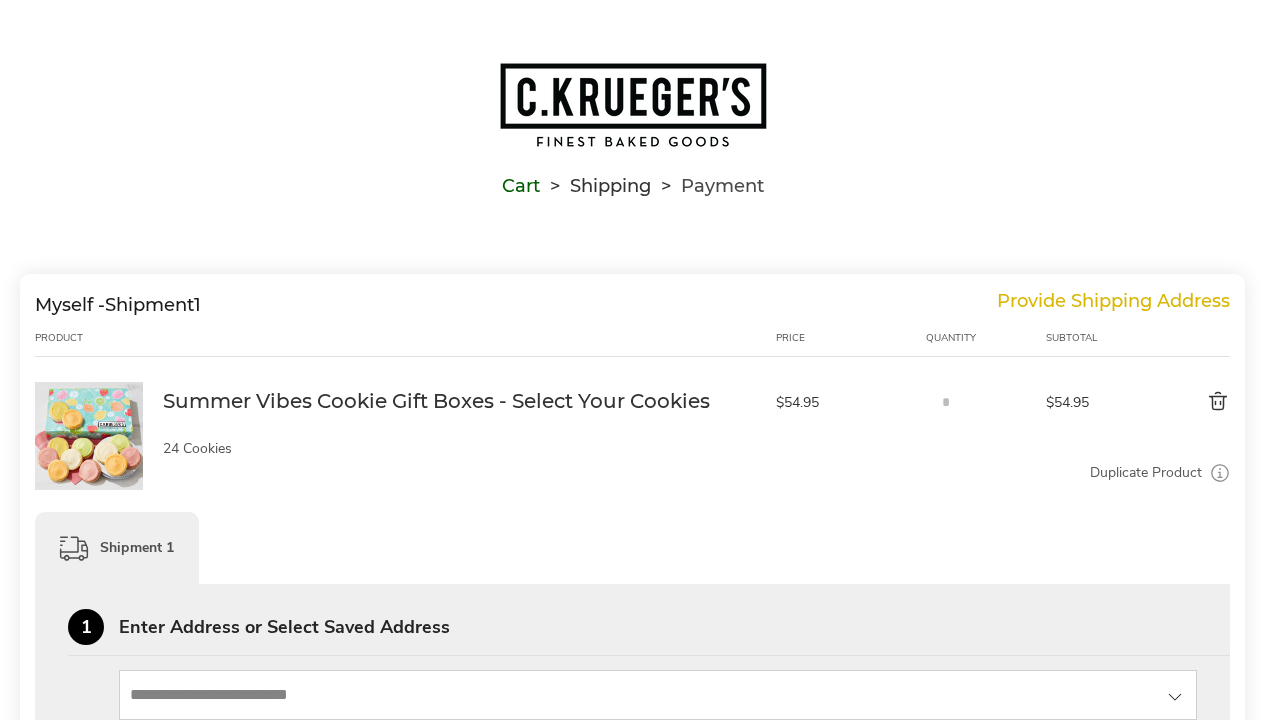 click at bounding box center [633, 105] 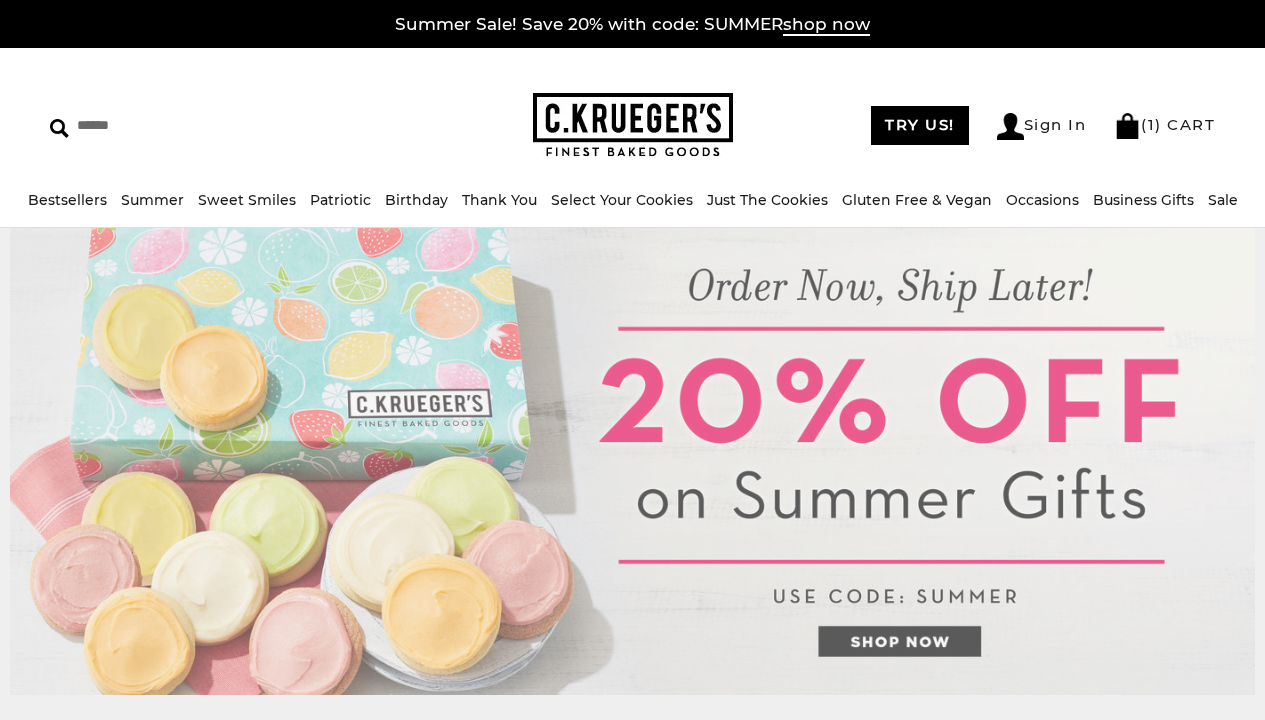 scroll, scrollTop: 0, scrollLeft: 0, axis: both 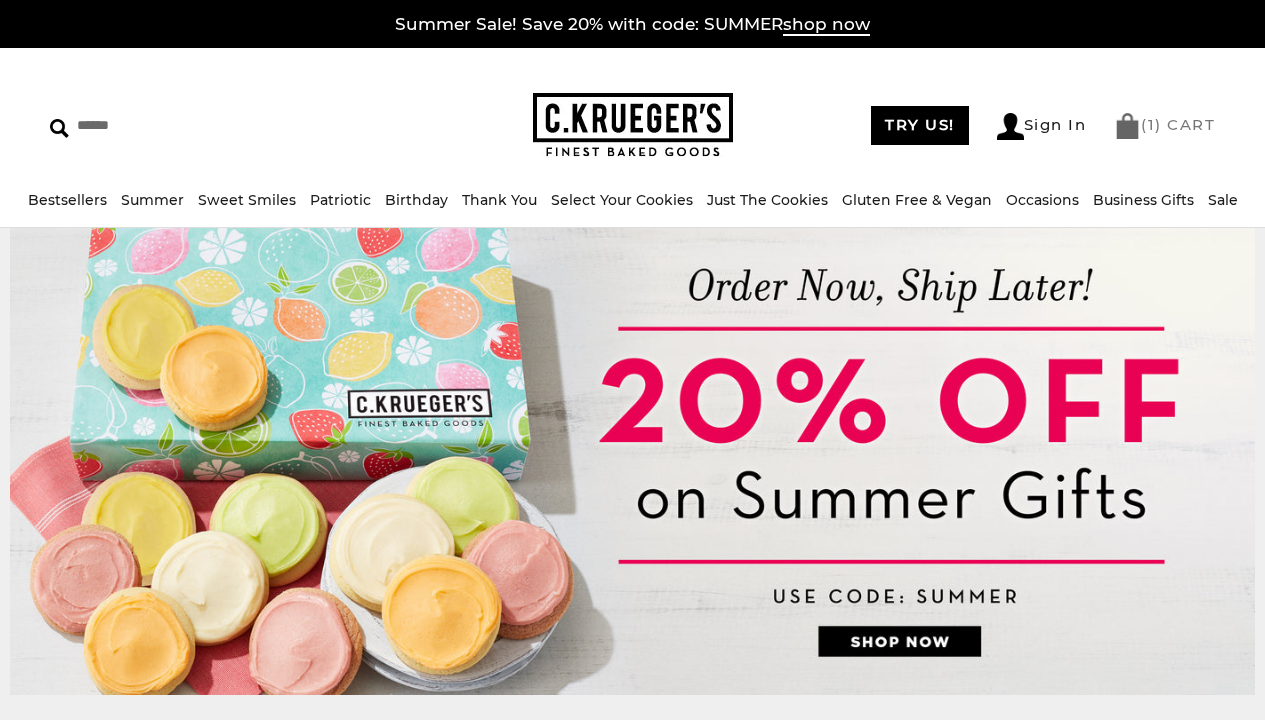 click on "( 1 )  CART" at bounding box center (1164, 124) 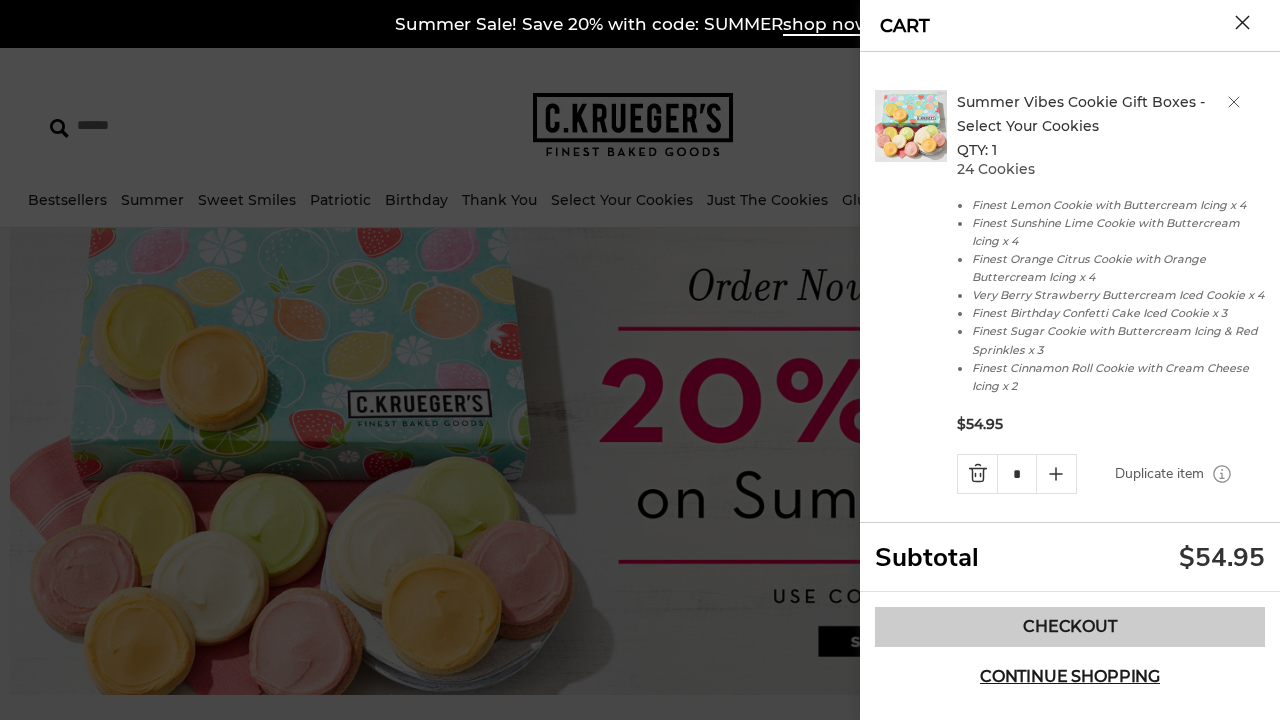 click on "Checkout" at bounding box center [1070, 627] 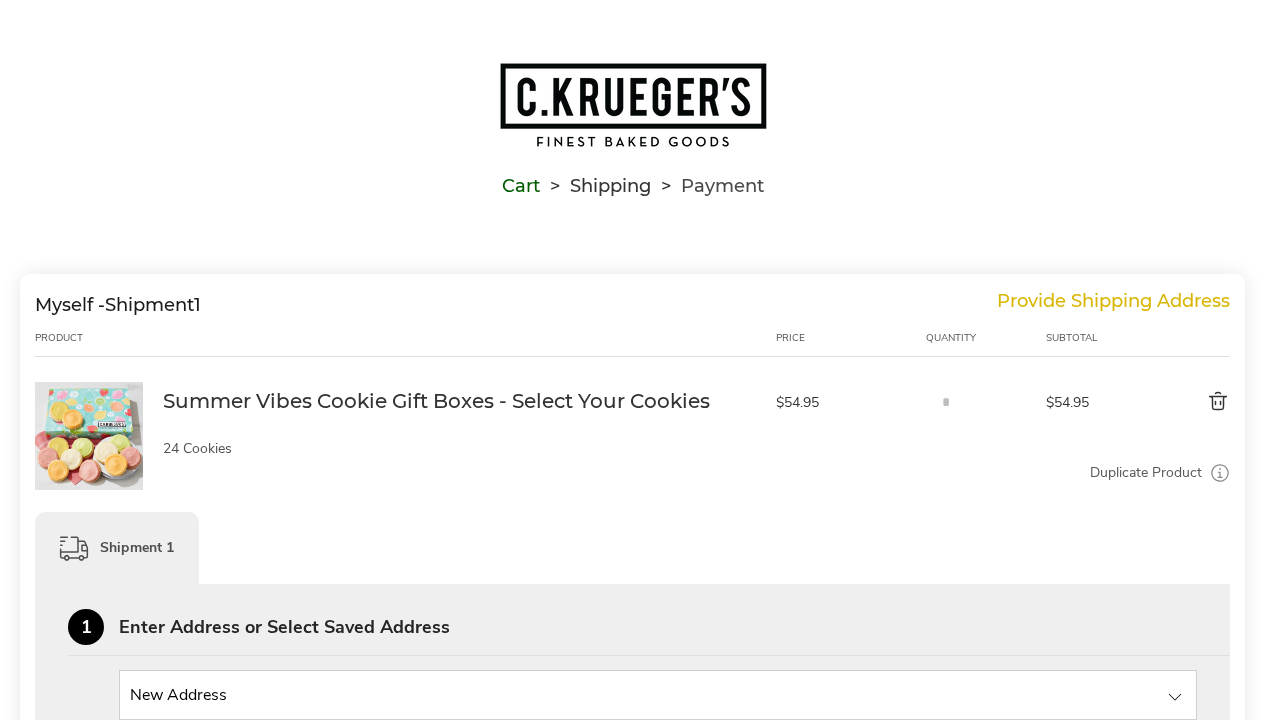 scroll, scrollTop: 0, scrollLeft: 0, axis: both 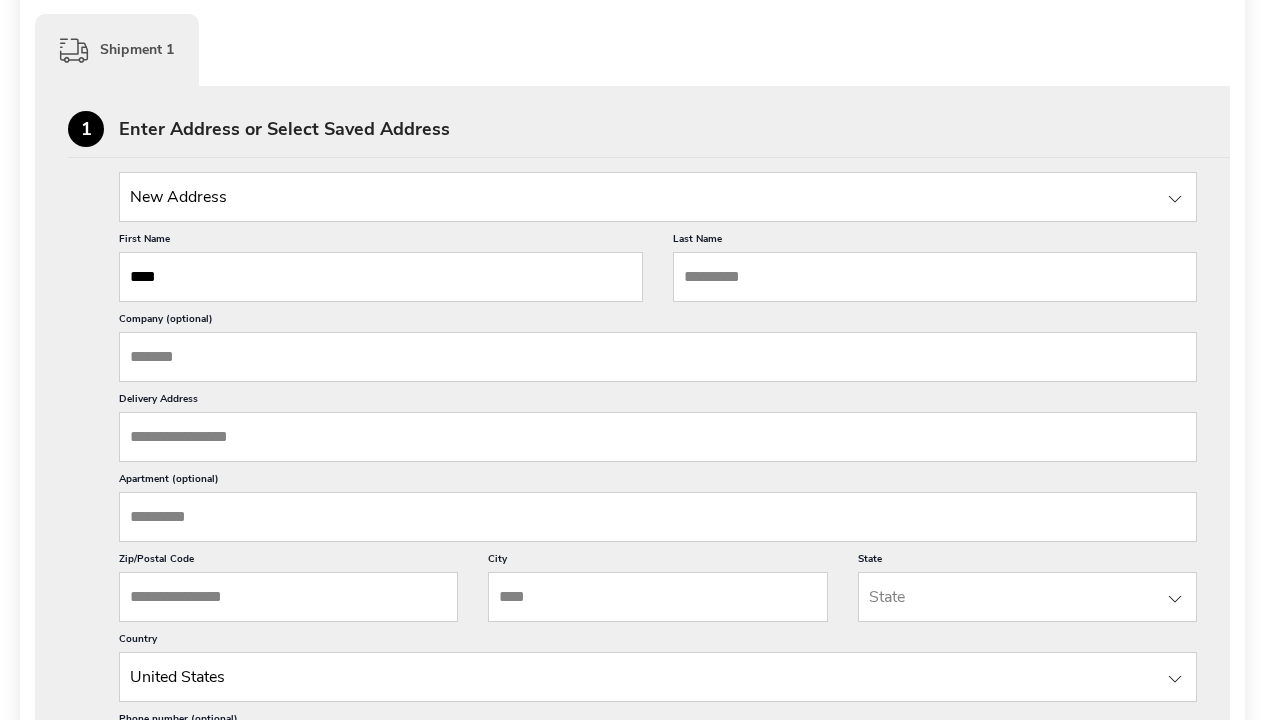 type on "****" 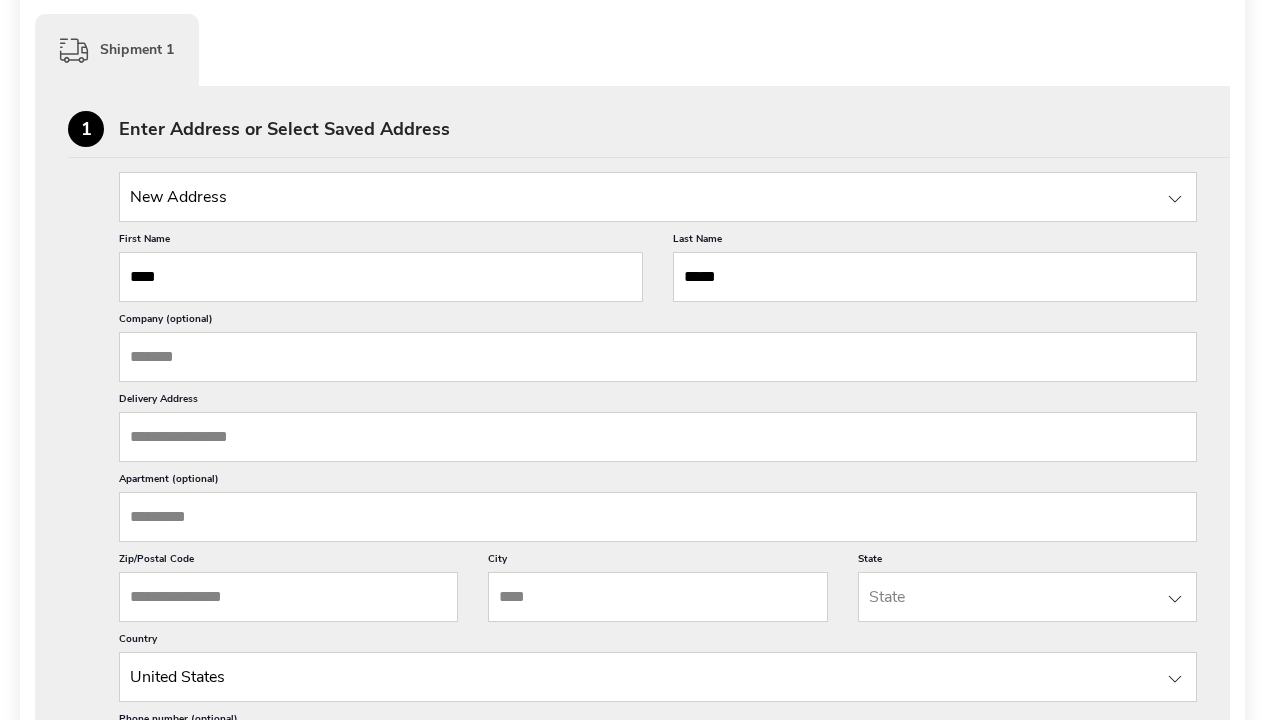 type on "*****" 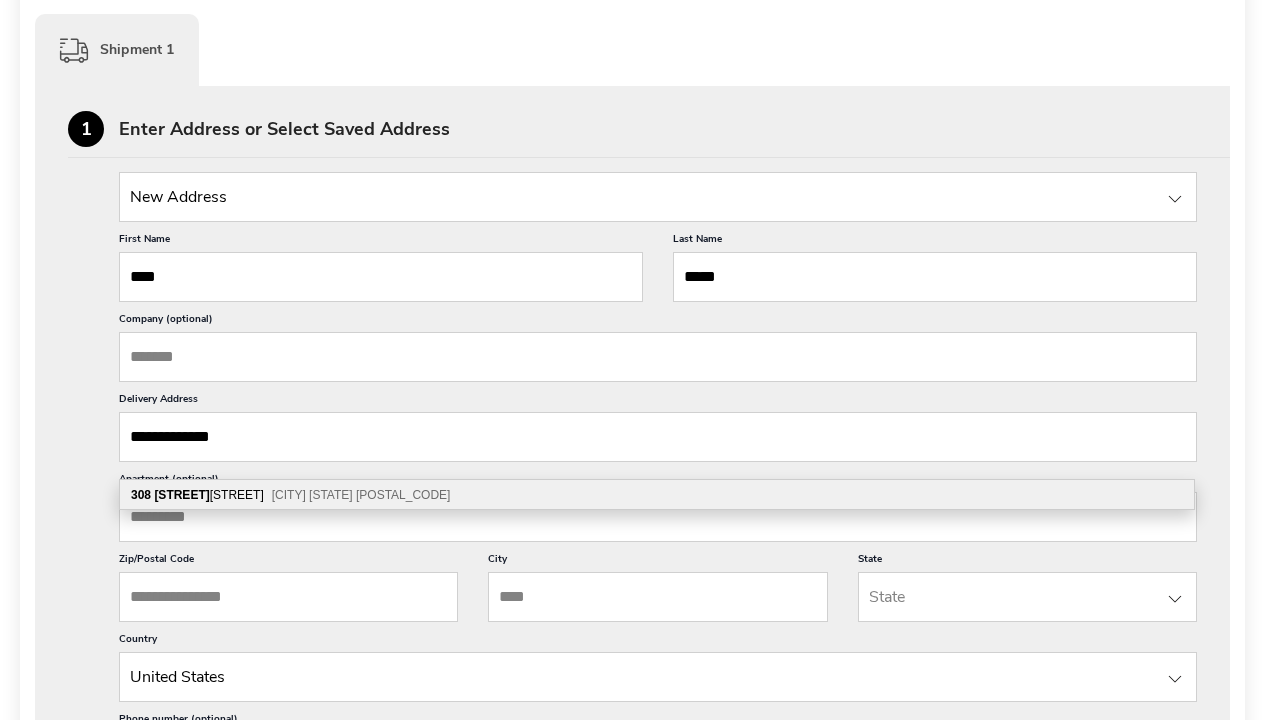 click on "[NUMBER] [STREET] [CITY] [STATE] [POSTAL_CODE]" at bounding box center (657, 495) 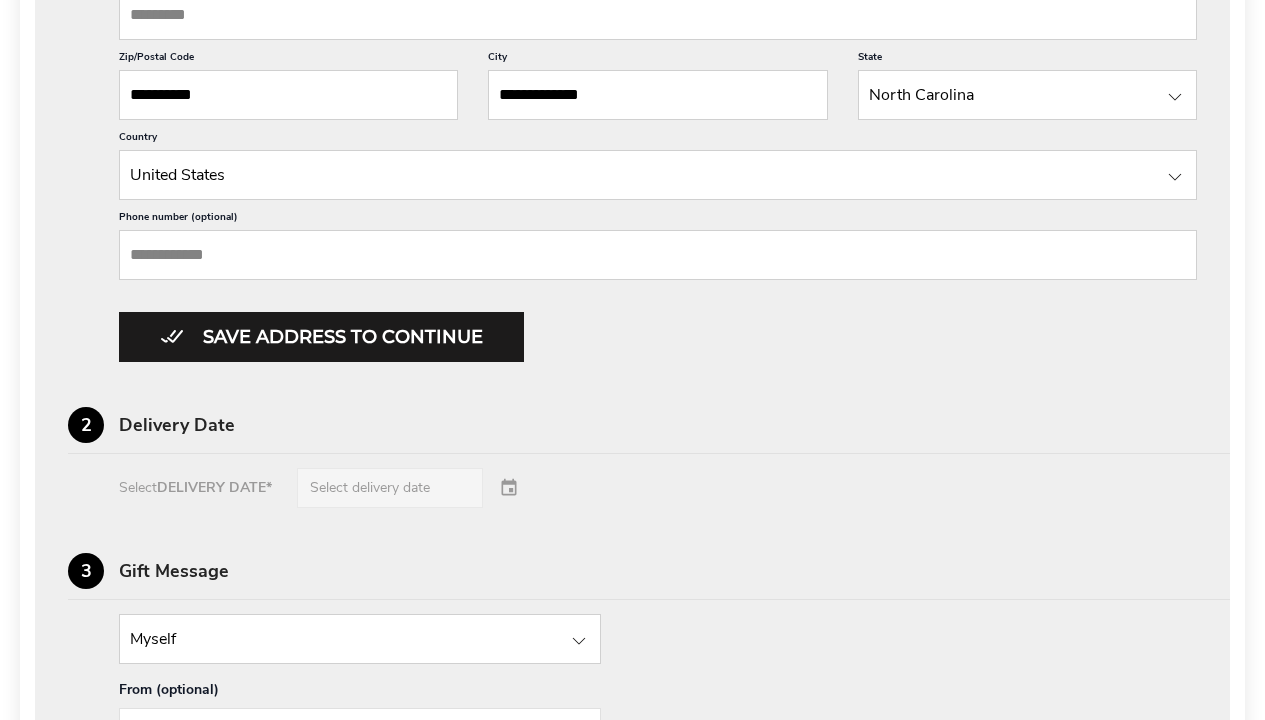 scroll, scrollTop: 1064, scrollLeft: 0, axis: vertical 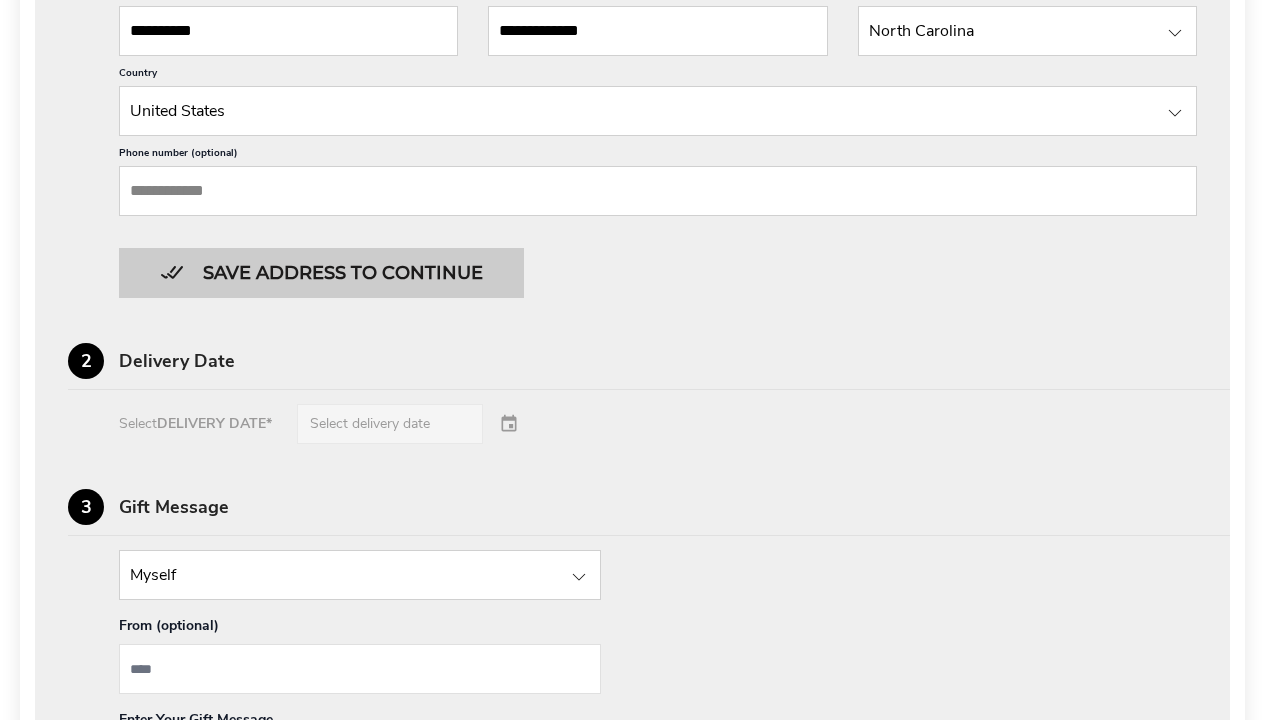click on "Save address to continue" at bounding box center [321, 273] 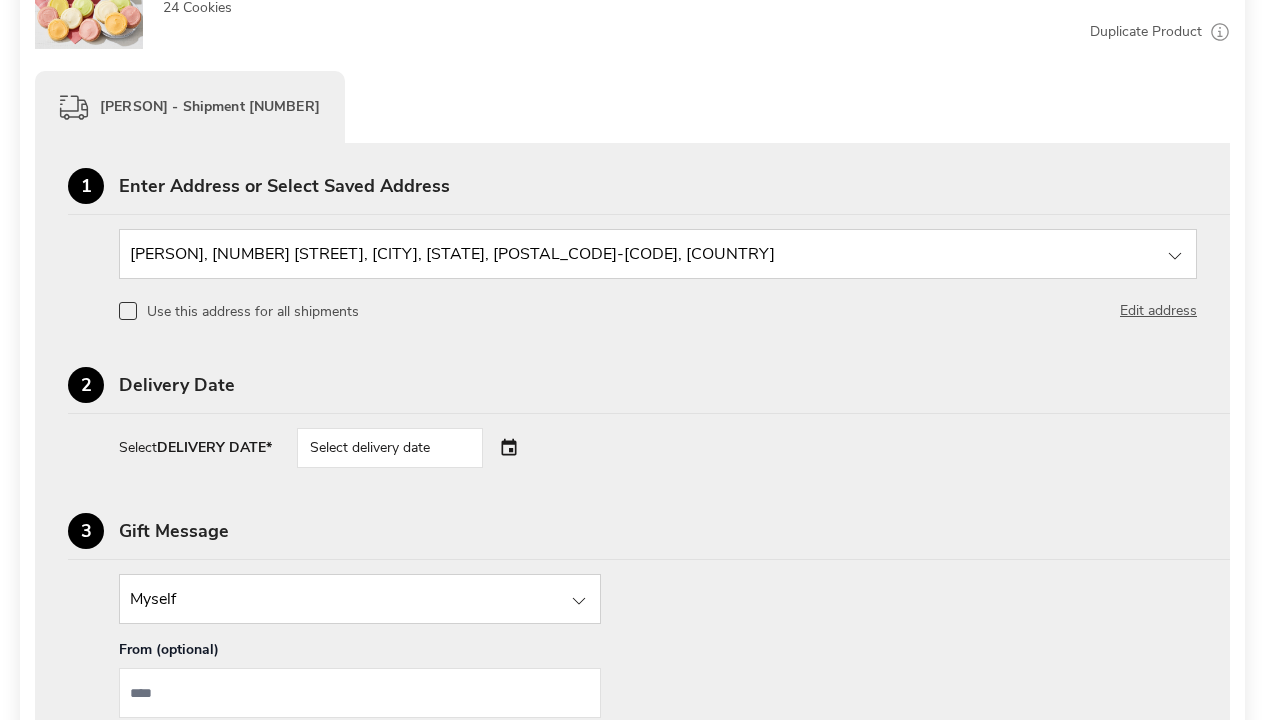 scroll, scrollTop: 328, scrollLeft: 0, axis: vertical 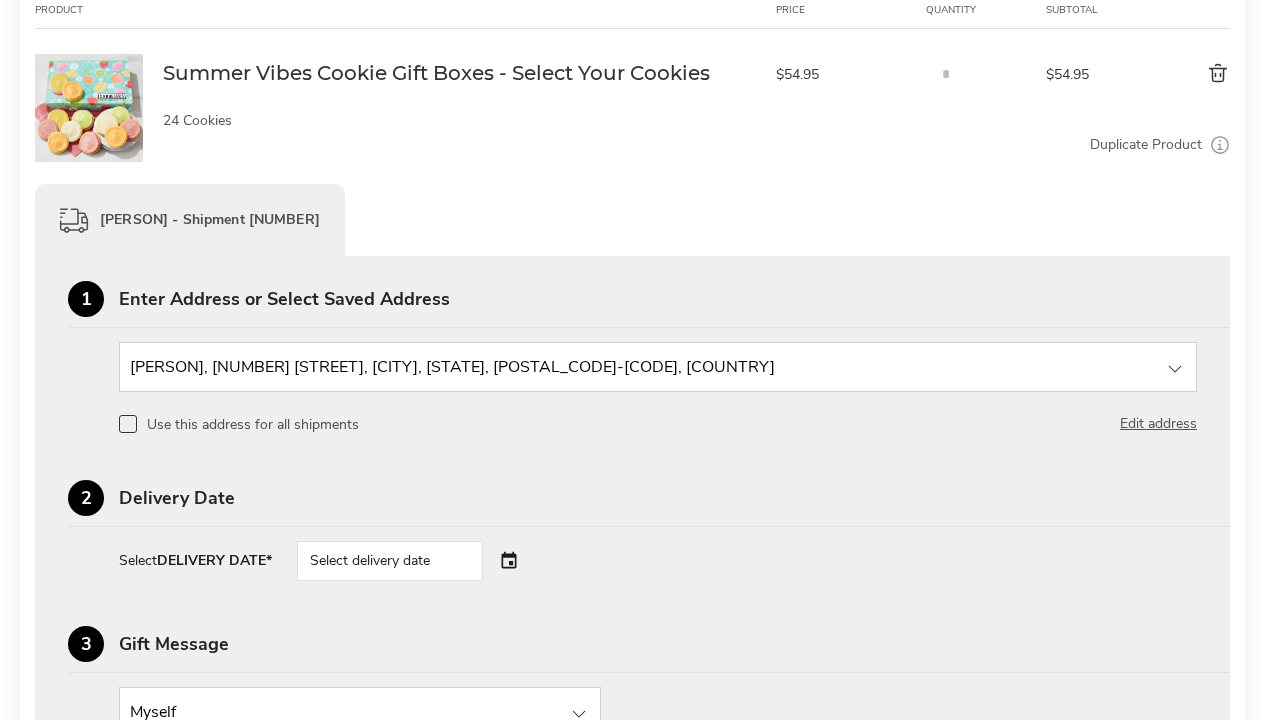 click on "Select delivery date" at bounding box center (418, 561) 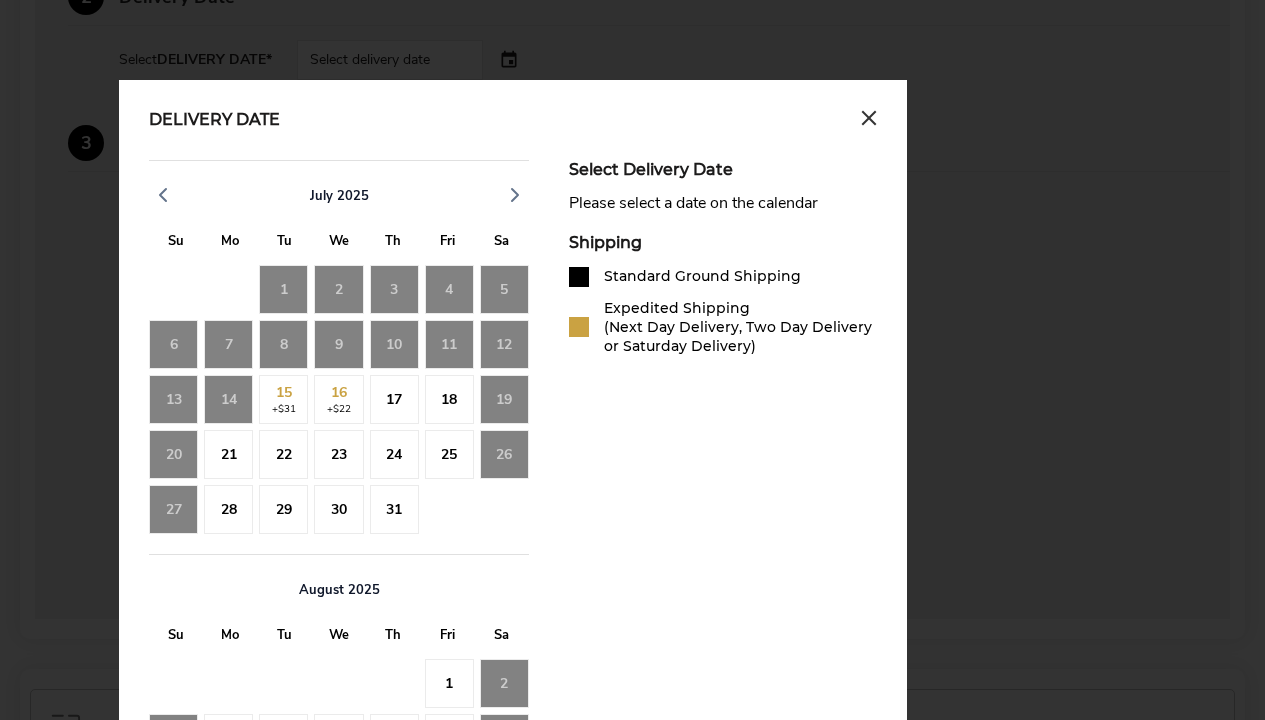 scroll, scrollTop: 838, scrollLeft: 0, axis: vertical 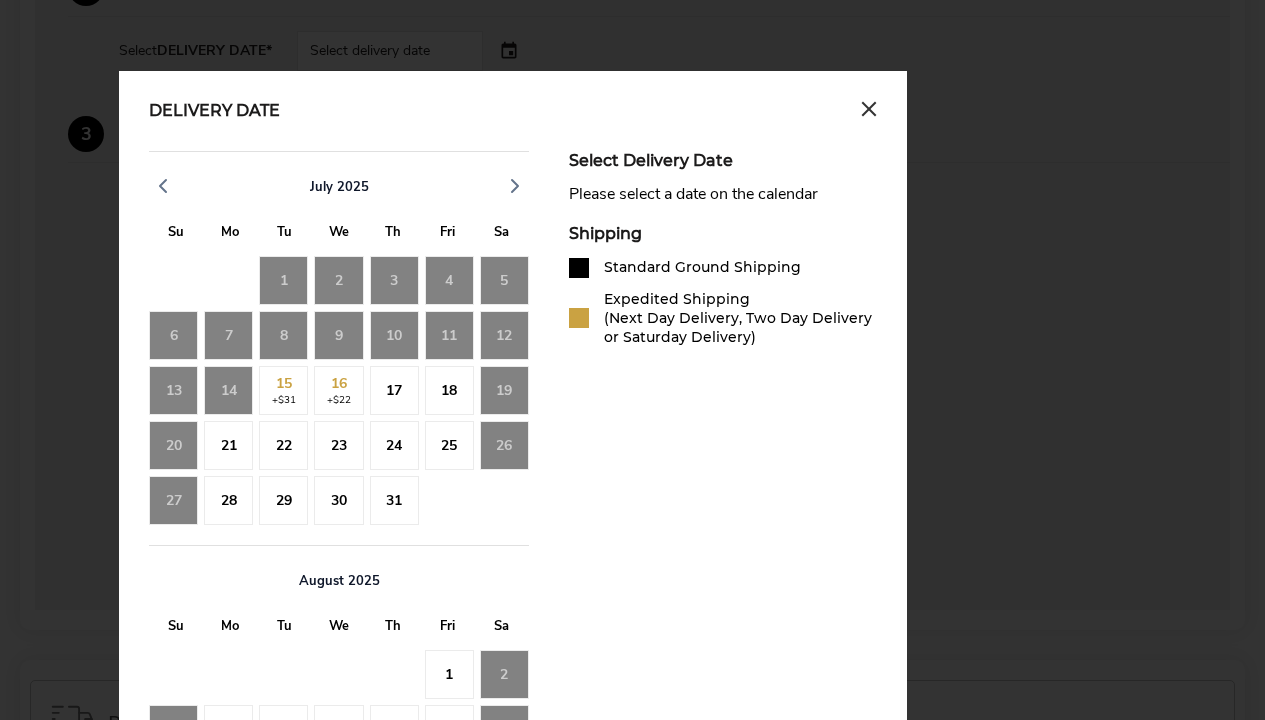 click 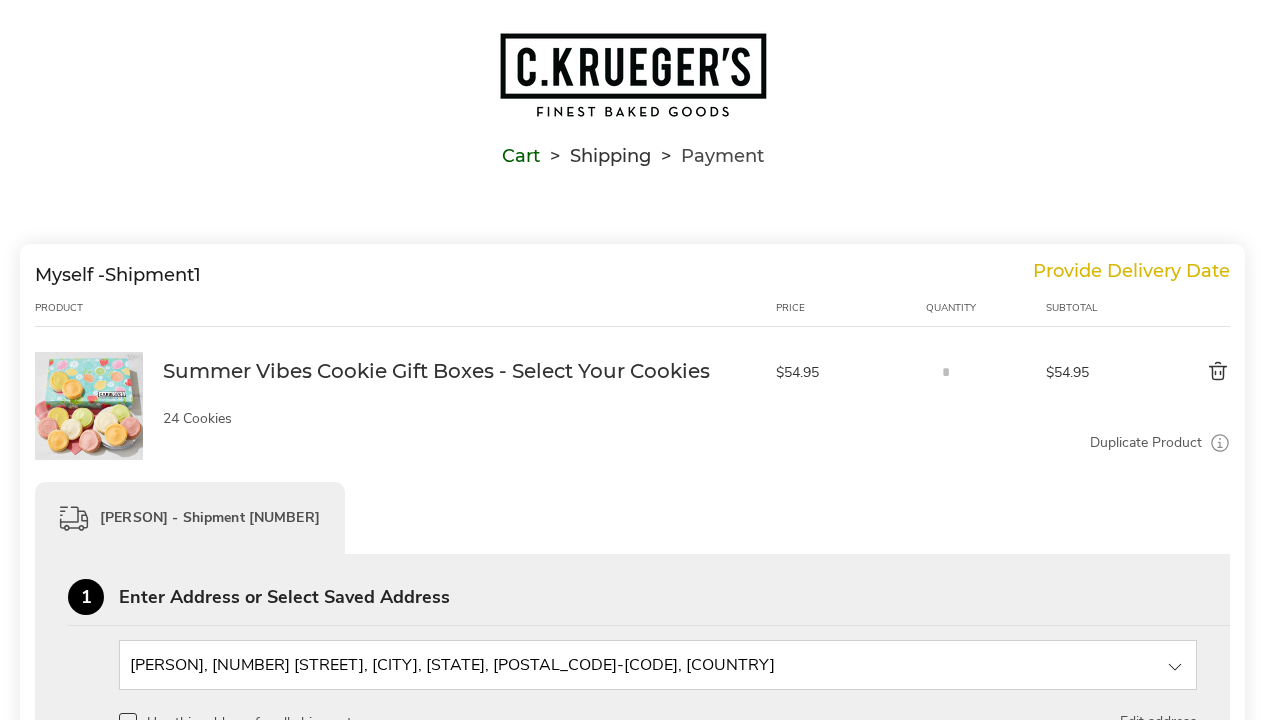scroll, scrollTop: 0, scrollLeft: 0, axis: both 